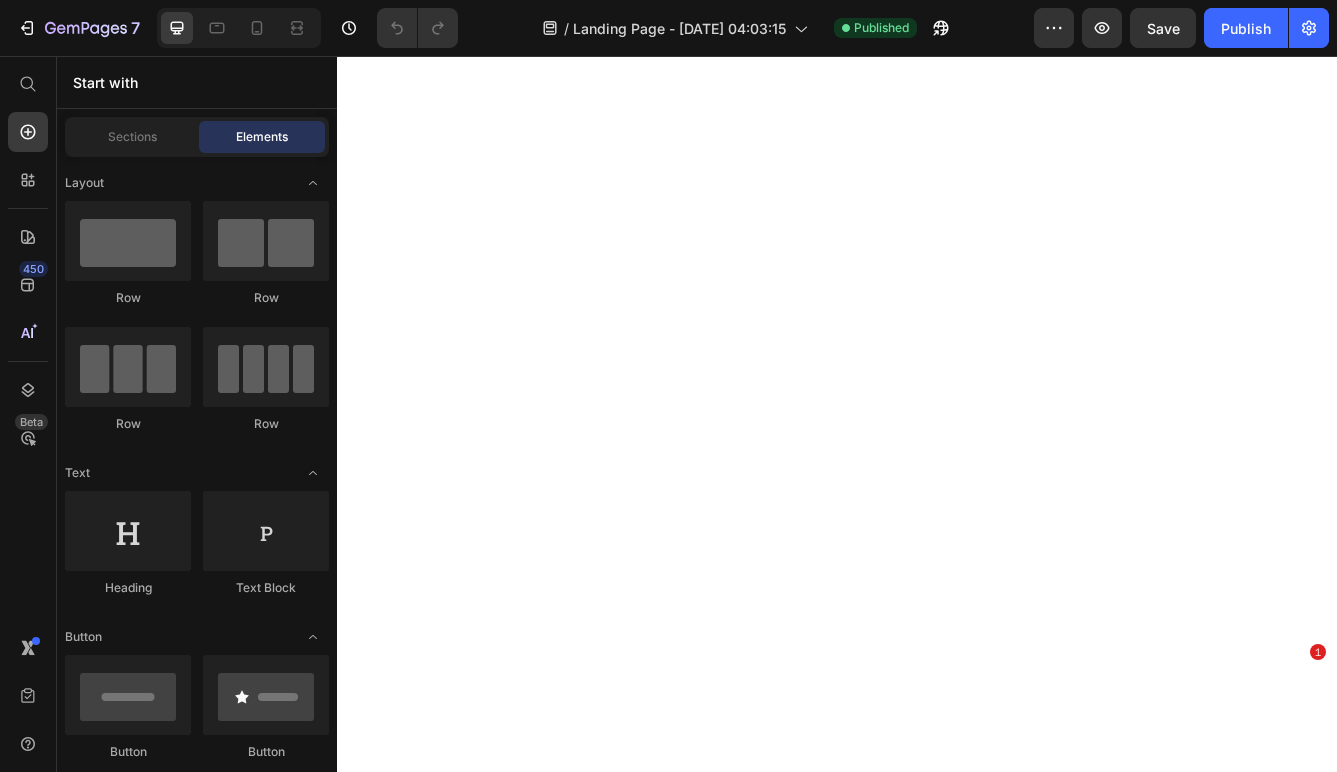 scroll, scrollTop: 0, scrollLeft: 0, axis: both 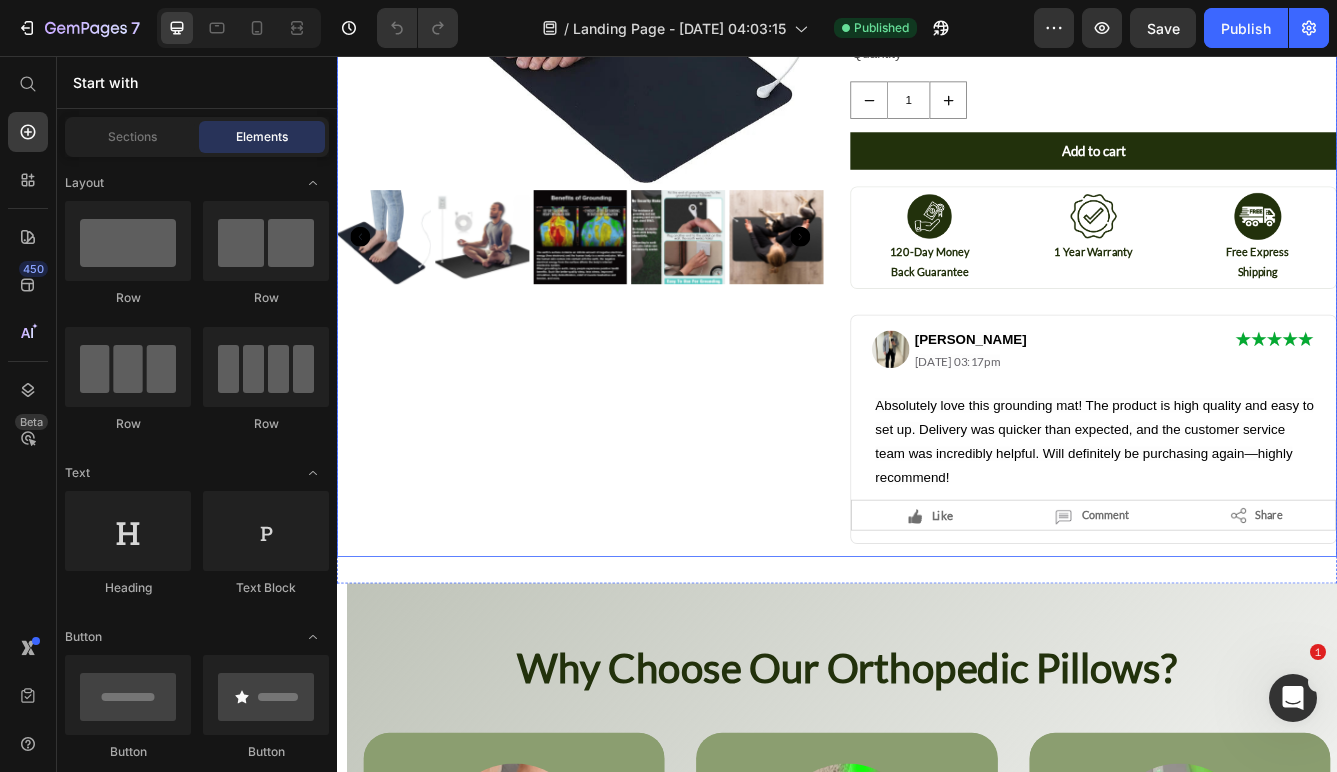 click on "Product Images" at bounding box center (629, 141) 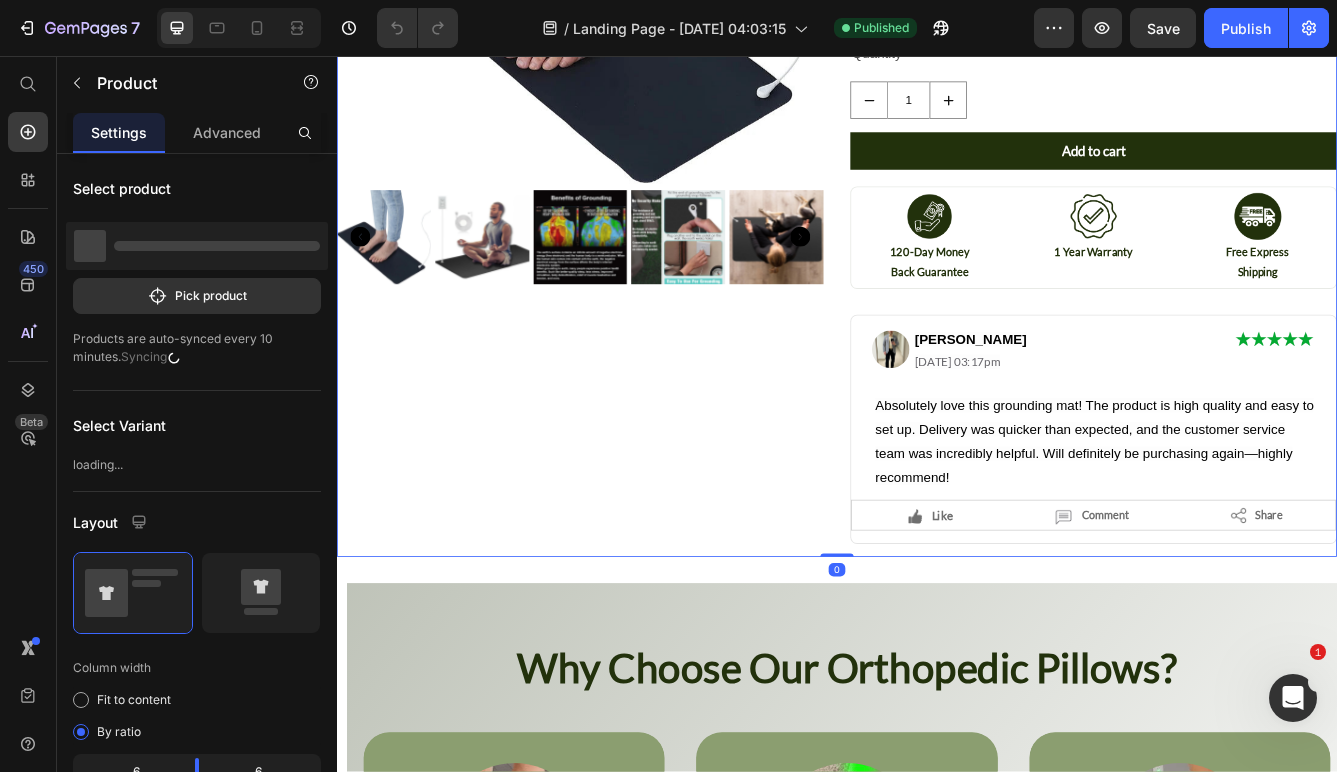 click on "Product Images" at bounding box center (629, 141) 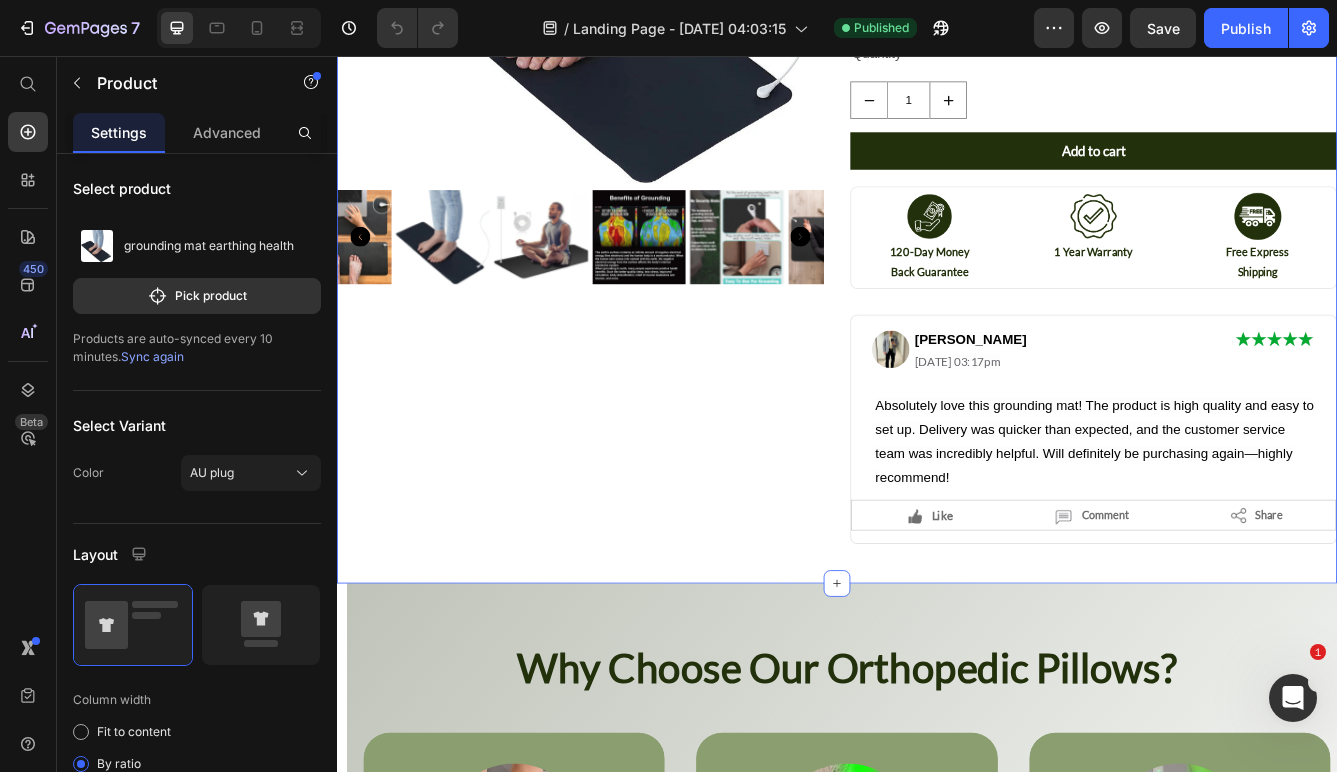 click on "Product Images grounding mat earthing health Product Title $27.17 Product Price $27.17 Product Price Row Your heading text goes here Heading Your custom text goes here Your custom text goes here Your custom text goes here Item List Color: AU plug AU plug AU plug AU plug EU Plug EU Plug EU Plug US Plug US Plug US Plug UK plug UK plug UK plug Product Variants & Swatches Quantity Text Block 1 Product Quantity Add to cart Add to Cart Image 120-Day Money  Back Guarantee Text Block Row Row Image 1 Year Warranty Text Block Row Image Free Express  Shipping Text Block Row Row Row Image [PERSON_NAME] Heading Row [DATE] 03:17pm Heading Image Row Absolutely love this grounding mat! The product is high quality and easy to set up. Delivery was quicker than expected, and the customer service team was incredibly helpful. Will definitely be purchasing again—highly recommend! Text Block Image Like Heading Row Image Comment Heading Row Image Share Heading Row Row Row Product Section 1" at bounding box center (937, 141) 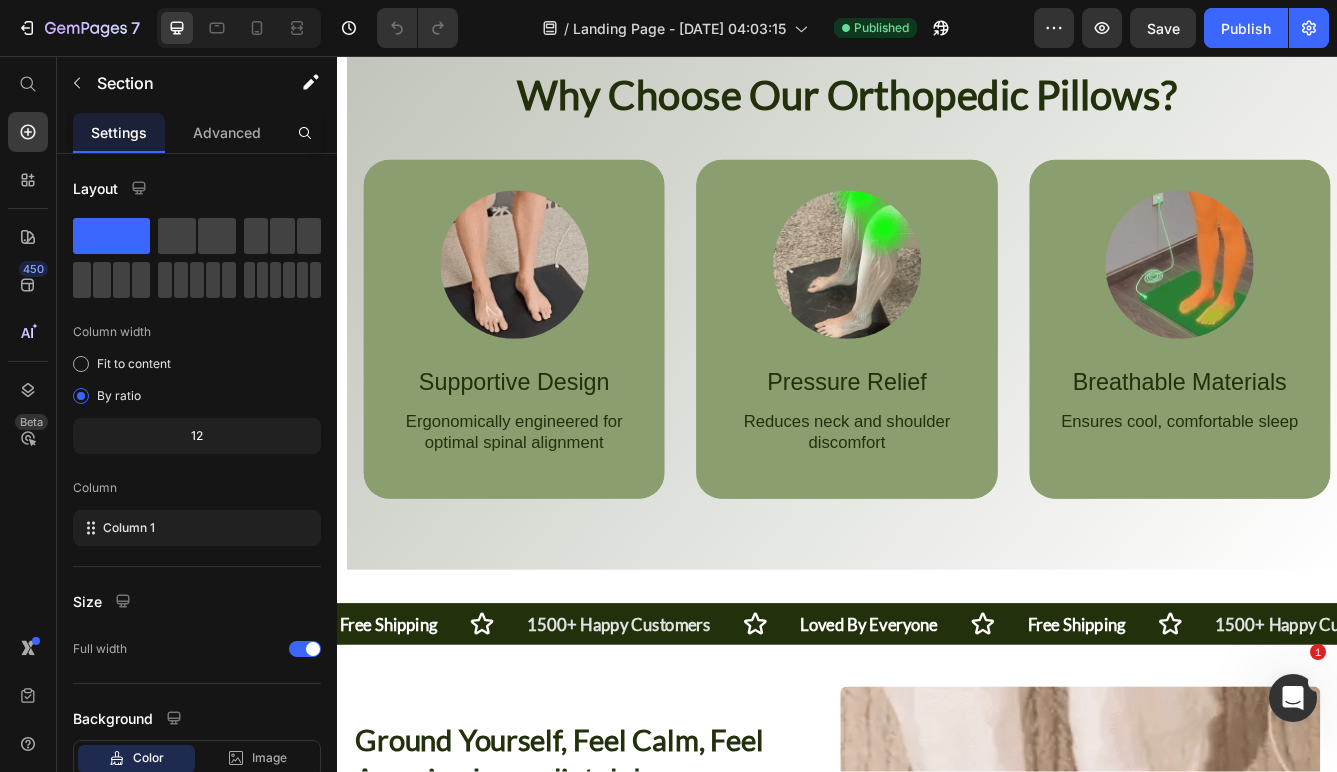 scroll, scrollTop: 1194, scrollLeft: 0, axis: vertical 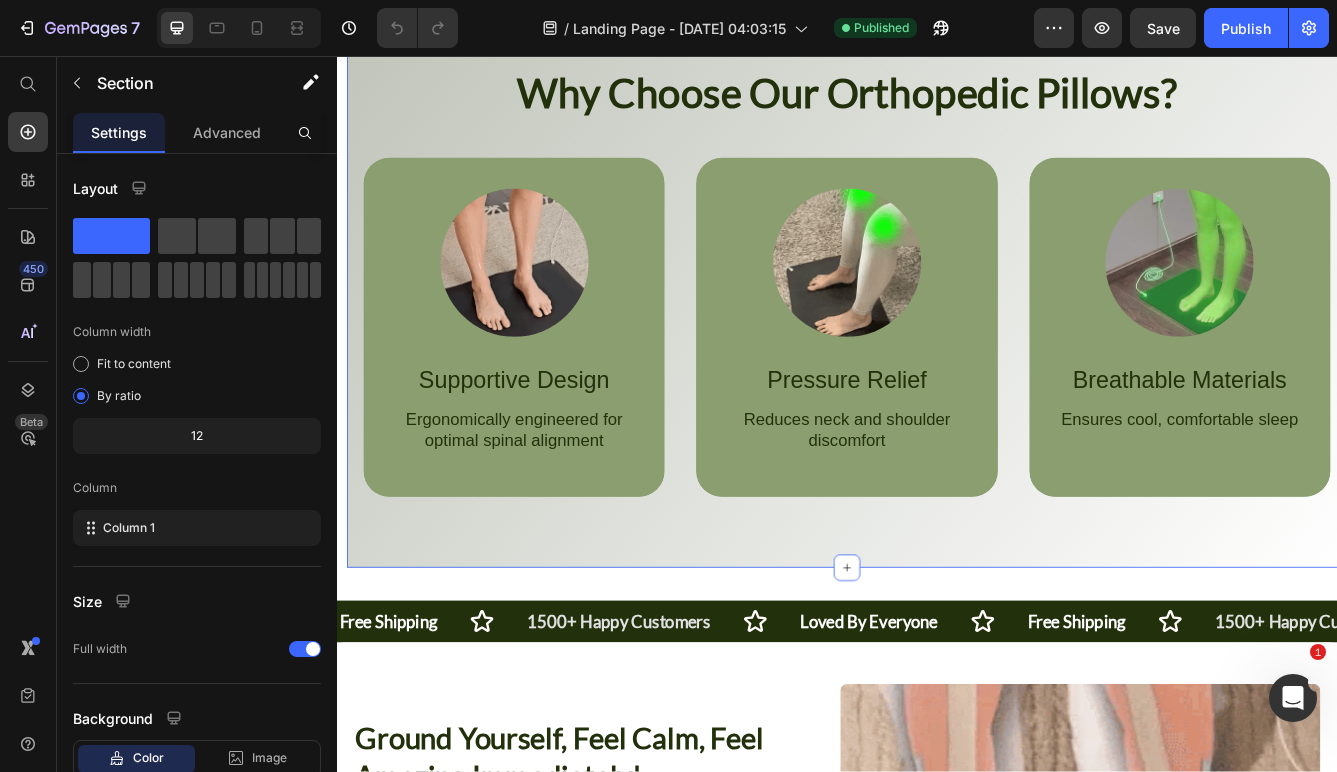 click on "Why Choose Our Orthopedic Pillows? Heading Image Supportive Design Text Block Ergonomically engineered for optimal spinal alignment Text Block Hero Banner Image Pressure Relief Text Block Reduces neck and shoulder discomfort Text Block Hero Banner Image Breathable Materials Text Block Ensures cool, comfortable sleep Text Block Hero Banner Row Image Supportive Design Text Block Ergonomically engineered for optimal spinal alignment Text Block Hero Banner Image Pressure Relief Text Block Reduces neck and shoulder discomfort Text Block Hero Banner Row Image Breathable Materials Text Block Ensures cool, comfortable sleep Text Block Hero Banner Row Section 2" at bounding box center [949, 334] 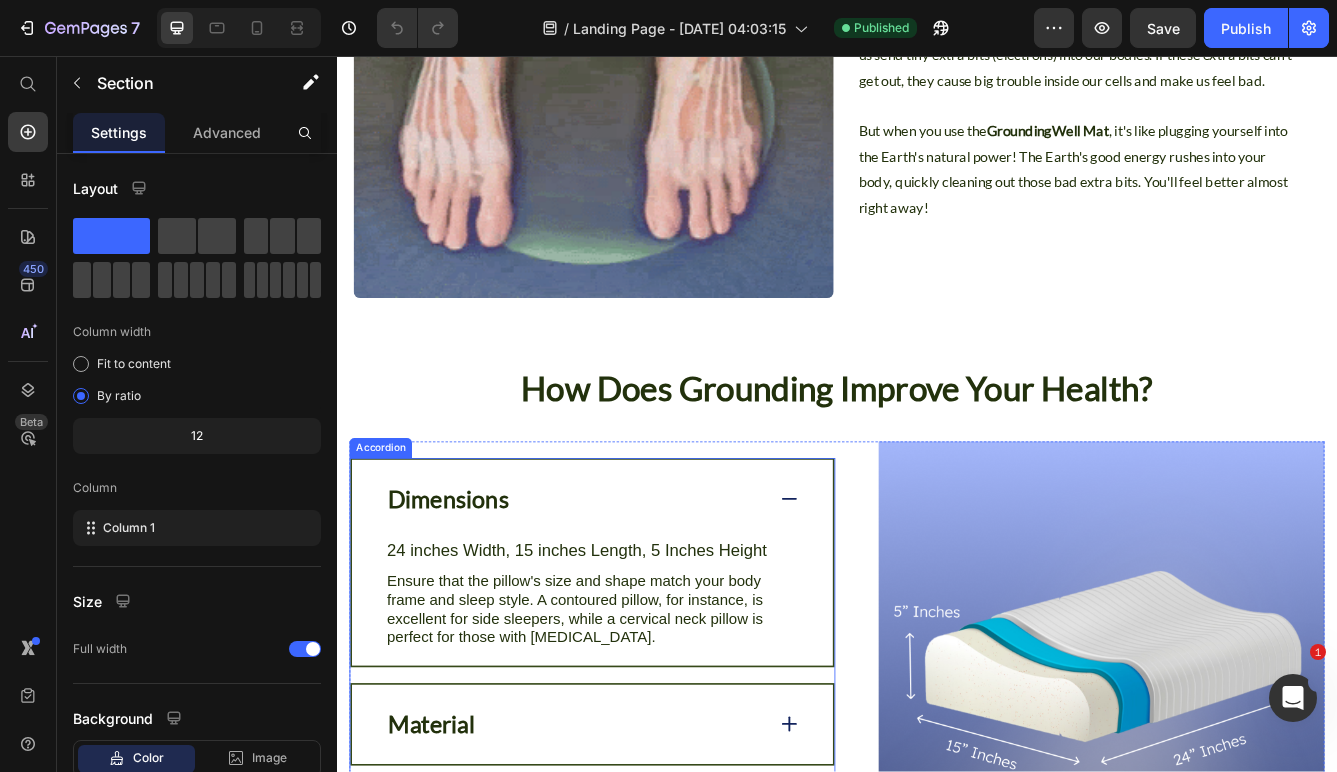 scroll, scrollTop: 2884, scrollLeft: 0, axis: vertical 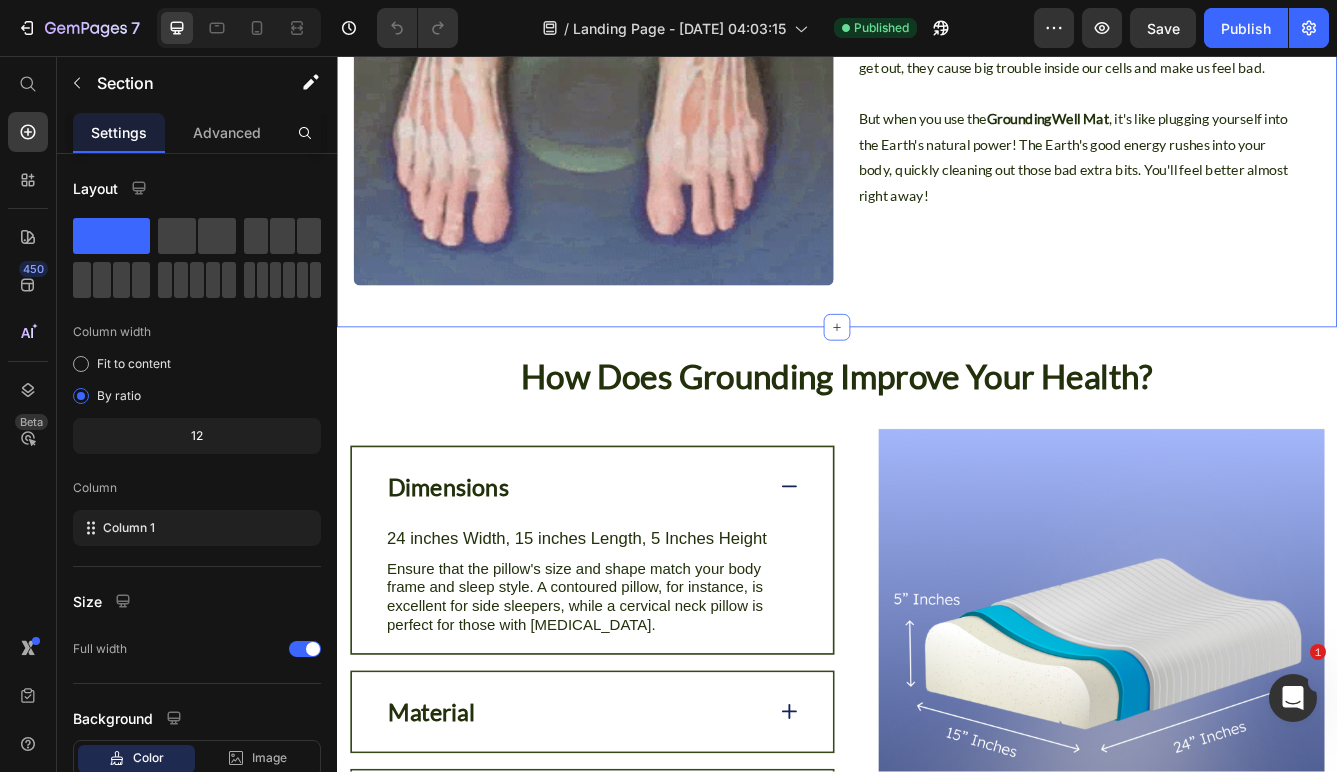 click on "Ground Yourself, Feel Calm, Feel Amazing Immediately! Heading Grounding is super important everywhere! Your TV and phone charger need it, or they could spark and break.   Guess what? Our bodies need grounding too! All the electronics around us send tiny extra bits (electrons) into our bodies. If these extra bits can't get out, they cause big trouble inside our cells and make us feel bad.   But when you use the  GroundingWell Mat , it's like plugging yourself into the Earth's natural power! The Earth's good energy rushes into your body, quickly cleaning out those bad extra bits. You'll feel better almost right away! Text Block Row Image Row Ground Yourself, Feel Calm, Feel Amazing Immediately! Heading Grounding is super important everywhere! Your TV and phone charger need it, or they could spark and break.     But when you use the  GroundingWell Mat Text Block Row Image Row Row Section 5   You can create reusable sections Create Theme Section AI Content Write with GemAI Tone and Voice Persuasive Product" at bounding box center (937, -274) 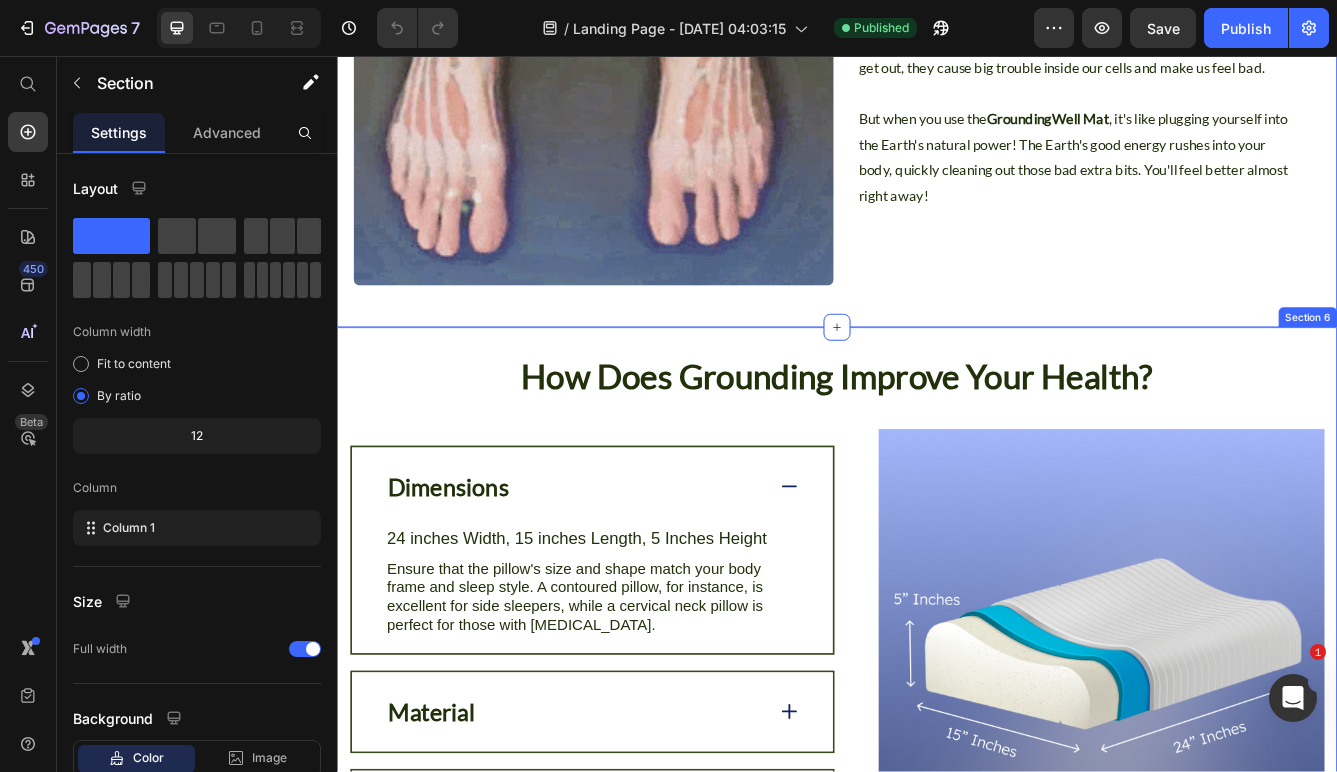 click on "How Does Grounding Improve Your Health? Heading Image
Dimensions 24 inches Width, 15 inches Length, 5 Inches Height Text Block Ensure that the pillow's size and shape match your body frame and sleep style. A contoured pillow, for instance, is excellent for side sleepers, while a cervical neck pillow is perfect for those with [MEDICAL_DATA]. Text Block Row
Material
Care Instructions Accordion Row Row Section 6" at bounding box center (937, 722) 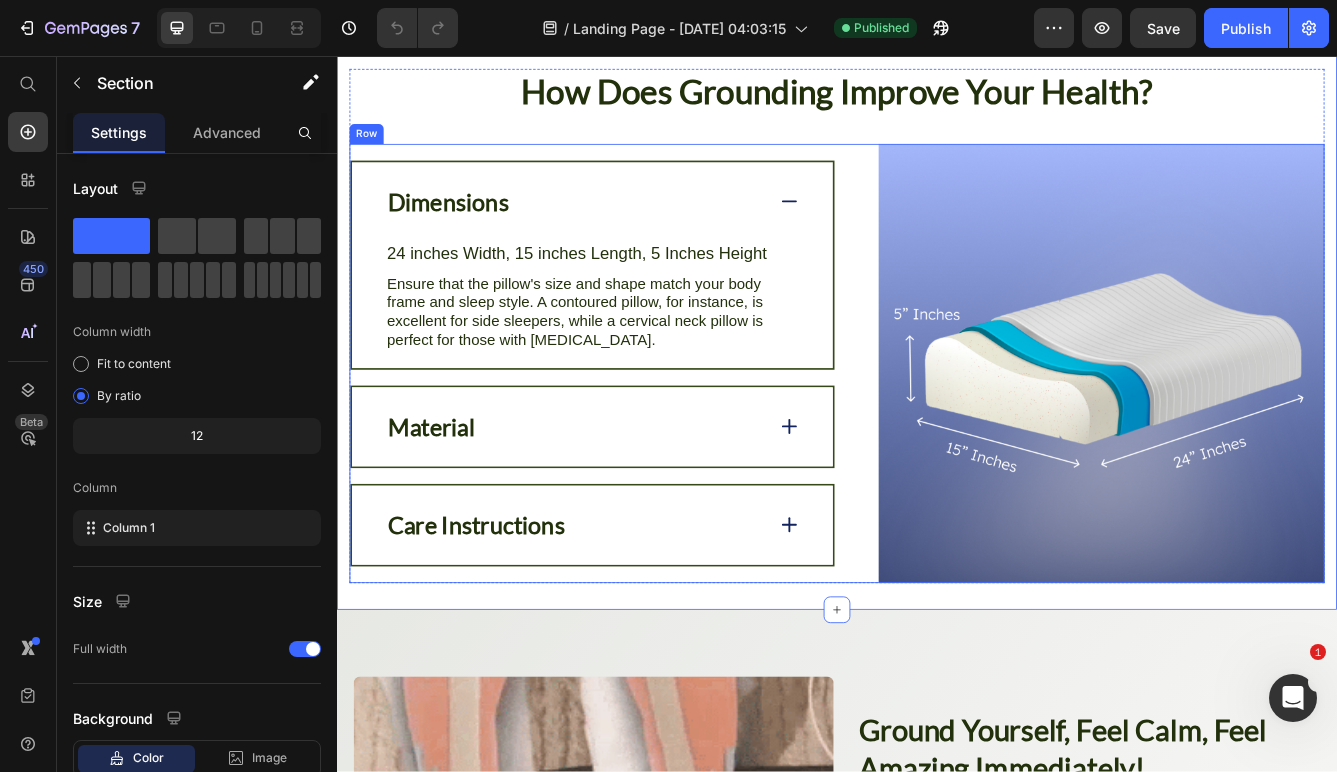 scroll, scrollTop: 3274, scrollLeft: 0, axis: vertical 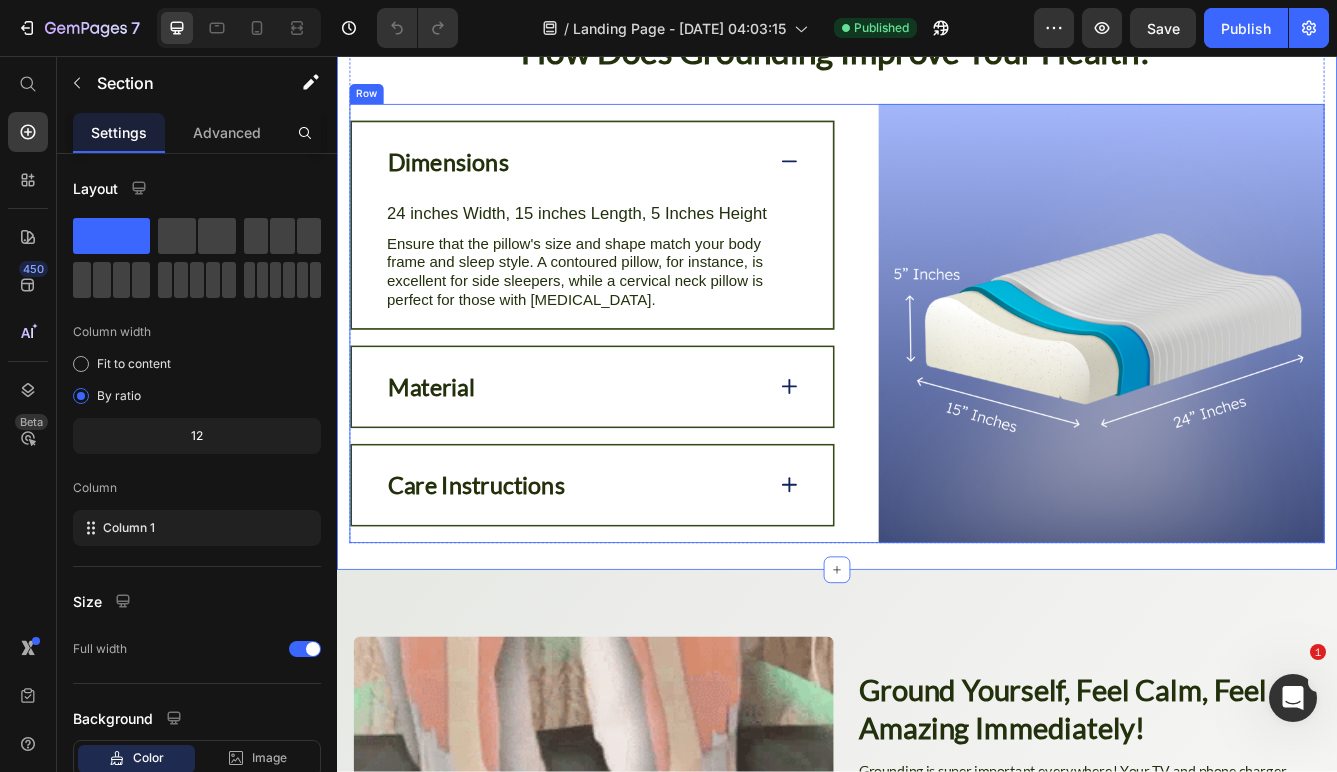 click on "Image
Dimensions 24 inches Width, 15 inches Length, 5 Inches Height Text Block Ensure that the pillow's size and shape match your body frame and sleep style. A contoured pillow, for instance, is excellent for side sleepers, while a cervical neck pillow is perfect for those with [MEDICAL_DATA]. Text Block Row
Material
Care Instructions Accordion Row" at bounding box center [937, 377] 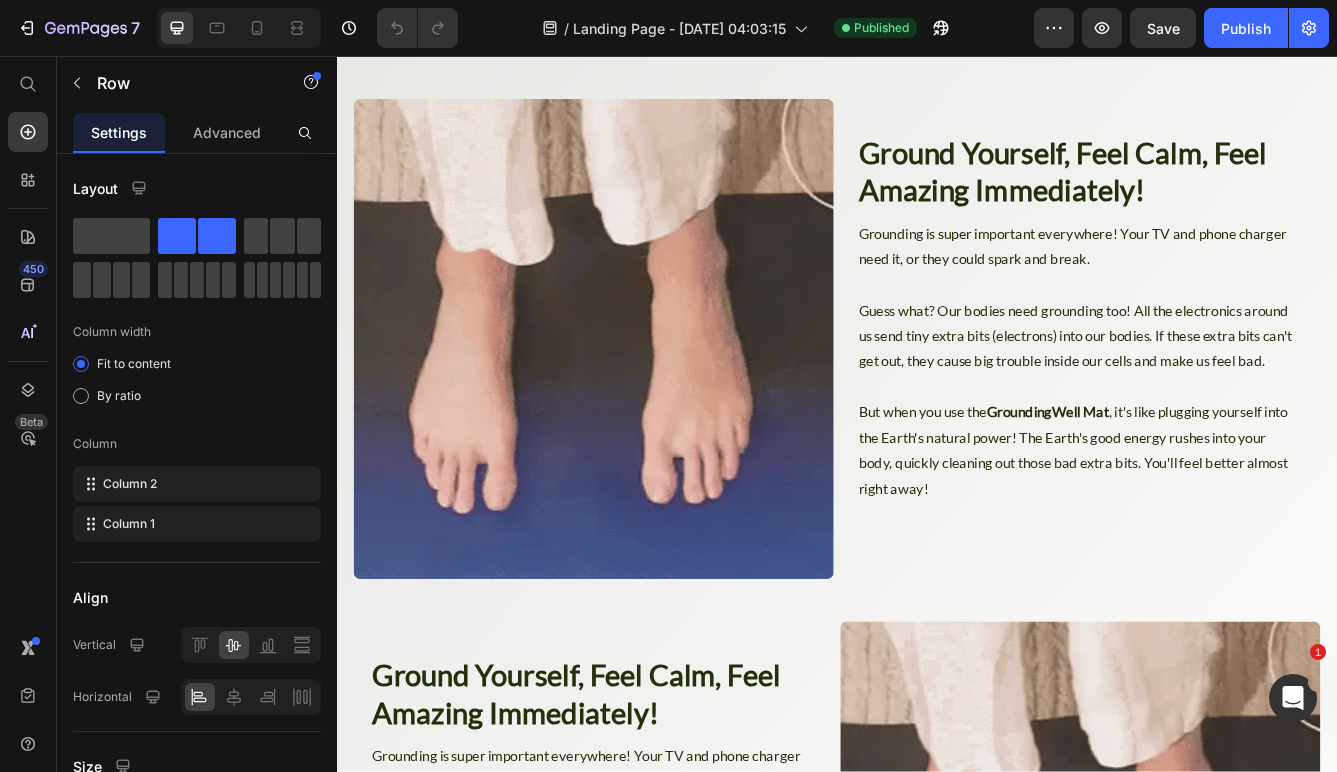 scroll, scrollTop: 3944, scrollLeft: 0, axis: vertical 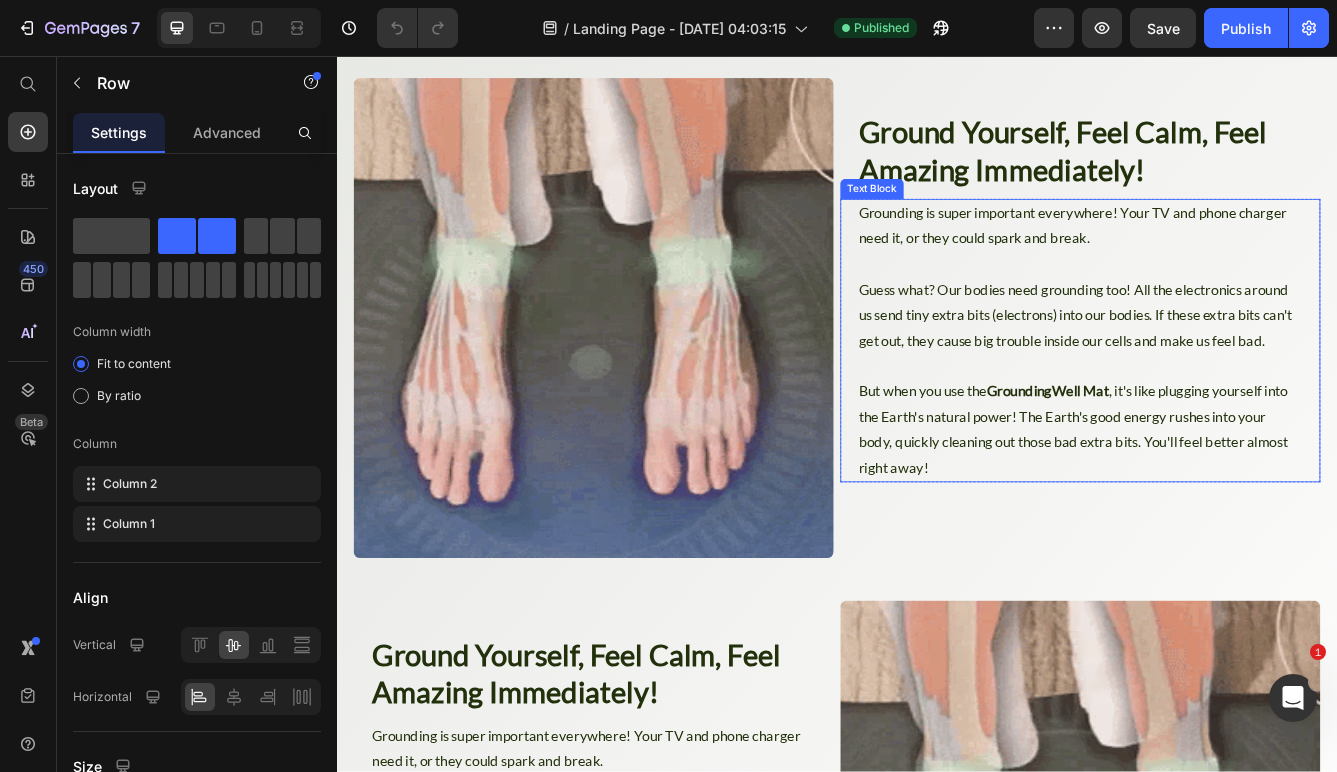 click on "Grounding is super important everywhere! Your TV and phone charger need it, or they could spark and break.   Guess what? Our bodies need grounding too! All the electronics around us send tiny extra bits (electrons) into our bodies. If these extra bits can't get out, they cause big trouble inside our cells and make us feel bad.   But when you use the  GroundingWell Mat , it's like plugging yourself into the Earth's natural power! The Earth's good energy rushes into your body, quickly cleaning out those bad extra bits. You'll feel better almost right away! Text Block" at bounding box center (1229, 398) 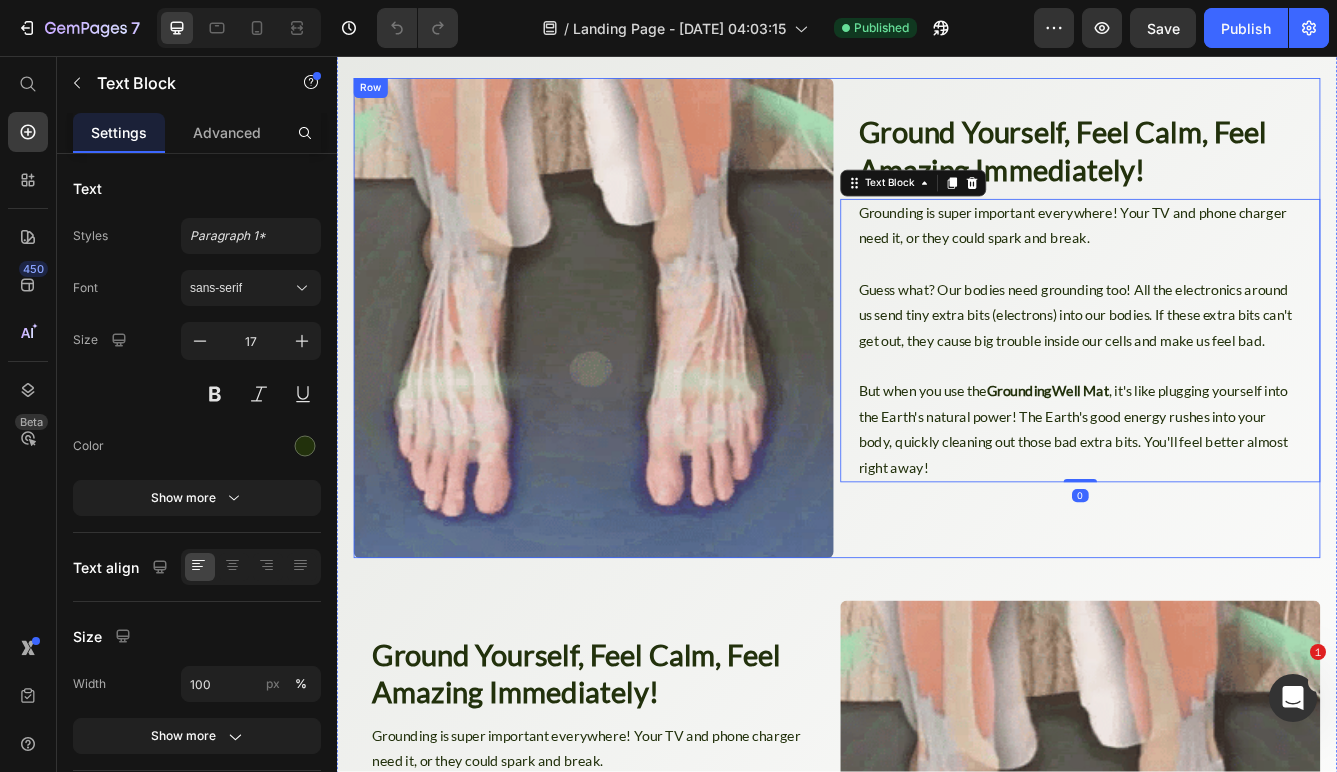 click on "Ground Yourself, Feel Calm, Feel Amazing Immediately! Heading Grounding is super important everywhere! Your TV and phone charger need it, or they could spark and break.   Guess what? Our bodies need grounding too! All the electronics around us send tiny extra bits (electrons) into our bodies. If these extra bits can't get out, they cause big trouble inside our cells and make us feel bad.   But when you use the  GroundingWell Mat , it's like plugging yourself into the Earth's natural power! The Earth's good energy rushes into your body, quickly cleaning out those bad extra bits. You'll feel better almost right away! Text Block   0 Row Image Row" at bounding box center [937, 371] 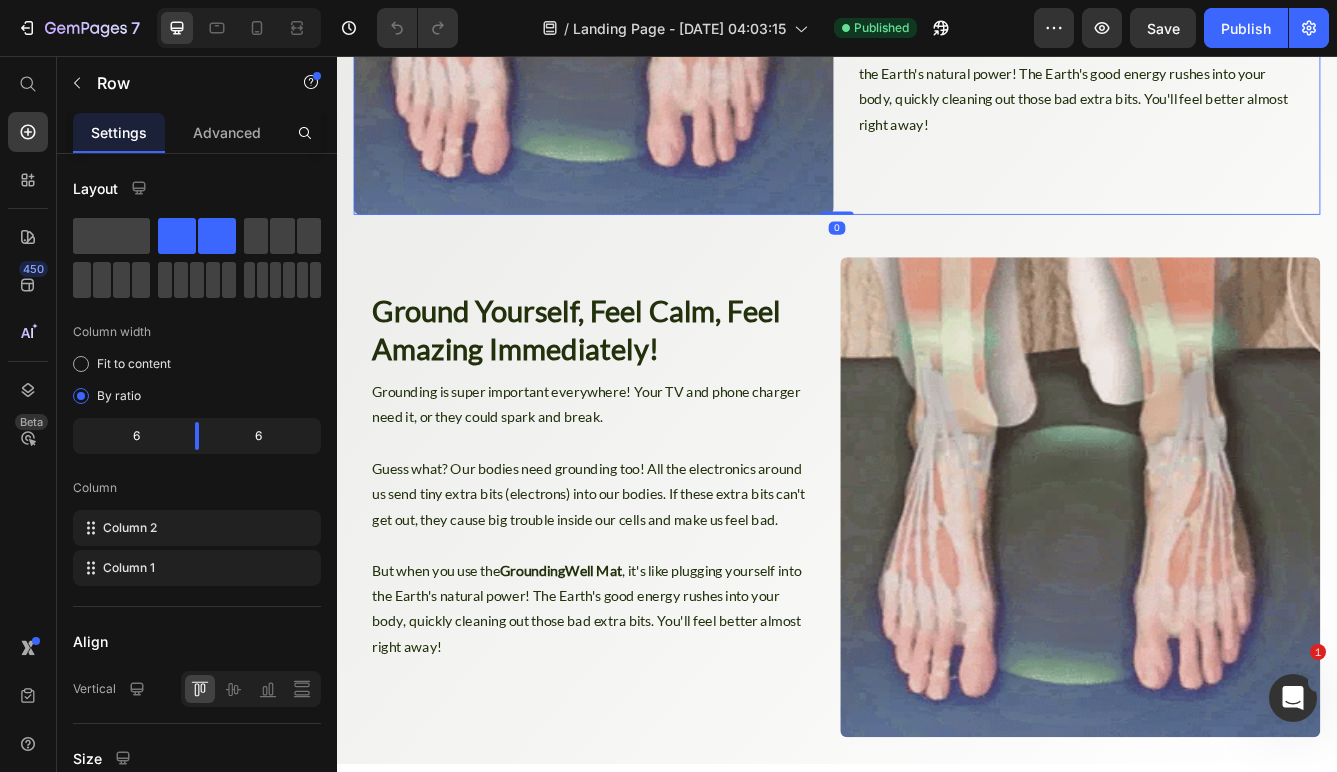 scroll, scrollTop: 4357, scrollLeft: 0, axis: vertical 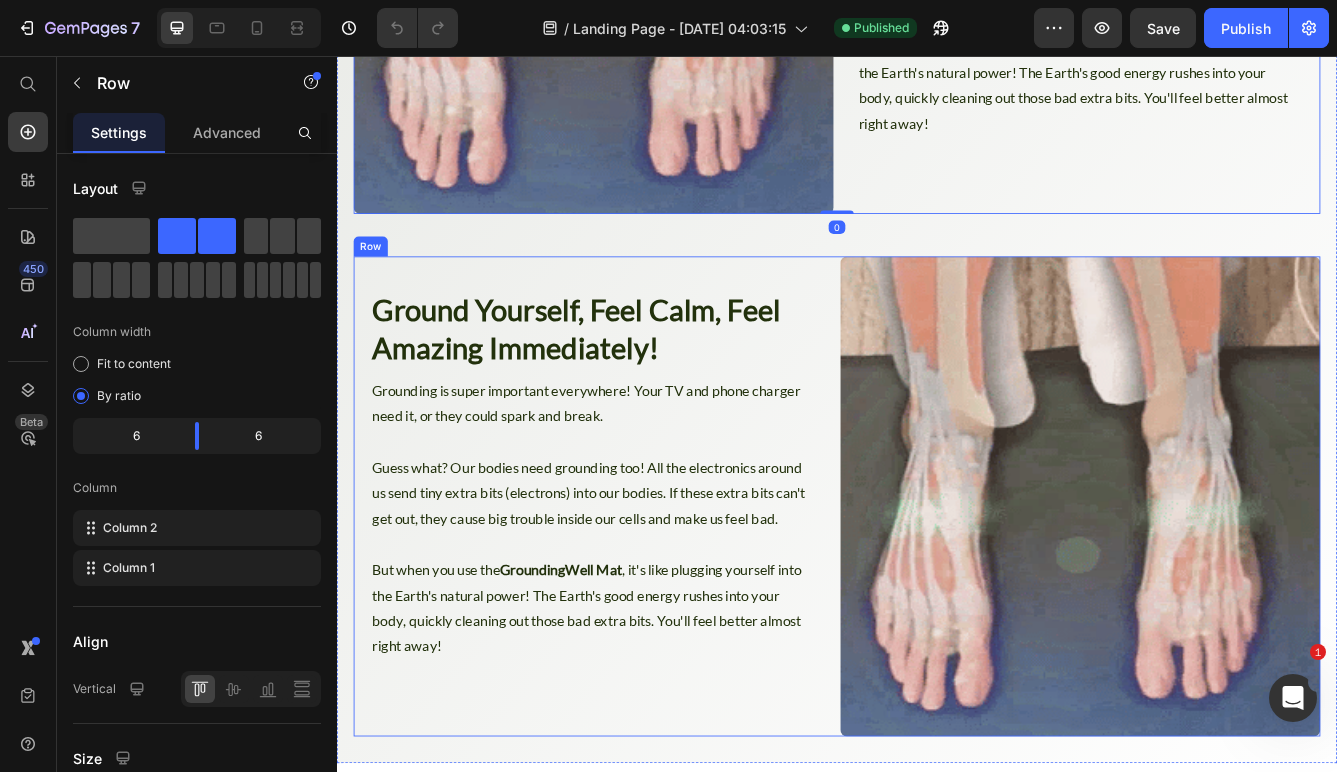 click on "Image Ground Yourself, Feel Calm, Feel Amazing Immediately! Heading Grounding is super important everywhere! Your TV and phone charger need it, or they could spark and break.   Guess what? Our bodies need grounding too! All the electronics around us send tiny extra bits (electrons) into our bodies. If these extra bits can't get out, they cause big trouble inside our cells and make us feel bad.   But when you use the  GroundingWell Mat , it's like plugging yourself into the Earth's natural power! The Earth's good energy rushes into your body, quickly cleaning out those bad extra bits. You'll feel better almost right away! Text Block Row" at bounding box center [937, 585] 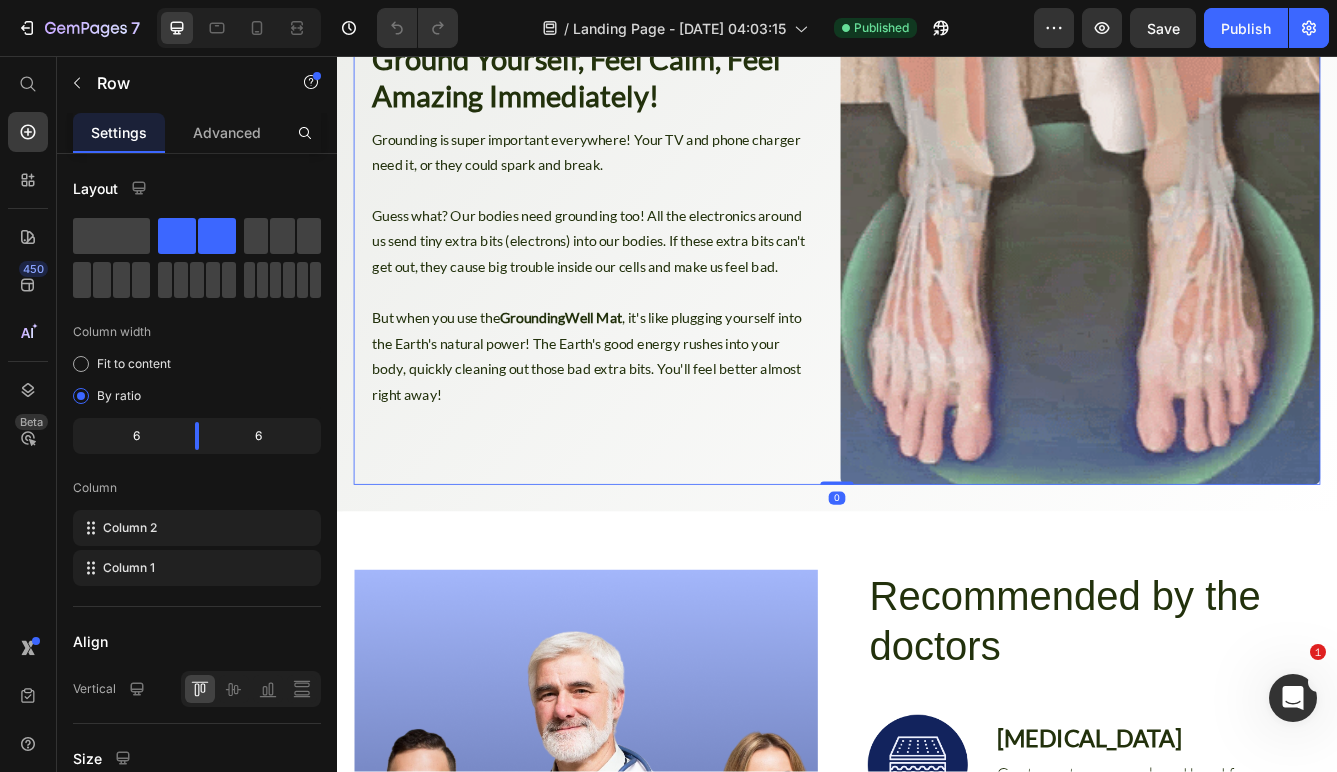 scroll, scrollTop: 4892, scrollLeft: 0, axis: vertical 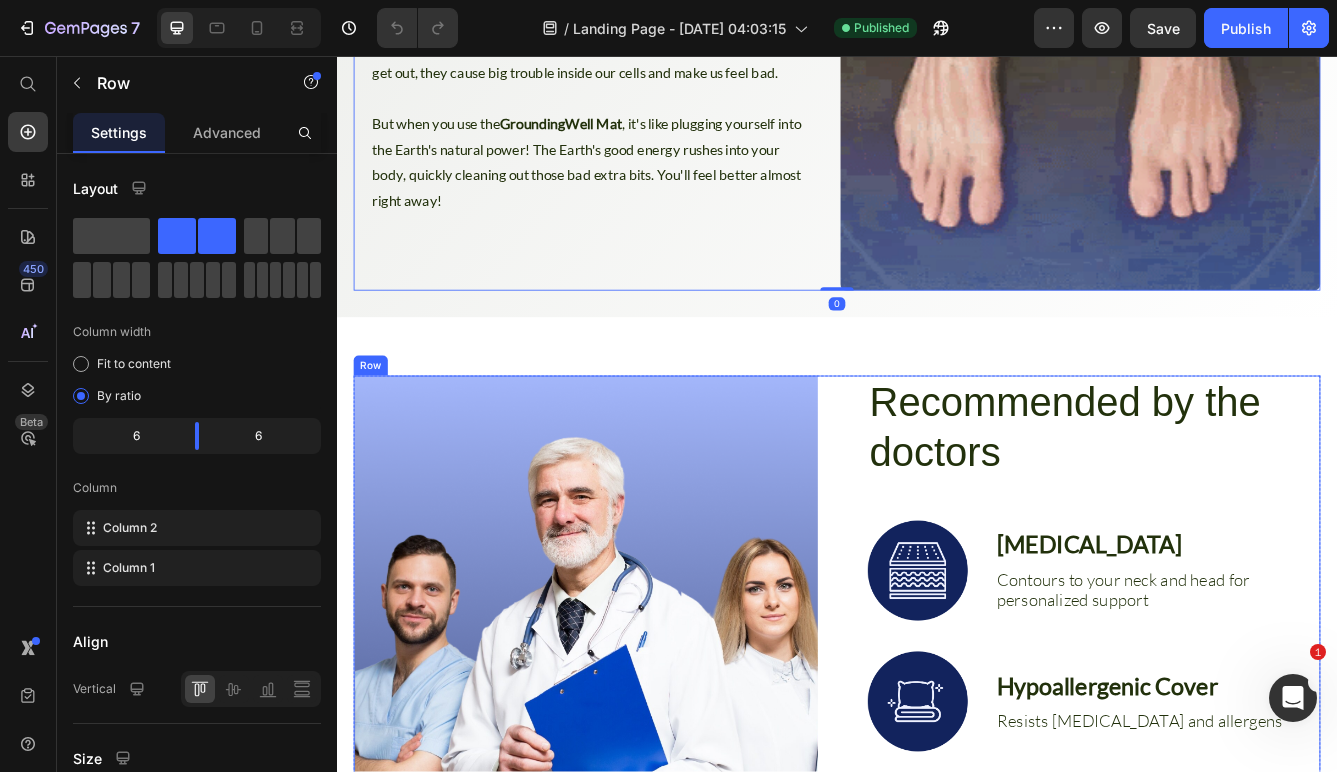 click on "Image Recommended by the doctors Heading Image [MEDICAL_DATA] Text Block Contours to your neck and head for personalized support Text Block Row Image Hypoallergenic Cover Text Block Resists [MEDICAL_DATA] and allergens Text Block Row Image Adjustable Height Text Block Customize pillow loft to your preference Text Block Row Row Row" at bounding box center (937, 745) 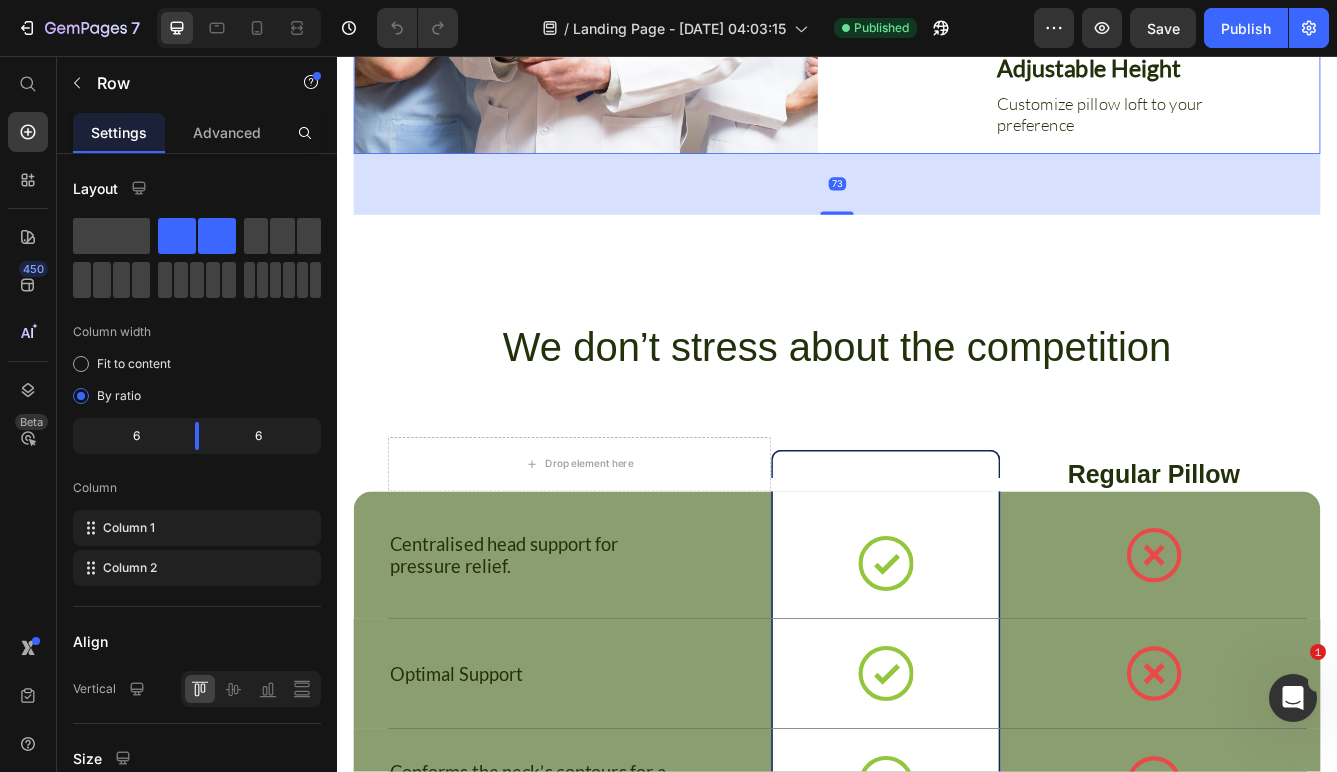 scroll, scrollTop: 5773, scrollLeft: 0, axis: vertical 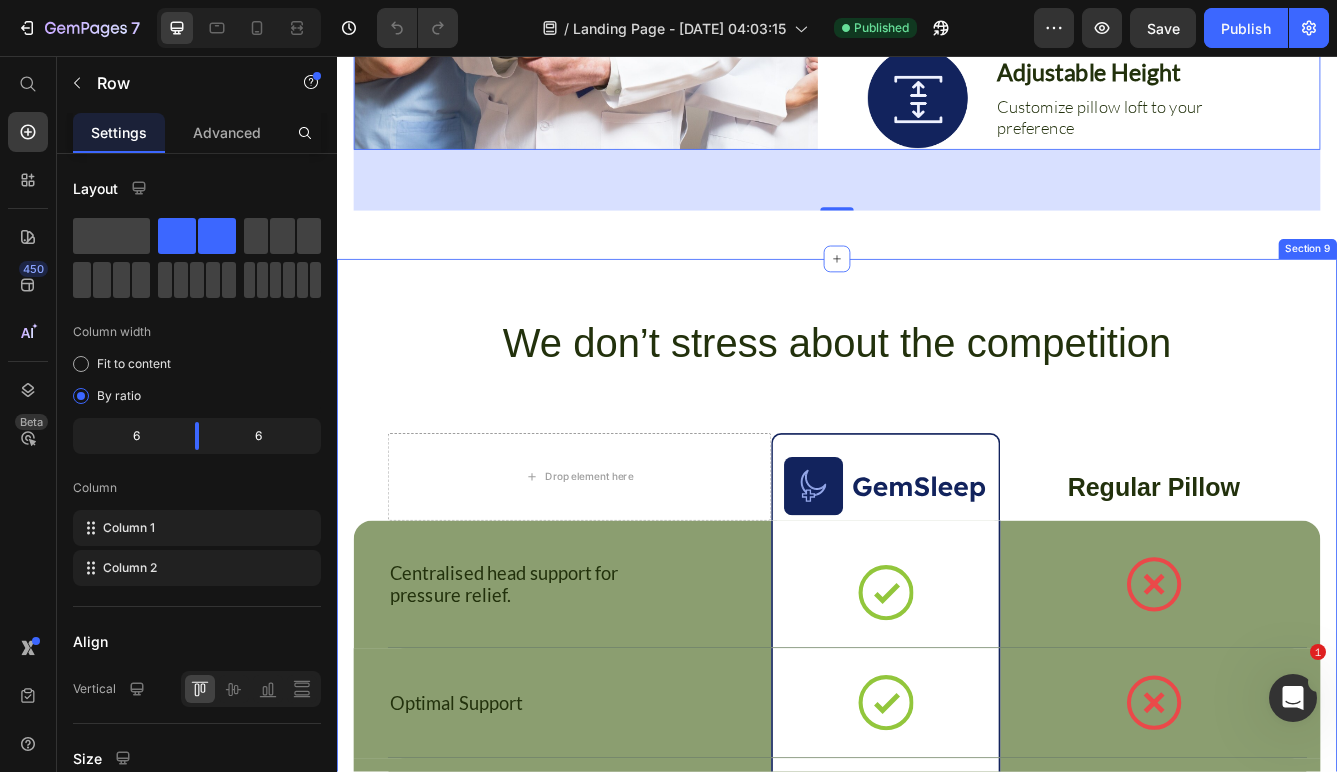 click on "We don’t stress about the competition Heading
Drop element here Image Row Regular Pillow Text Block Row Centralised head support for pressure relief. Text Block
Icon Row
Icon Row Row Optimal Support Text Block
Icon Row
Icon Row Row Conforms the neck’s contours for a perfect fit Text Block
Icon Row
Icon Row Row Relives face and ear pressure for the side sleepers. Text Block
Icon Row
Icon Row Row
Drop element here
Drop element here Row
Drop element here Row Row Row
Drop element here
Drop element here Row
Drop element here Row Row Section 9" at bounding box center (937, 871) 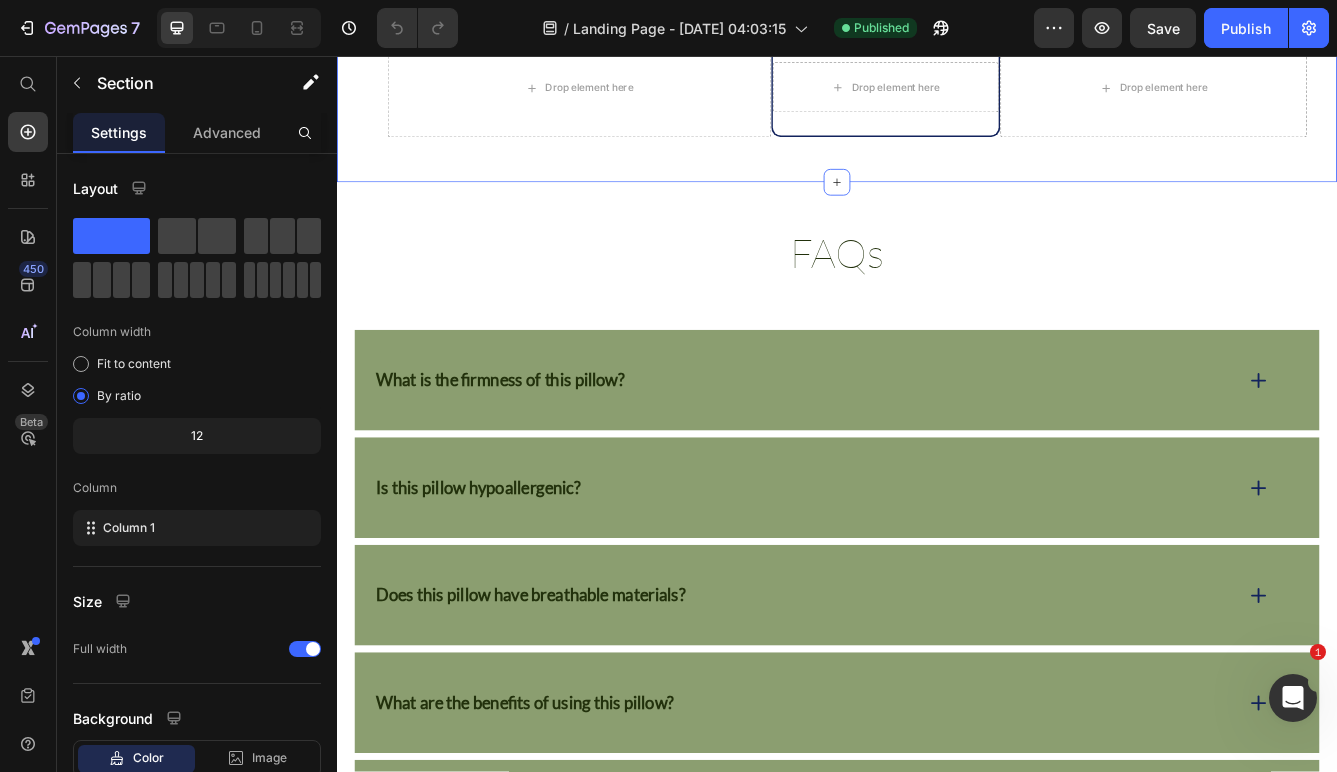 scroll, scrollTop: 7010, scrollLeft: 0, axis: vertical 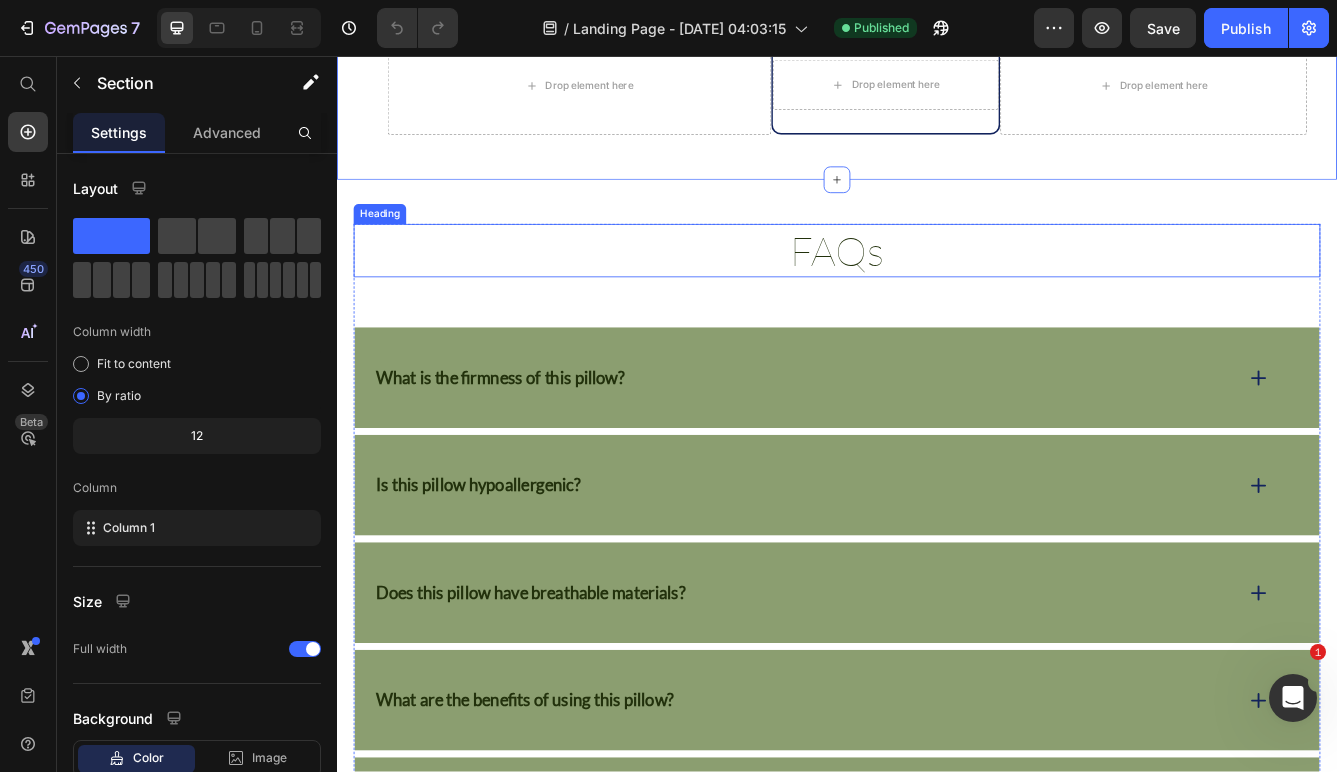click on "FAQs" at bounding box center [937, 290] 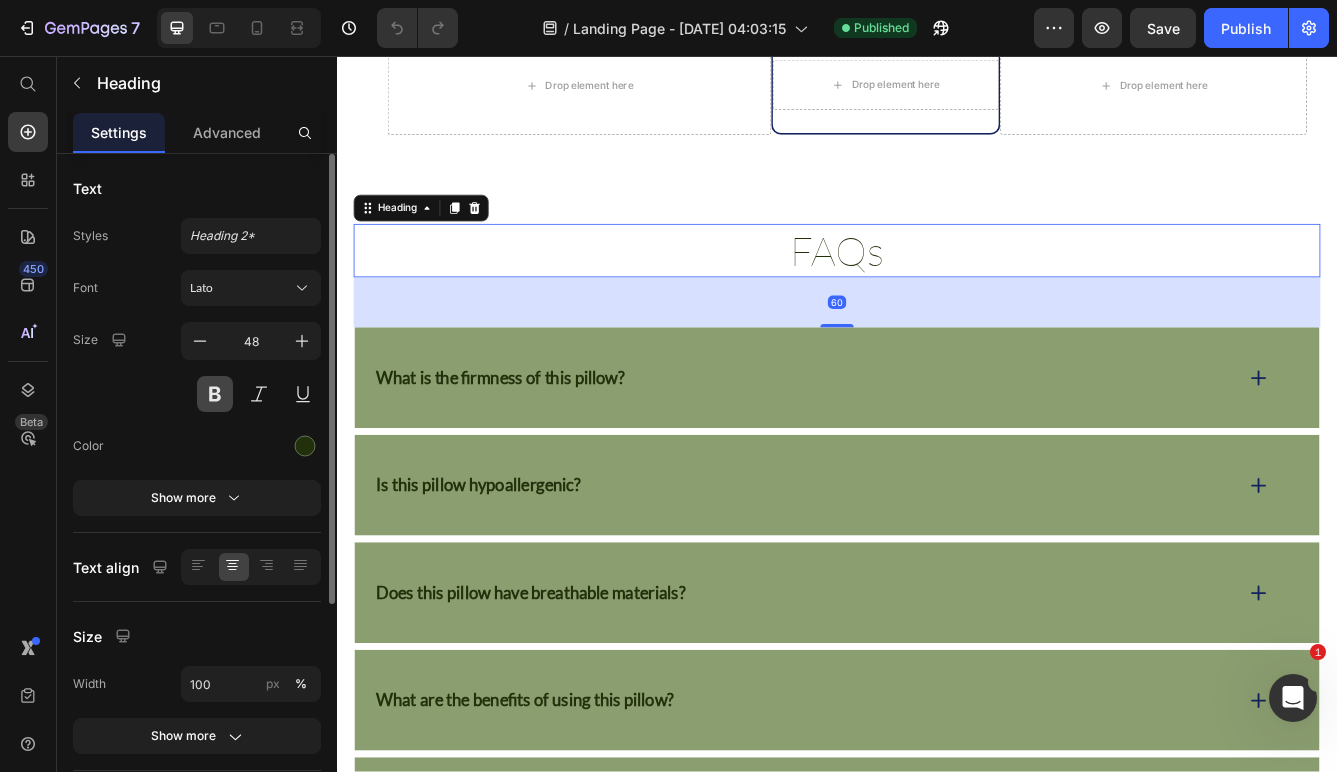 click at bounding box center (215, 394) 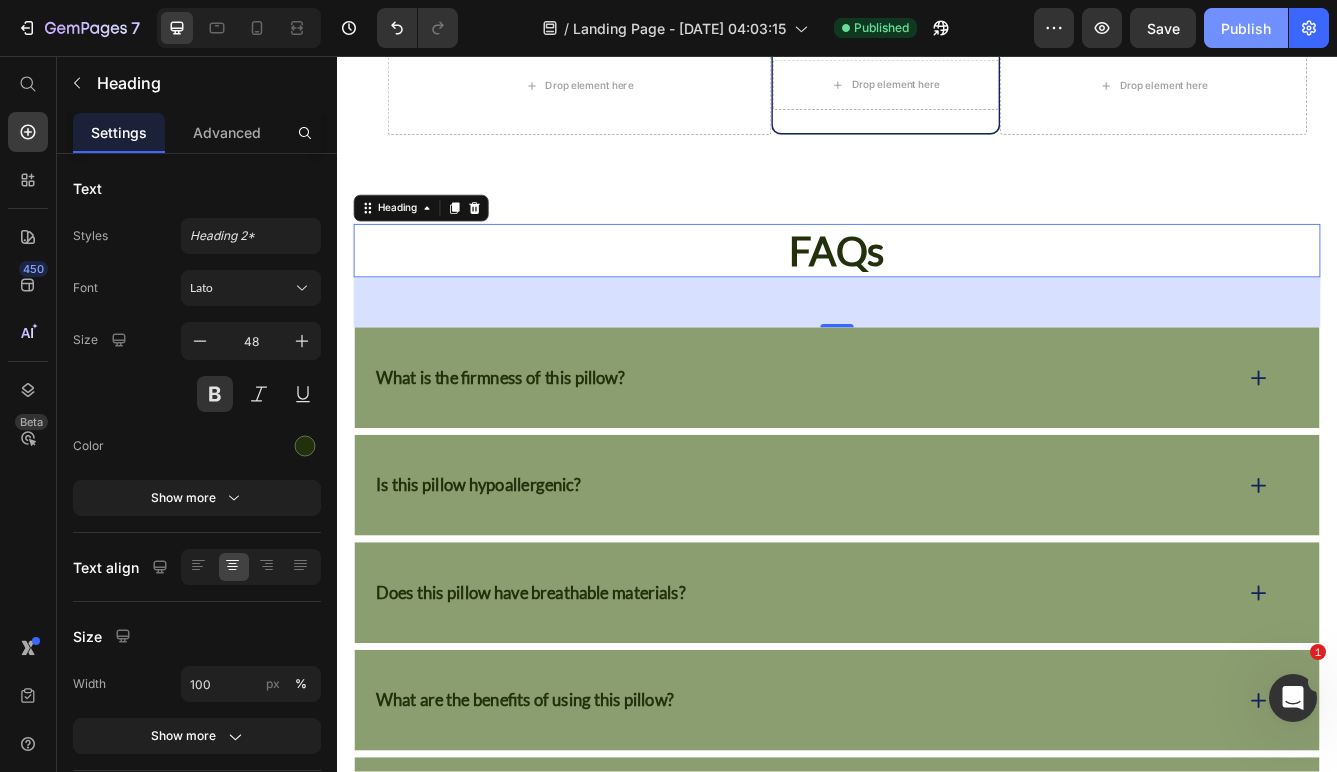 click on "Publish" at bounding box center [1246, 28] 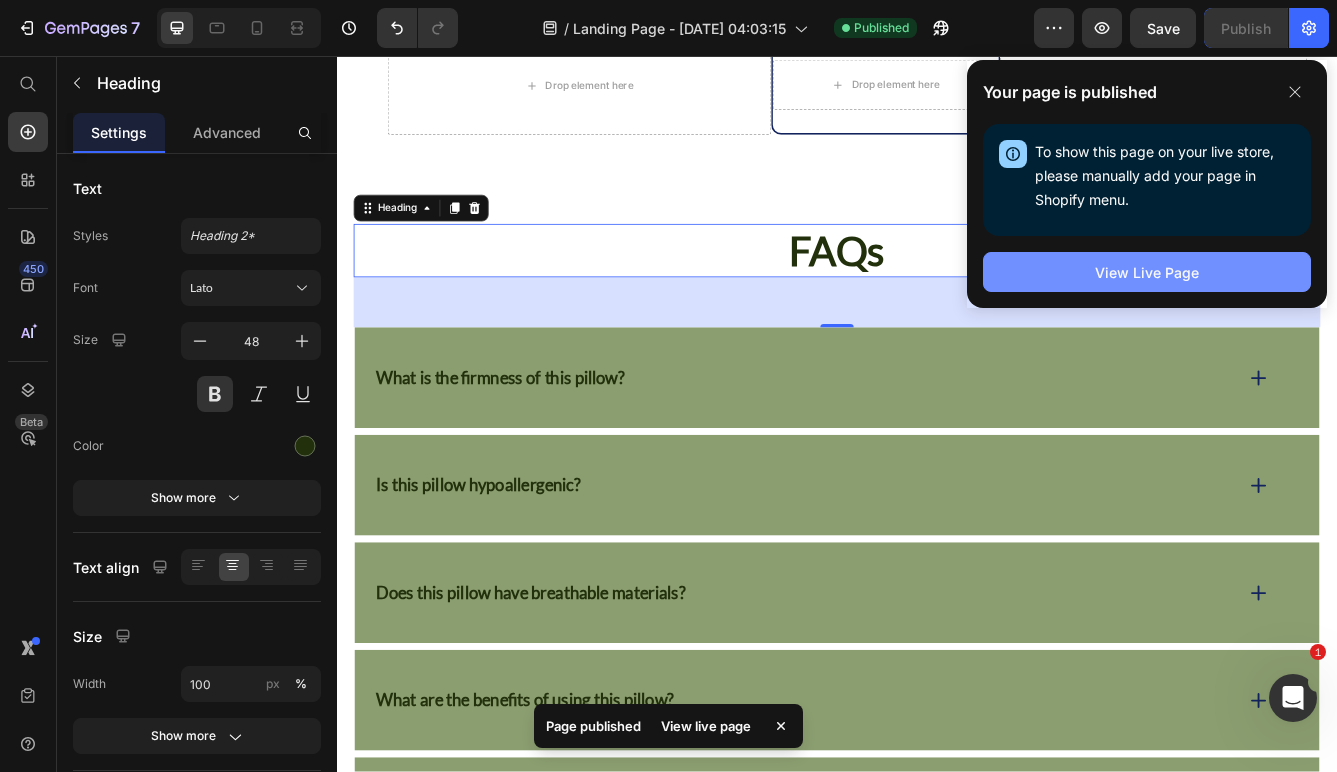 click on "View Live Page" at bounding box center [1147, 272] 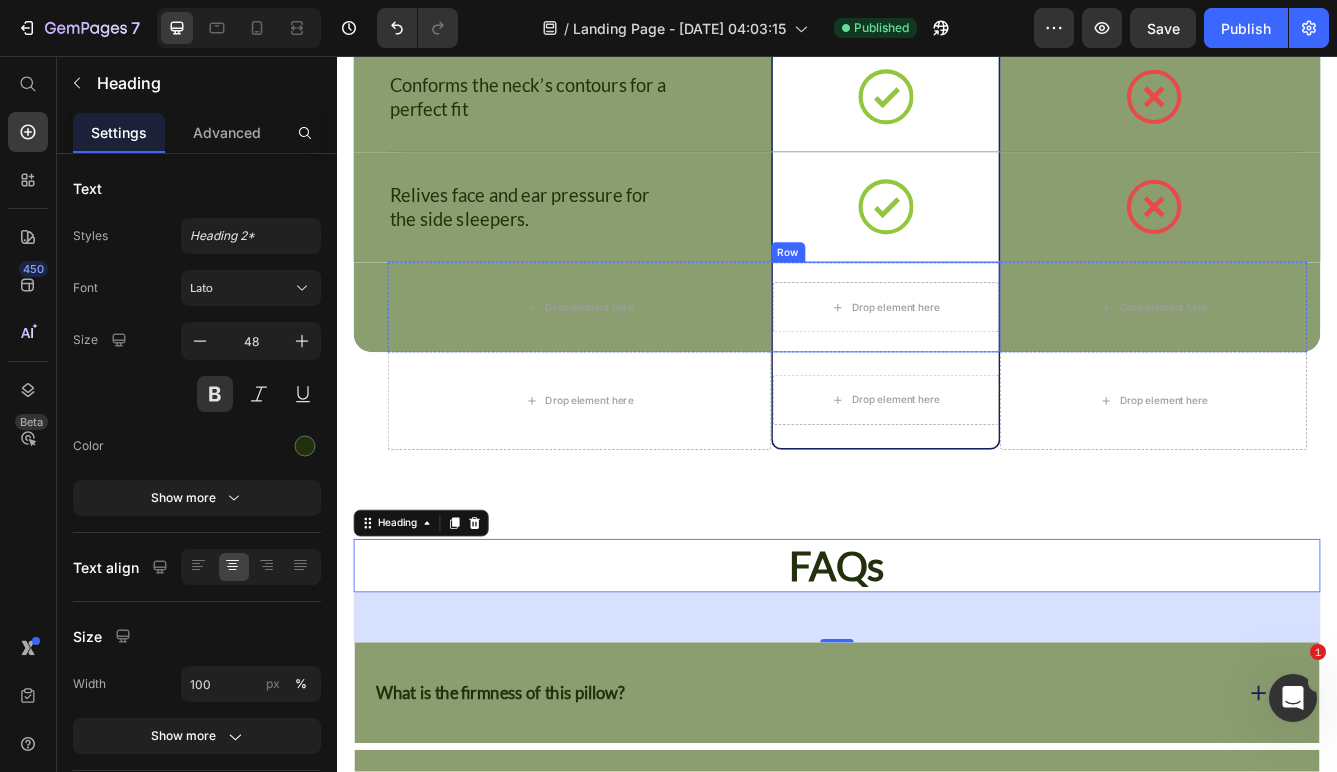 scroll, scrollTop: 6640, scrollLeft: 0, axis: vertical 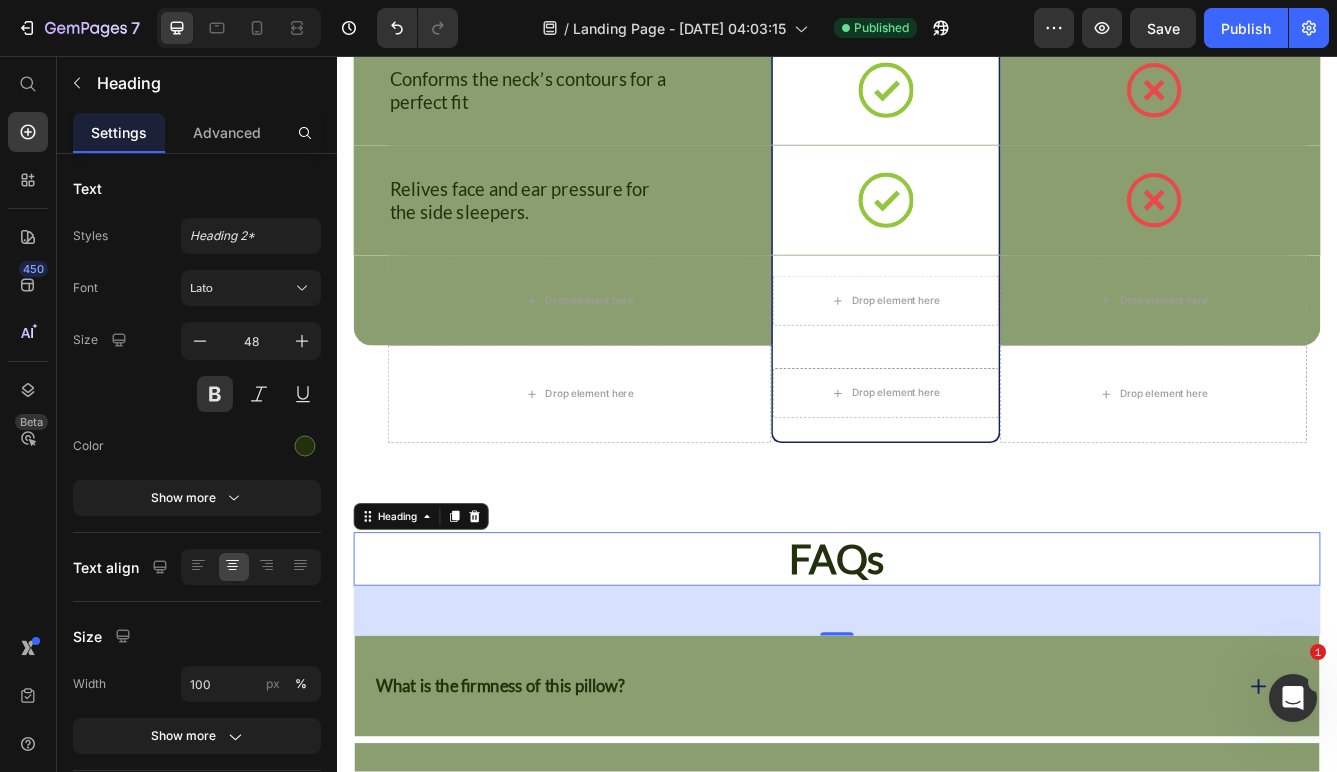 click on "FAQs" at bounding box center [937, 660] 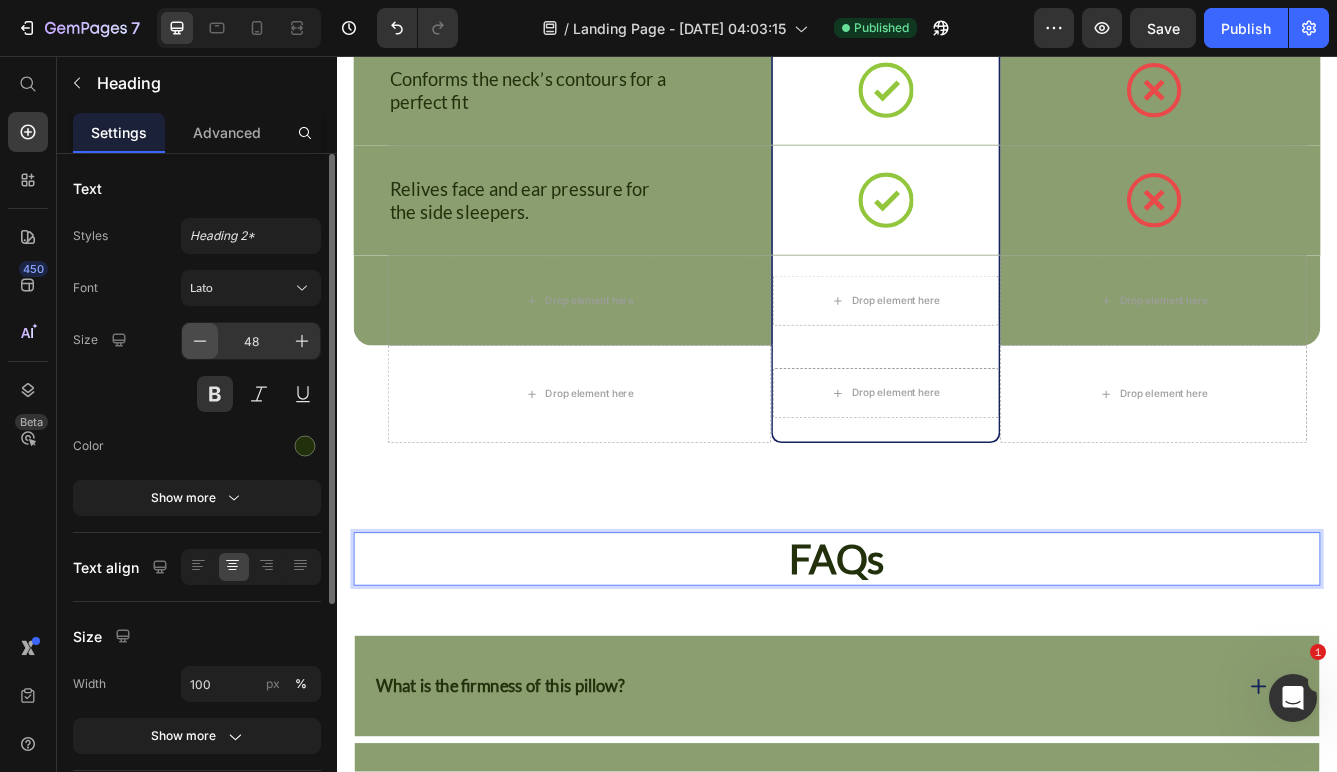 click 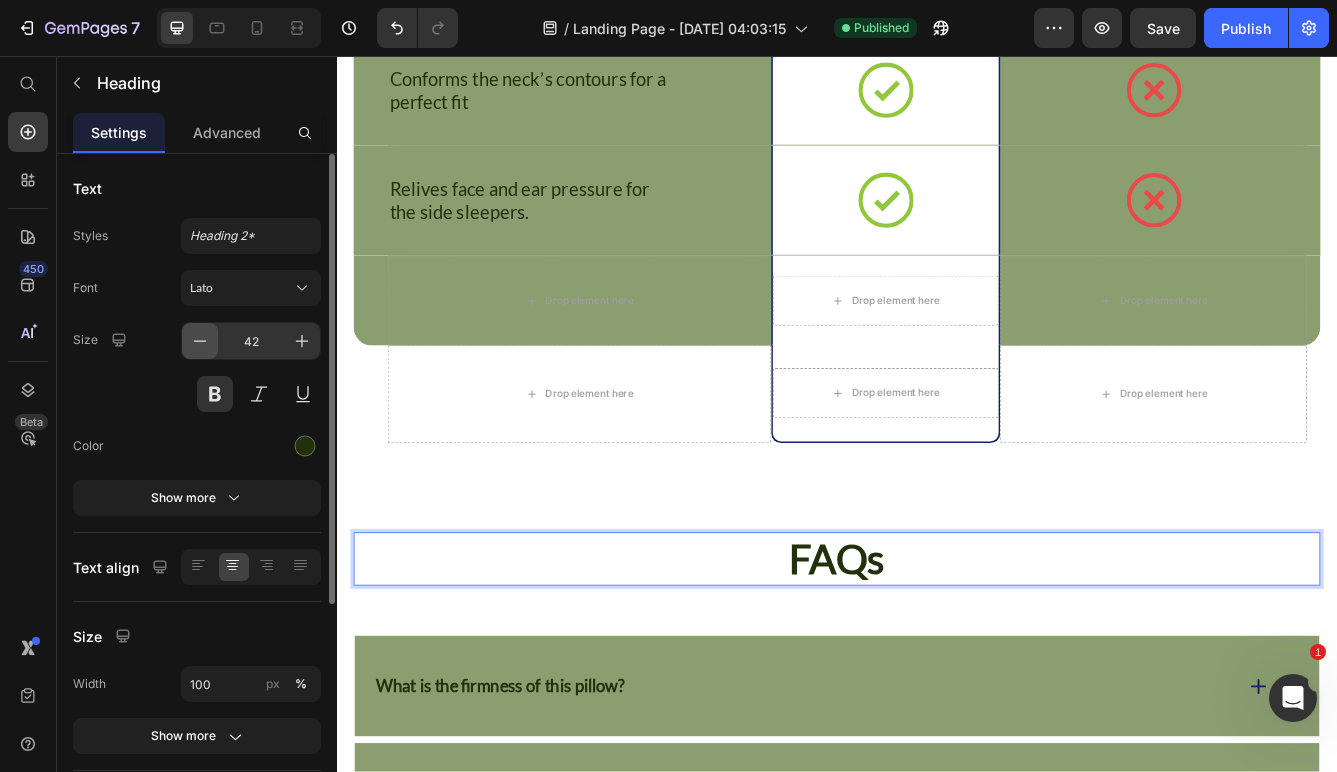 click 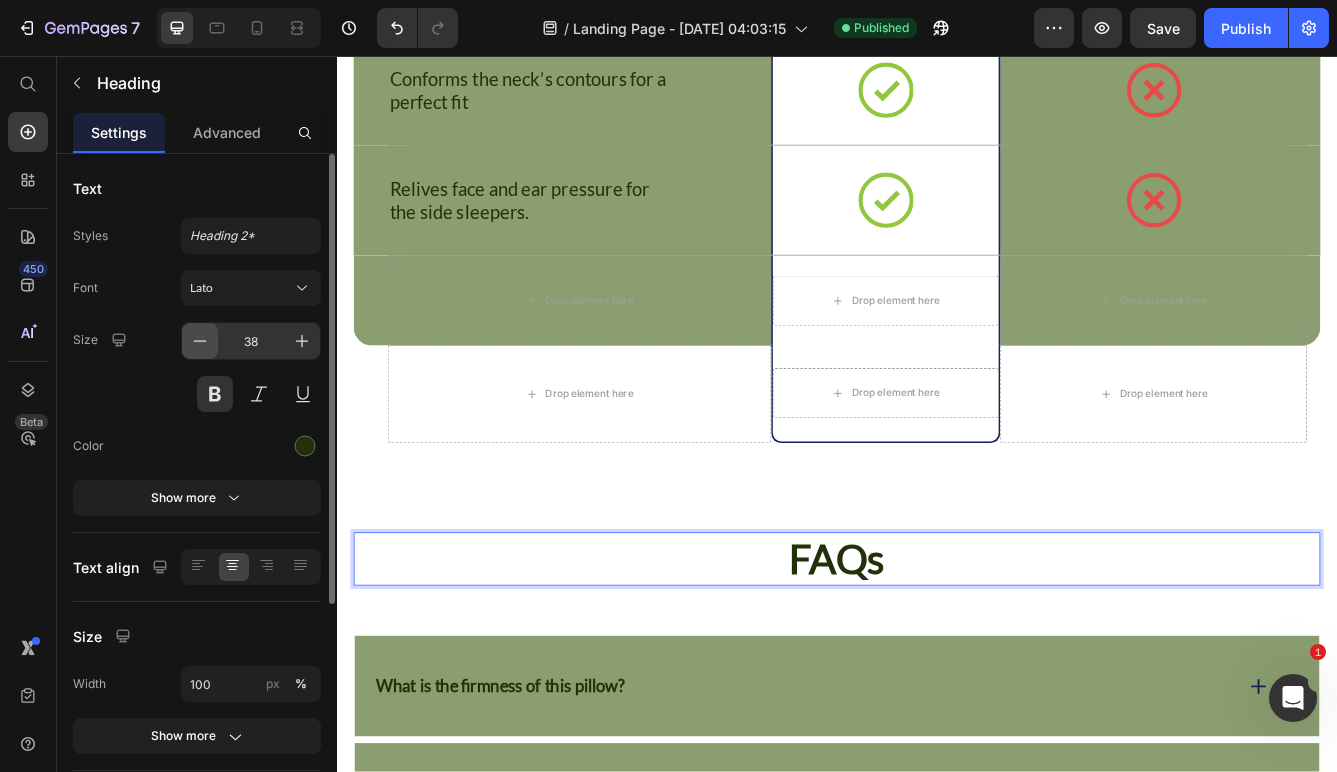click 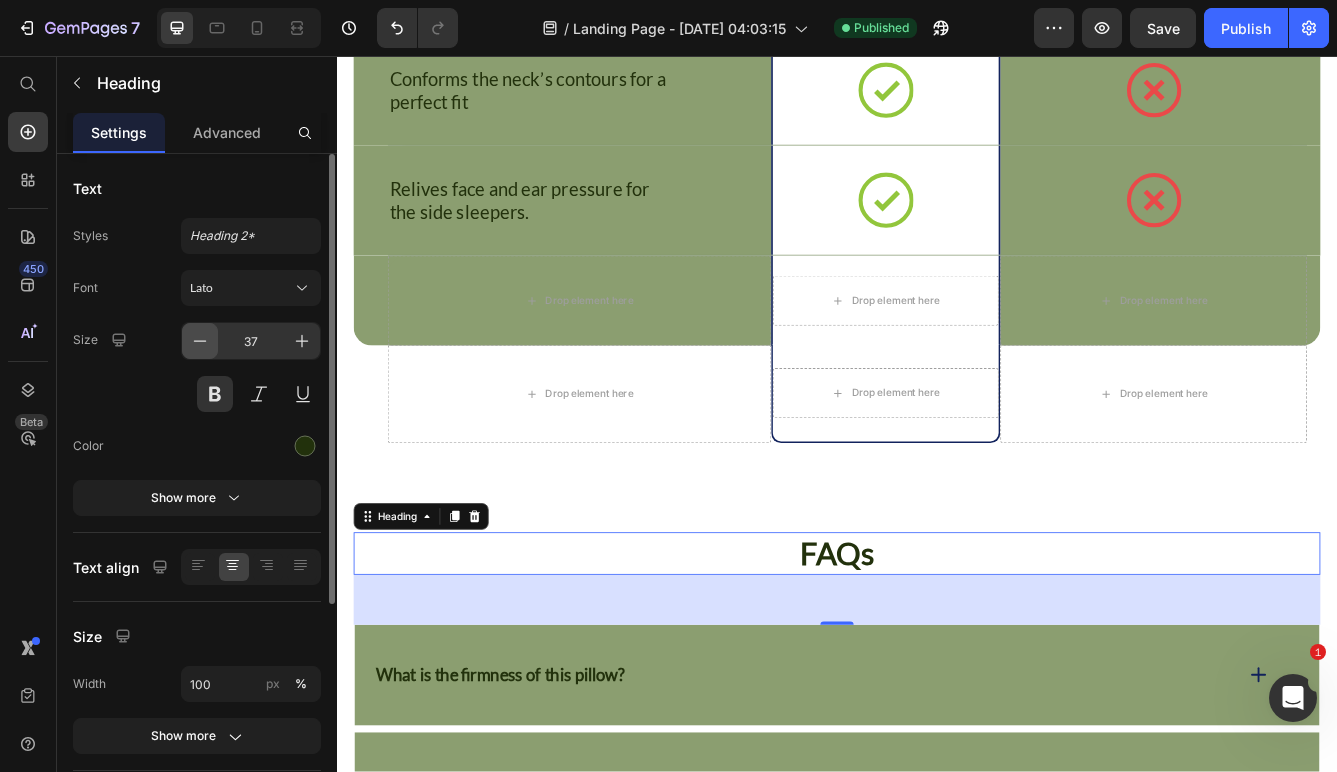 click 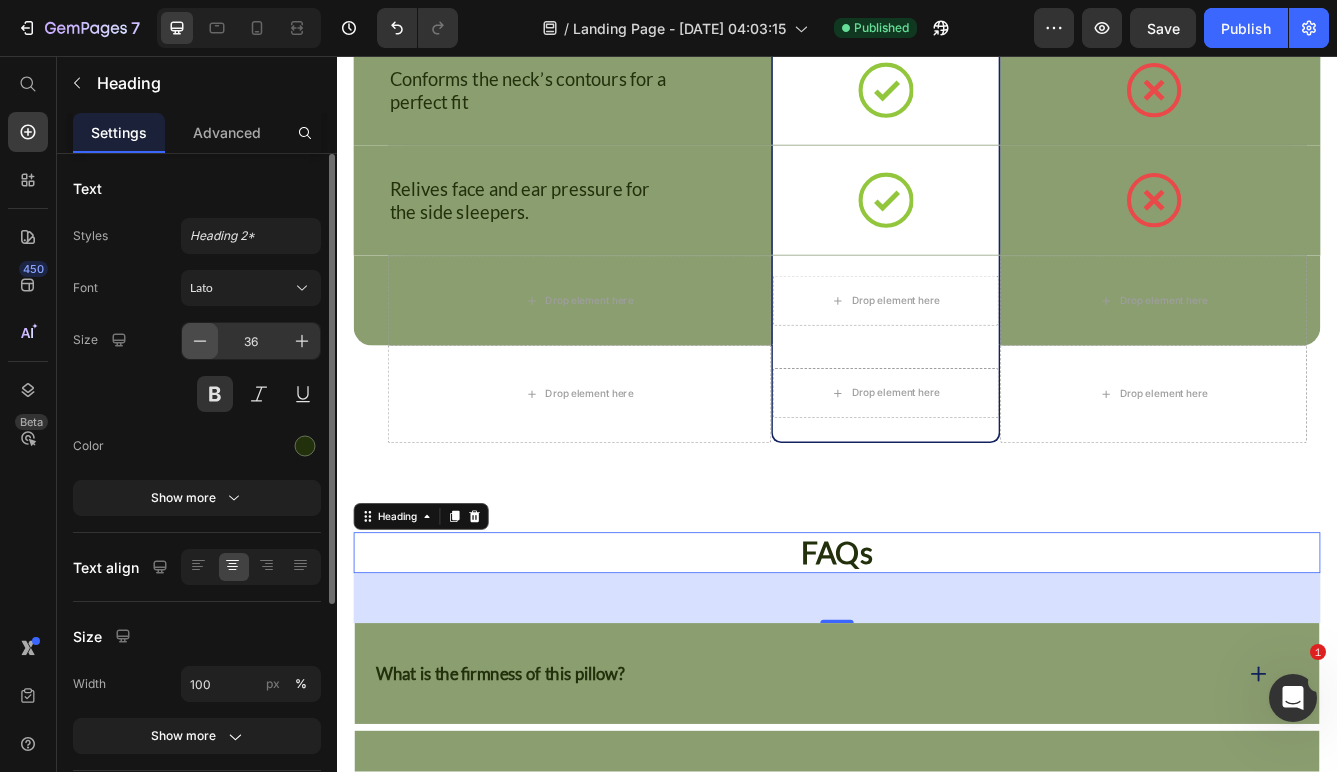 click 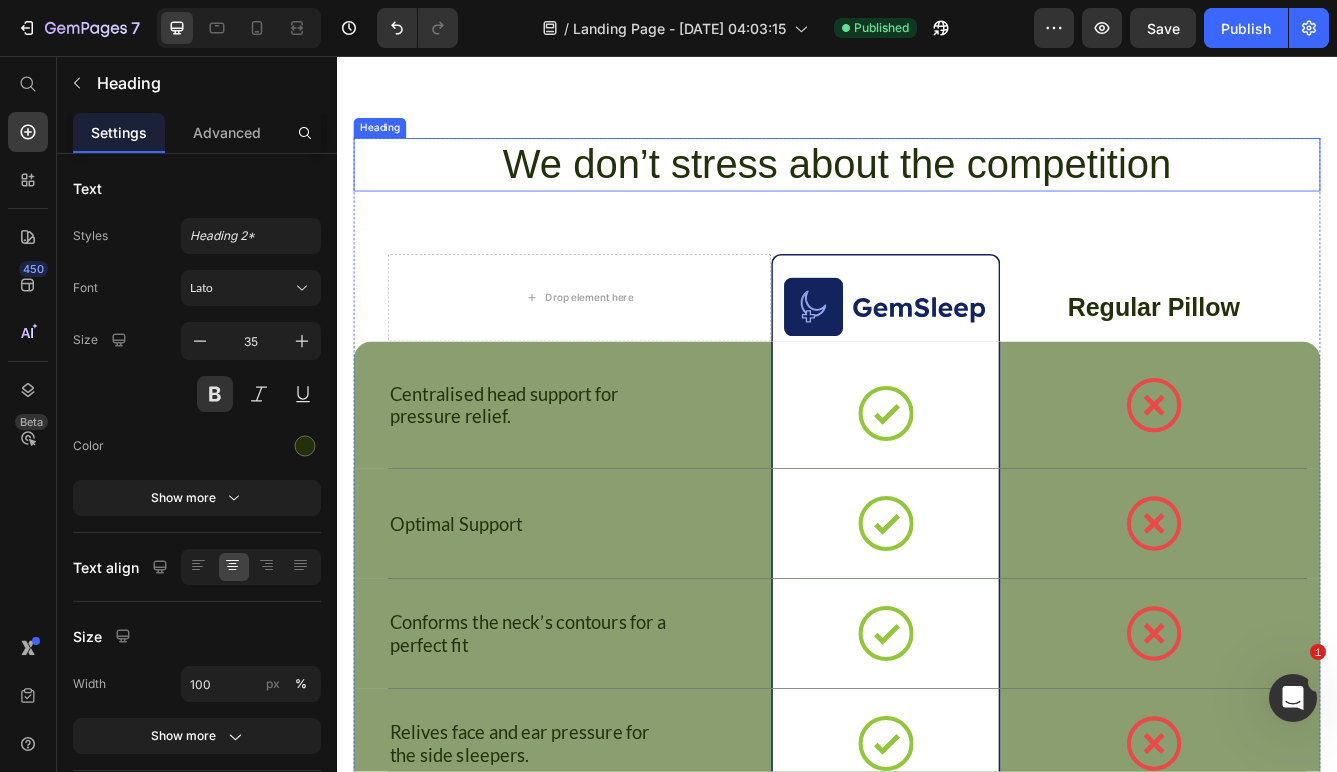 scroll, scrollTop: 5964, scrollLeft: 0, axis: vertical 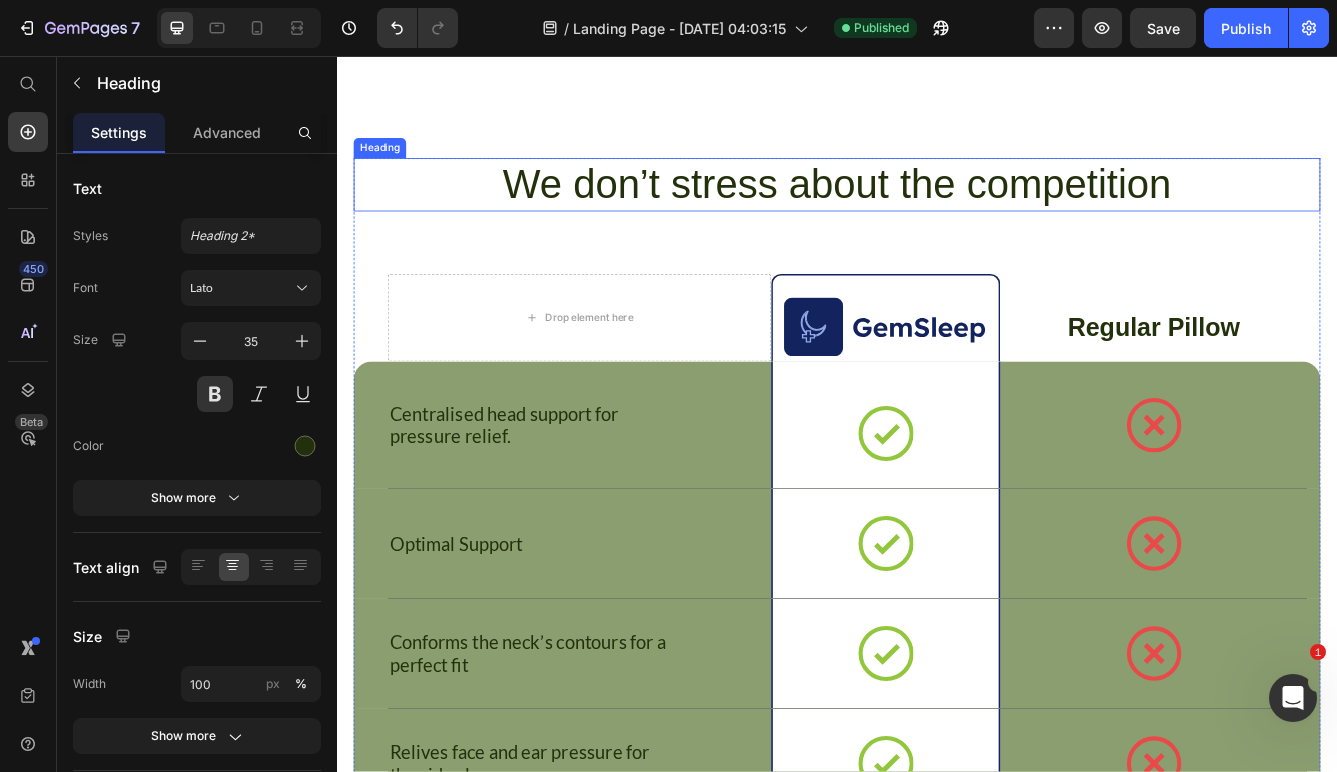 click on "We don’t stress about the competition" at bounding box center [937, 211] 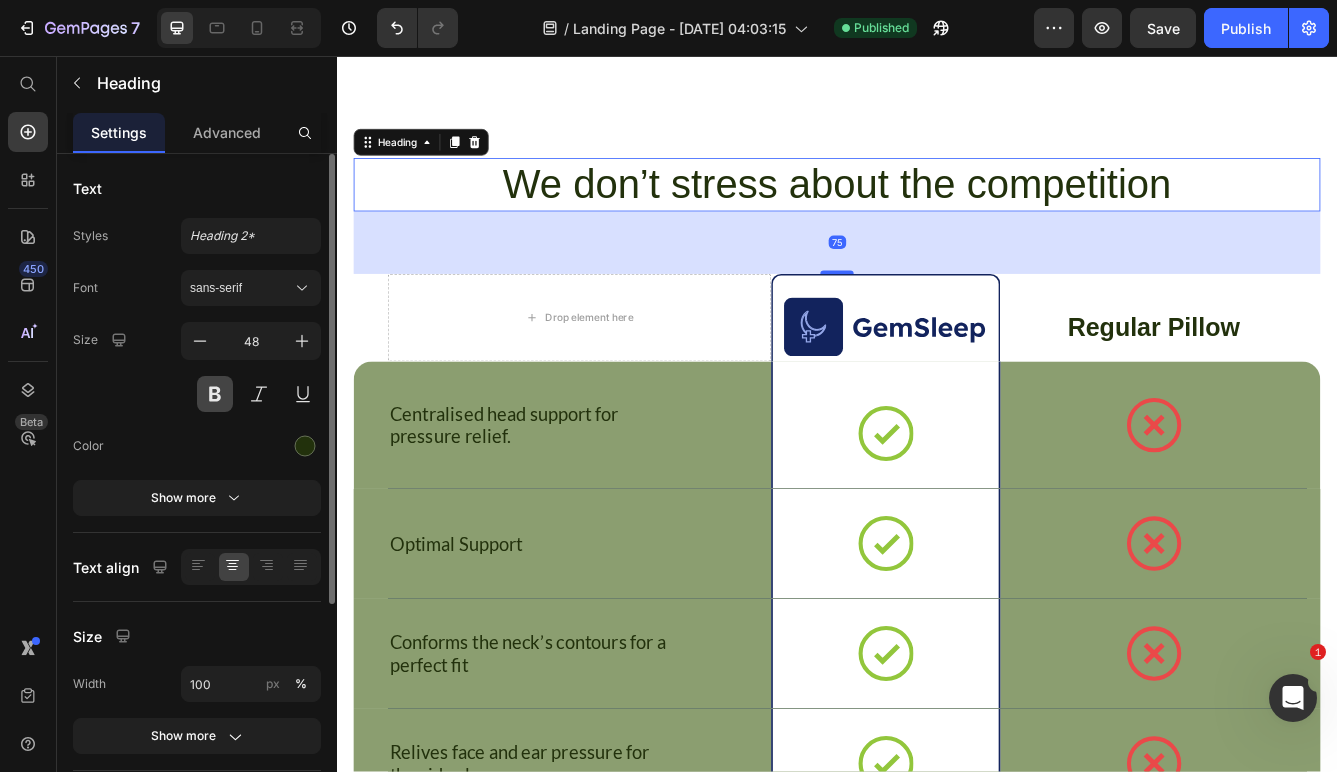 click at bounding box center (215, 394) 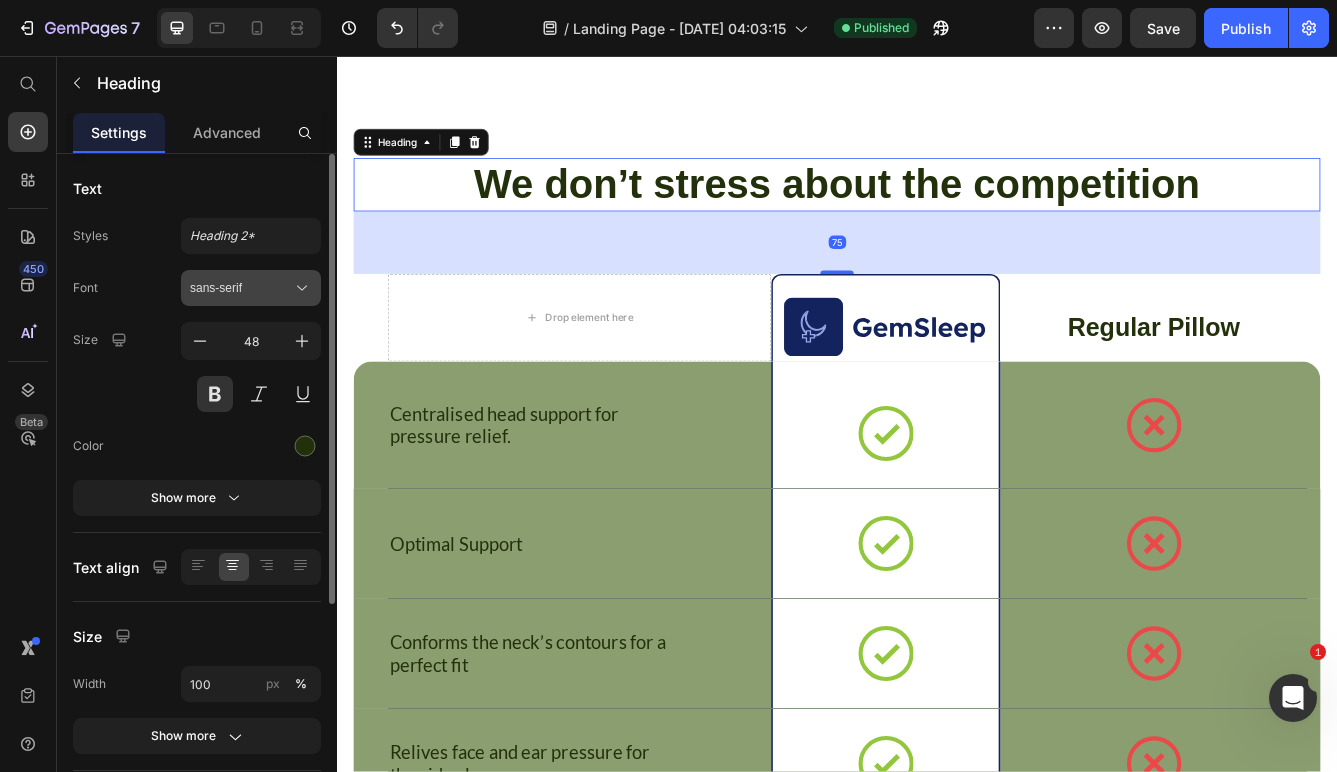 click on "sans-serif" at bounding box center [251, 288] 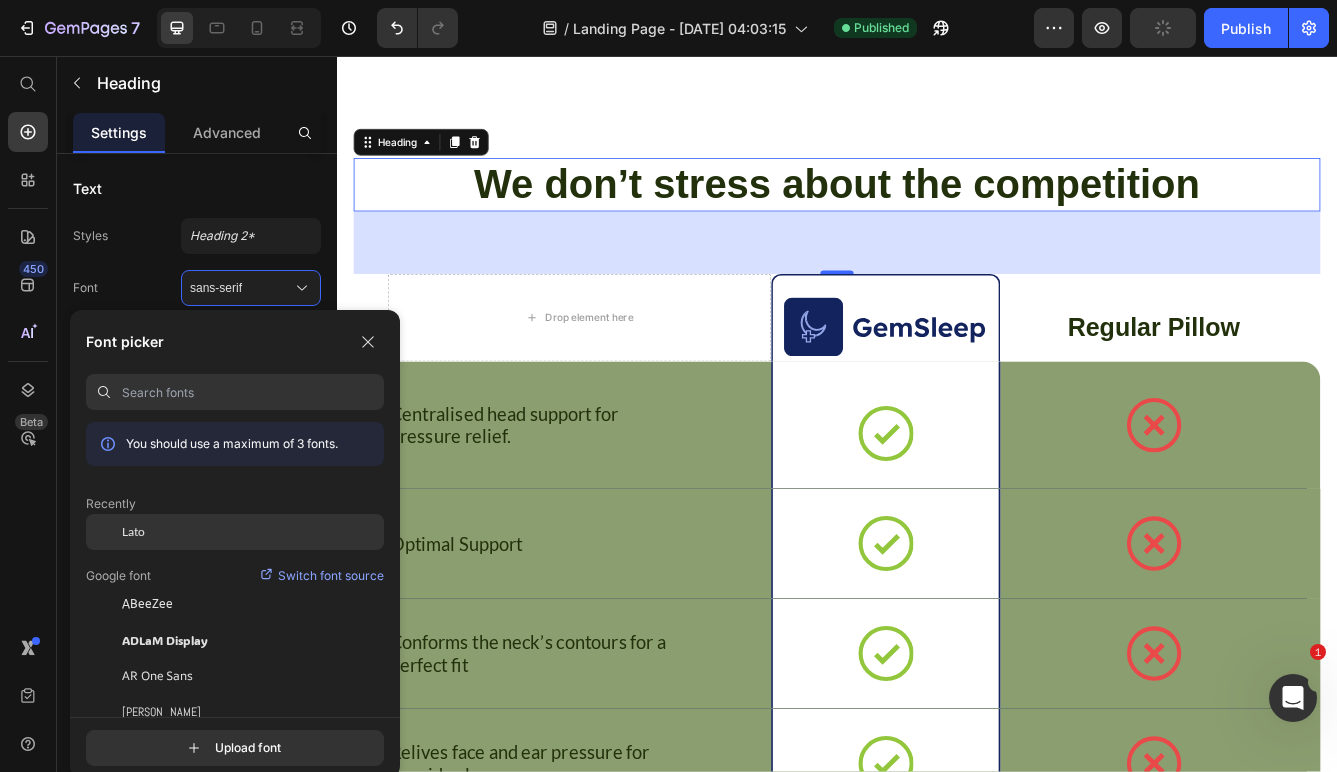 click on "Lato" 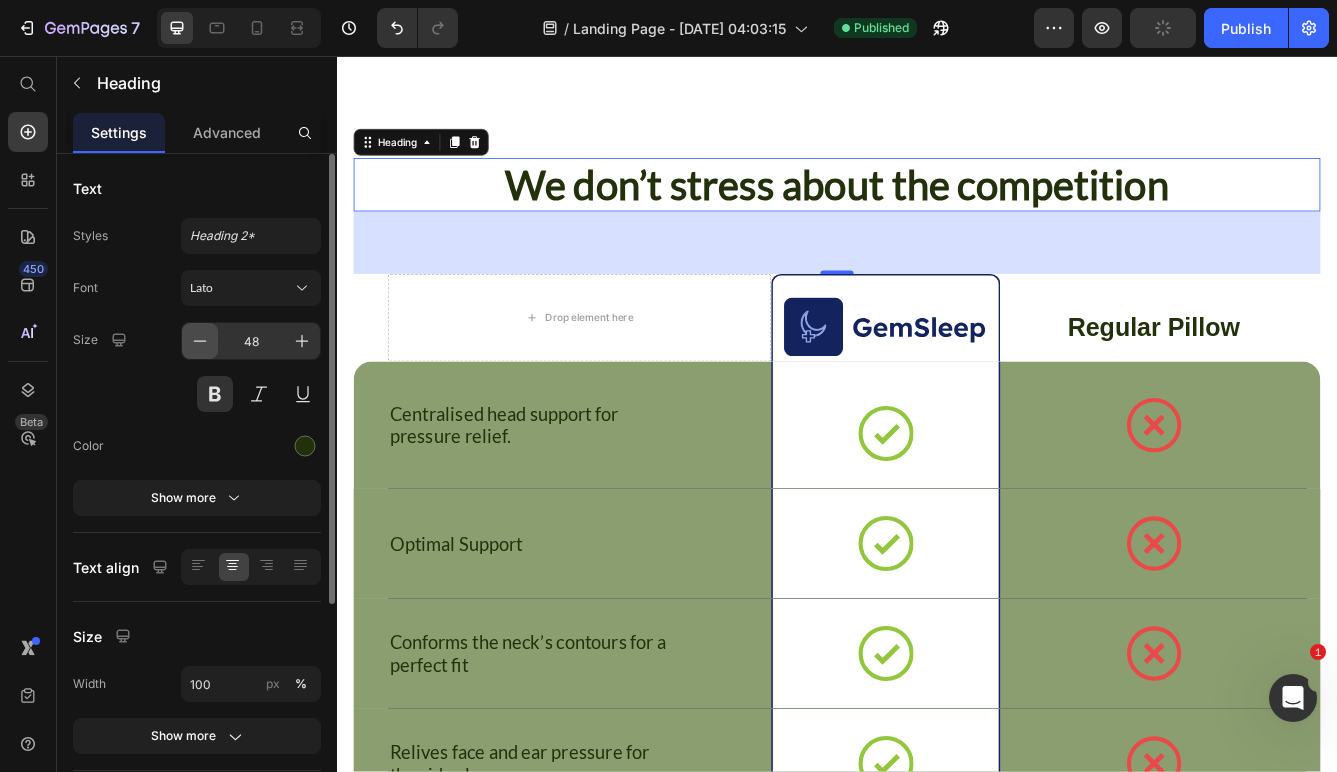 click 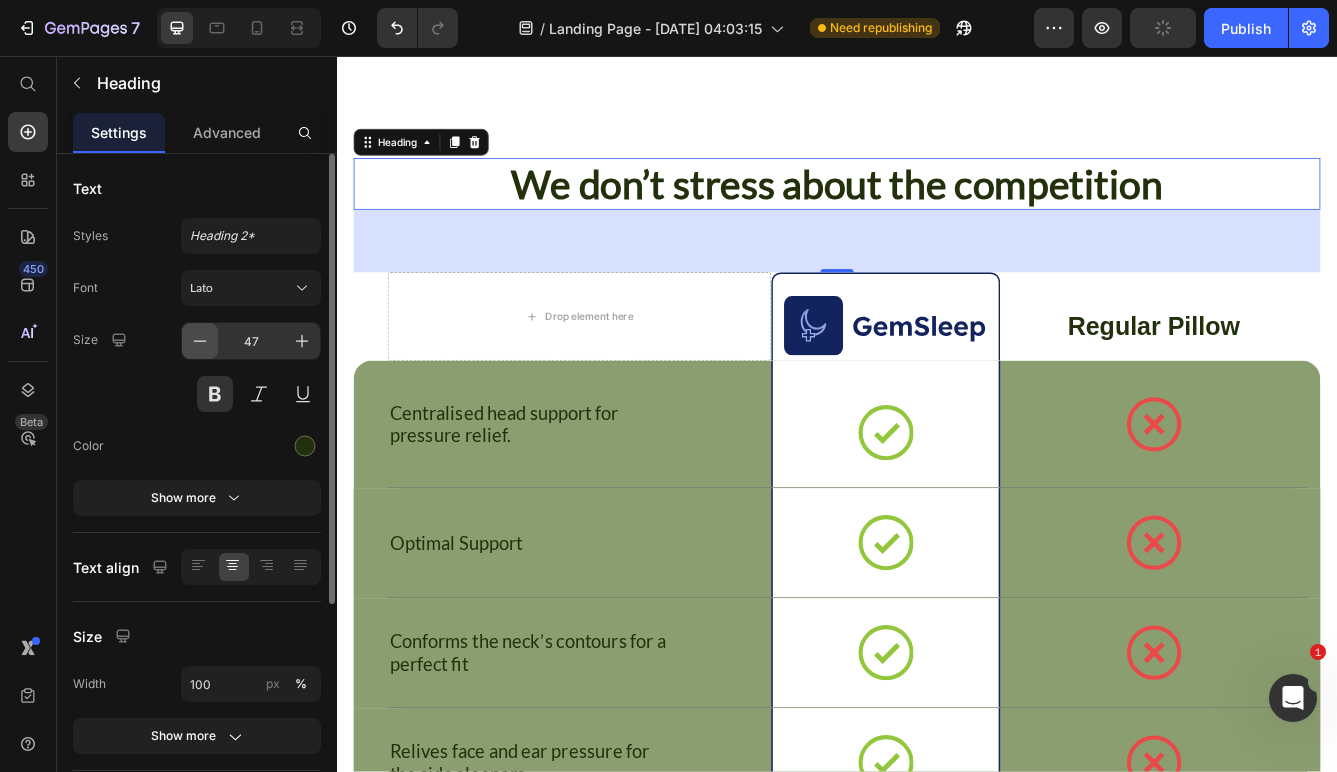 click 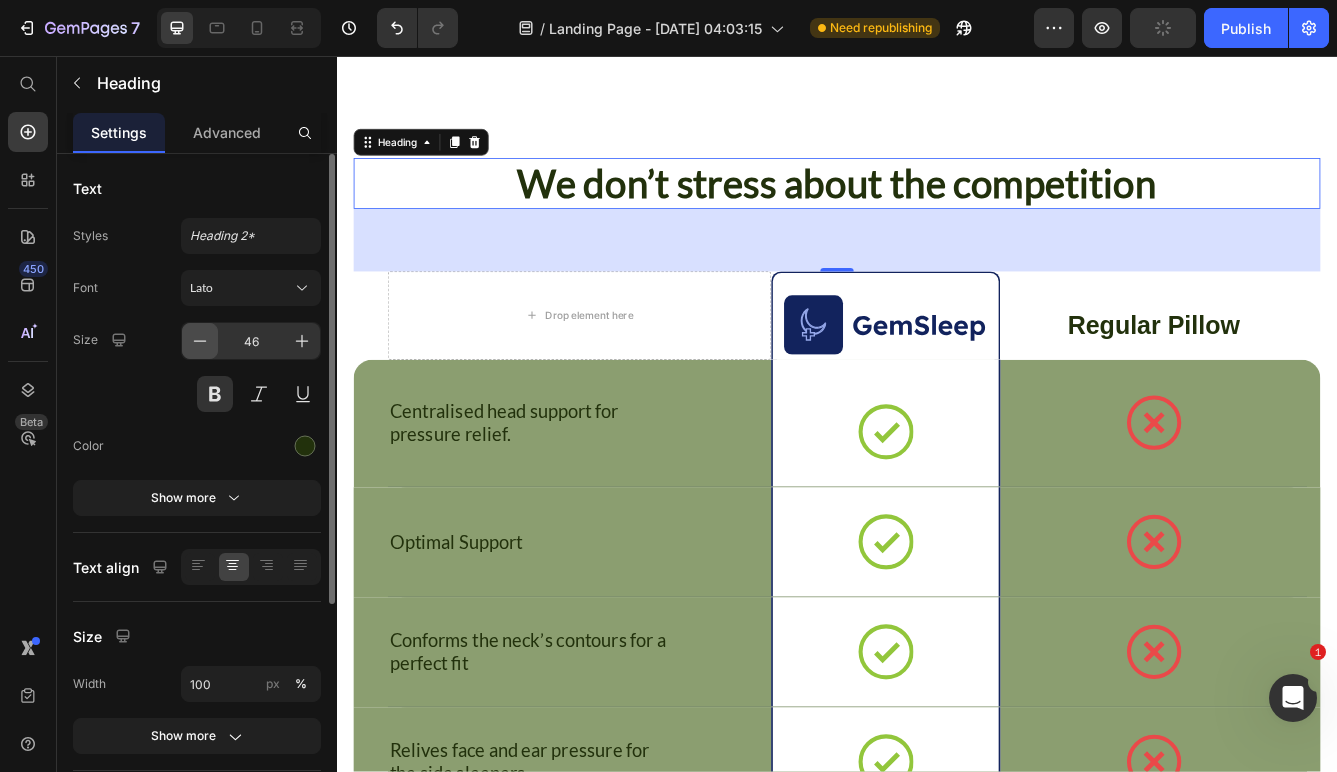 click 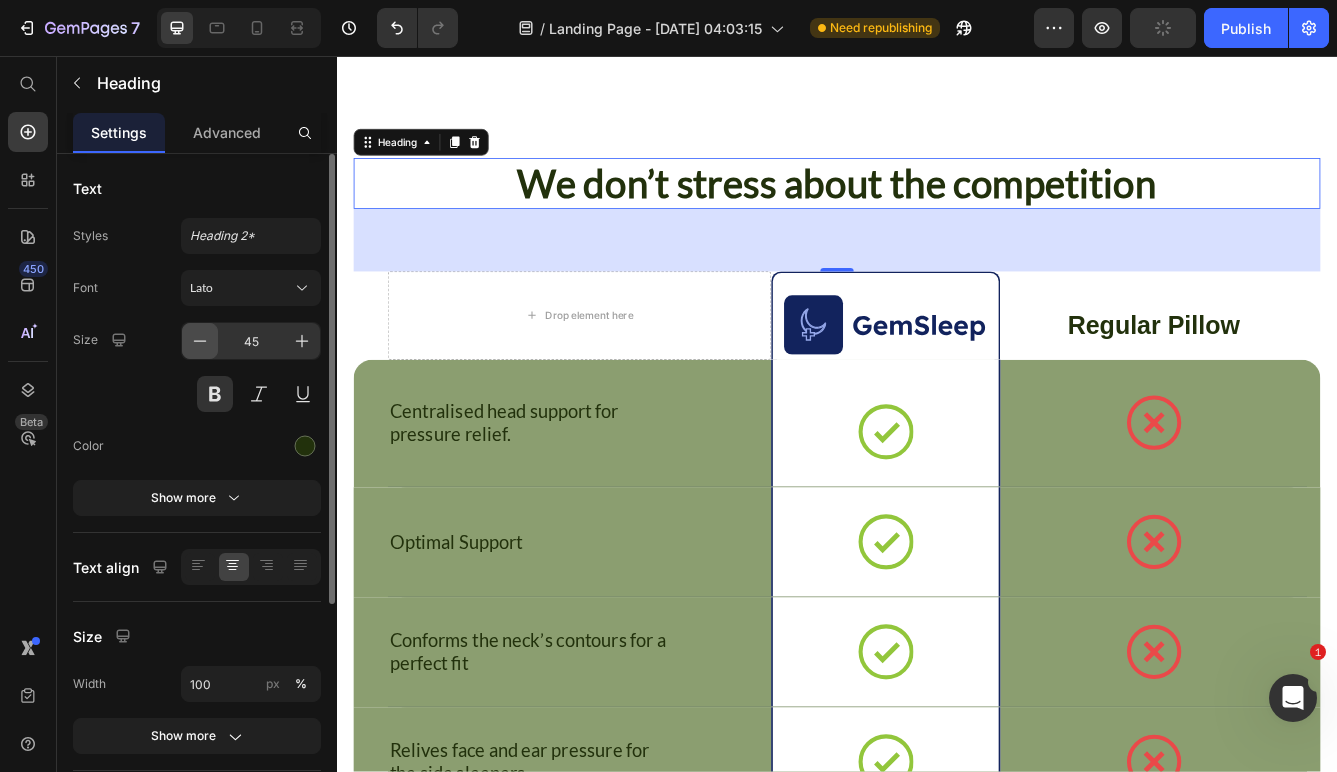 click 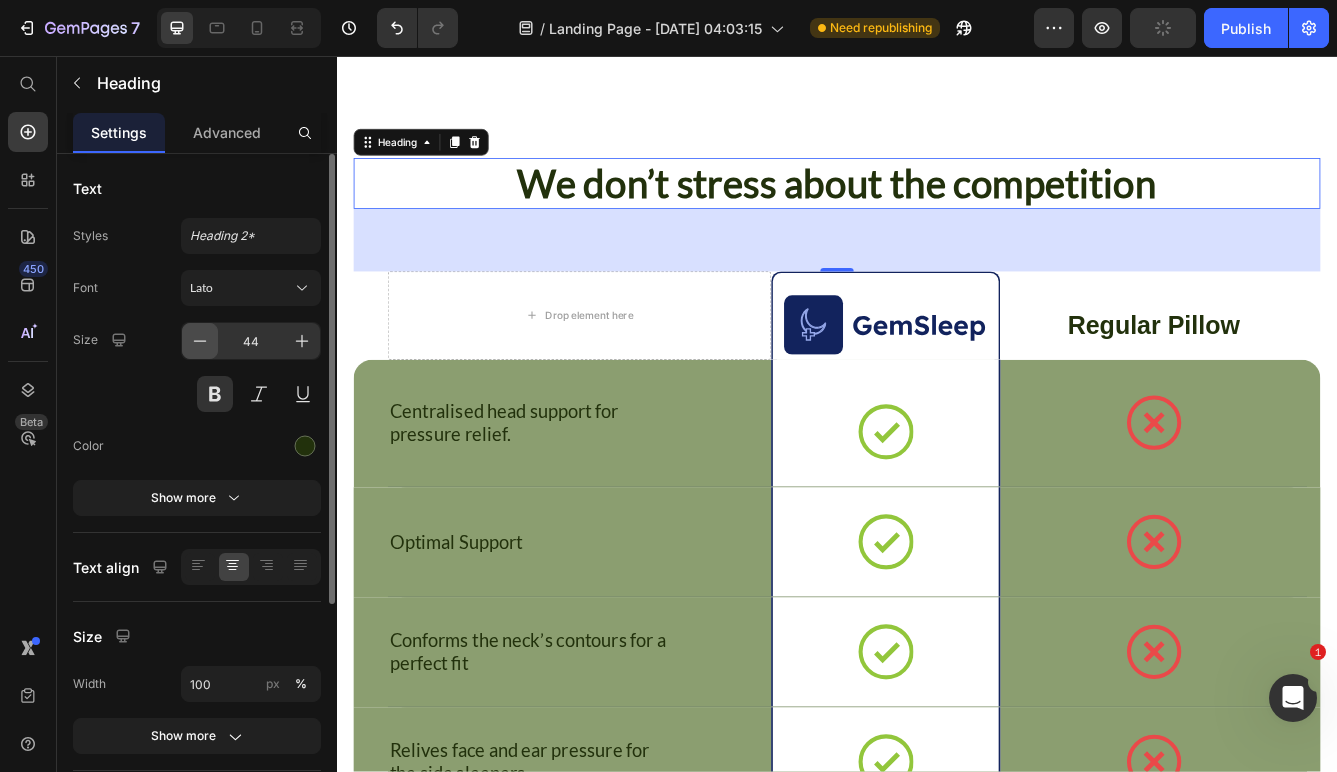 click 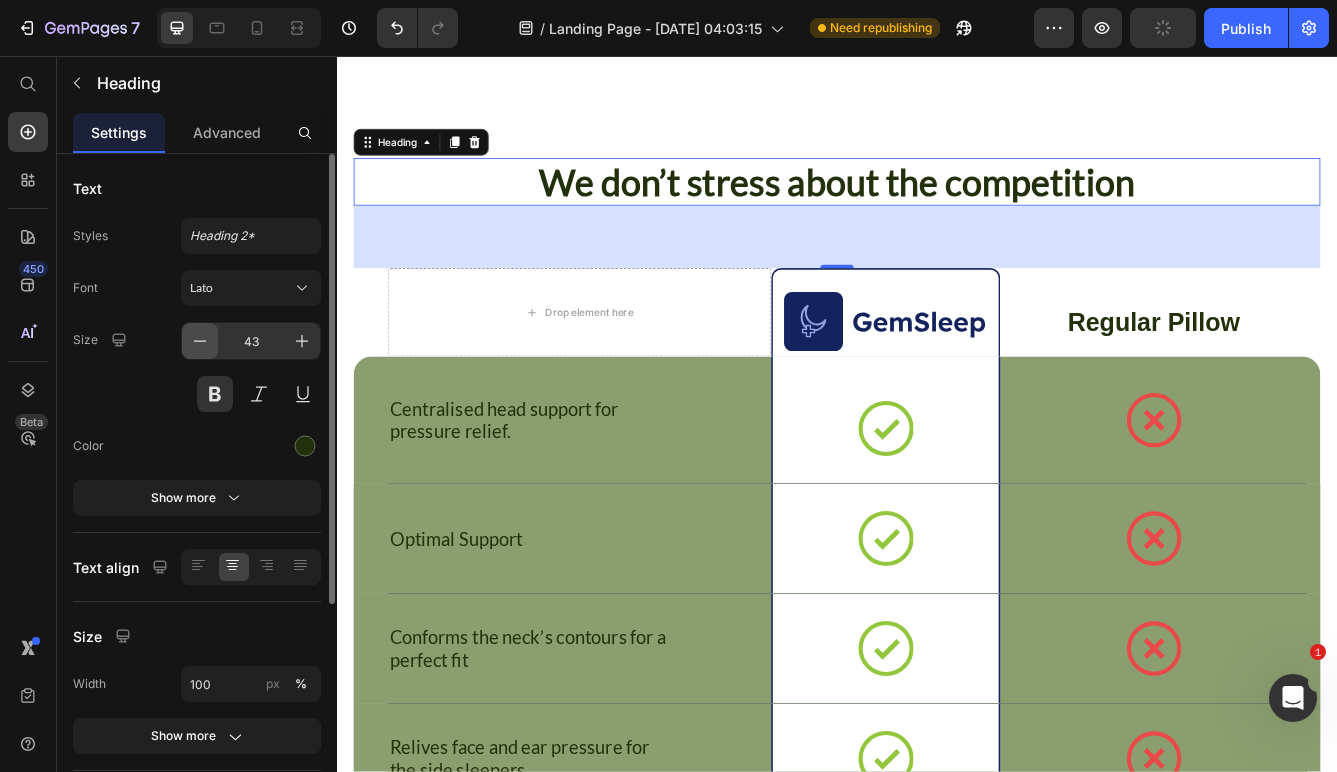 click 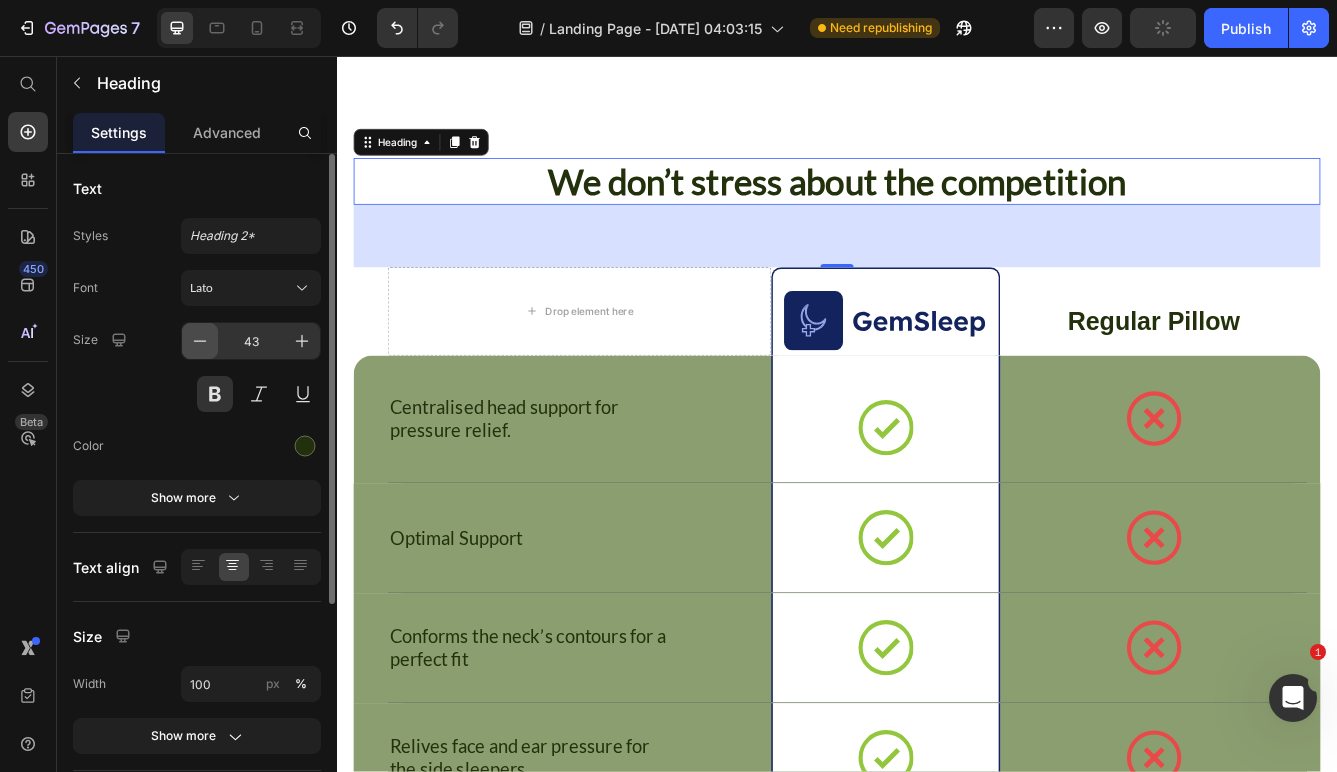 click 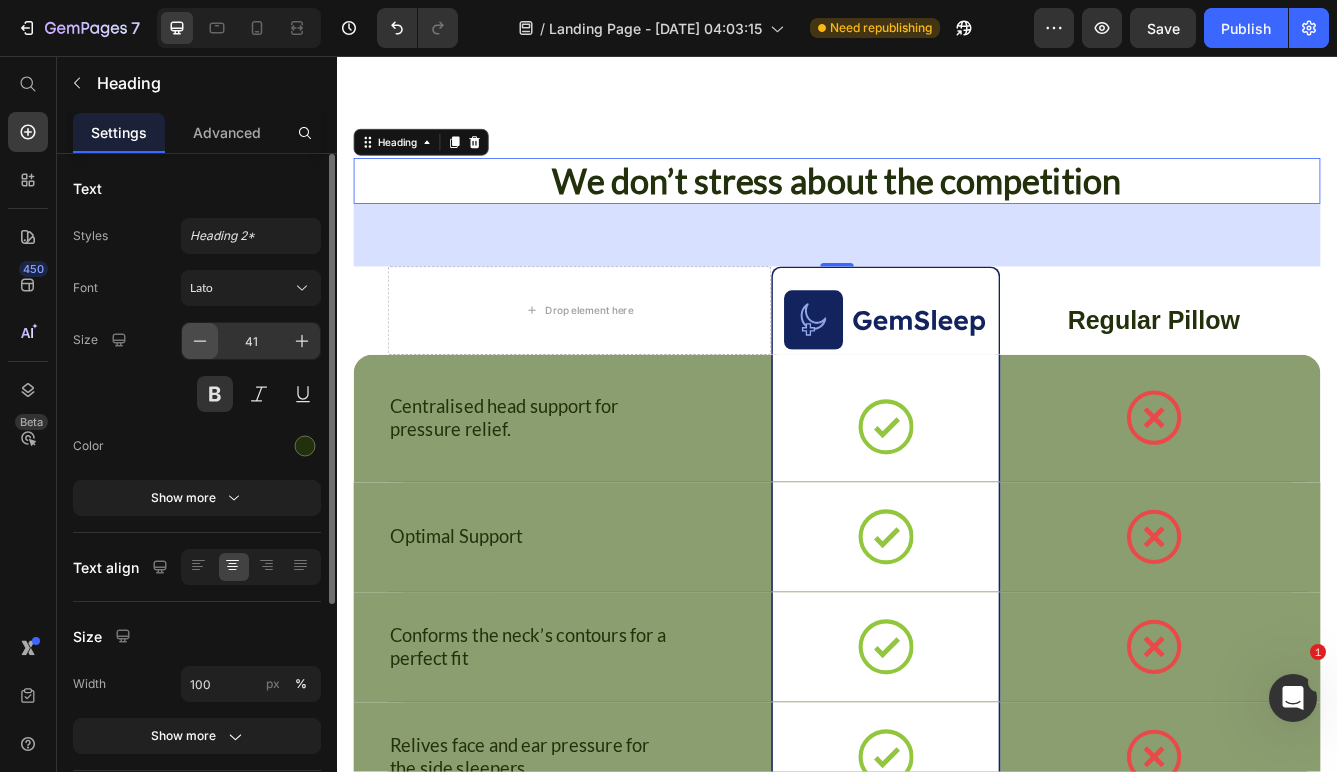 click 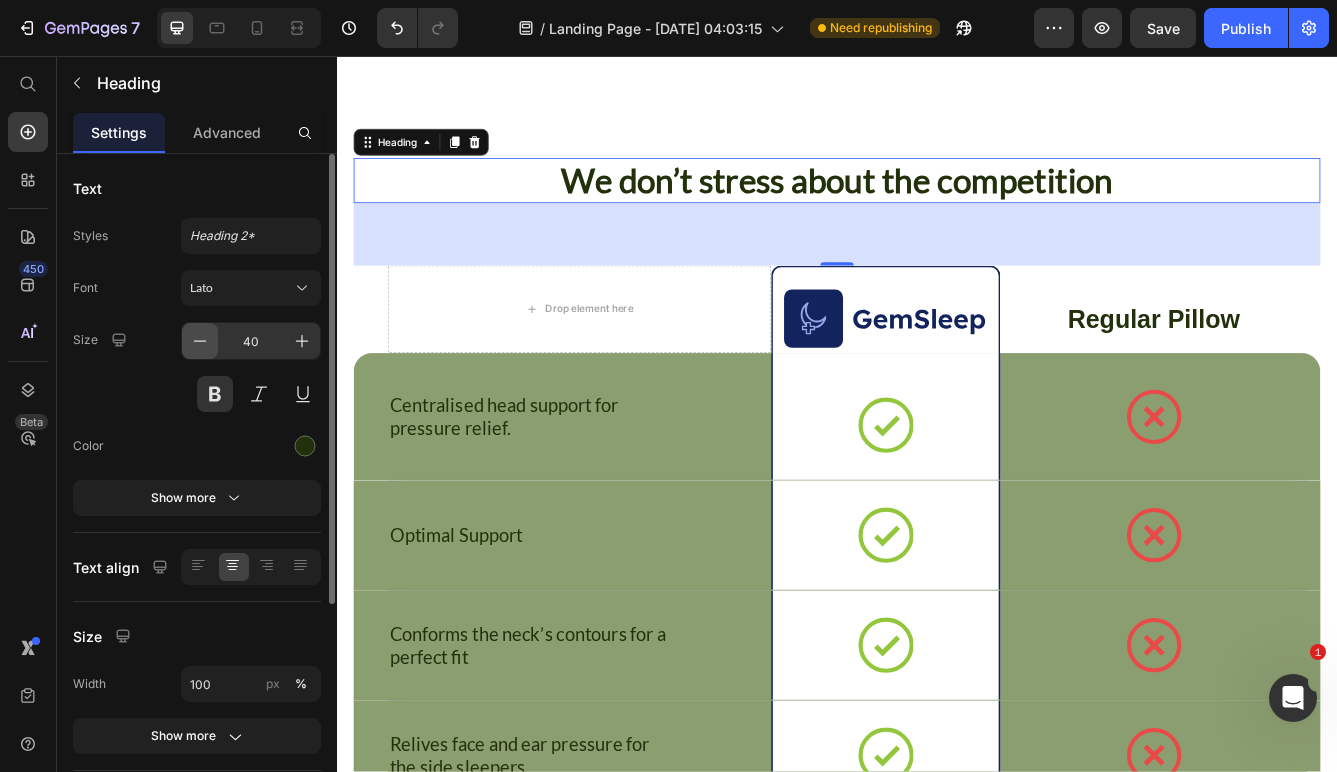 click 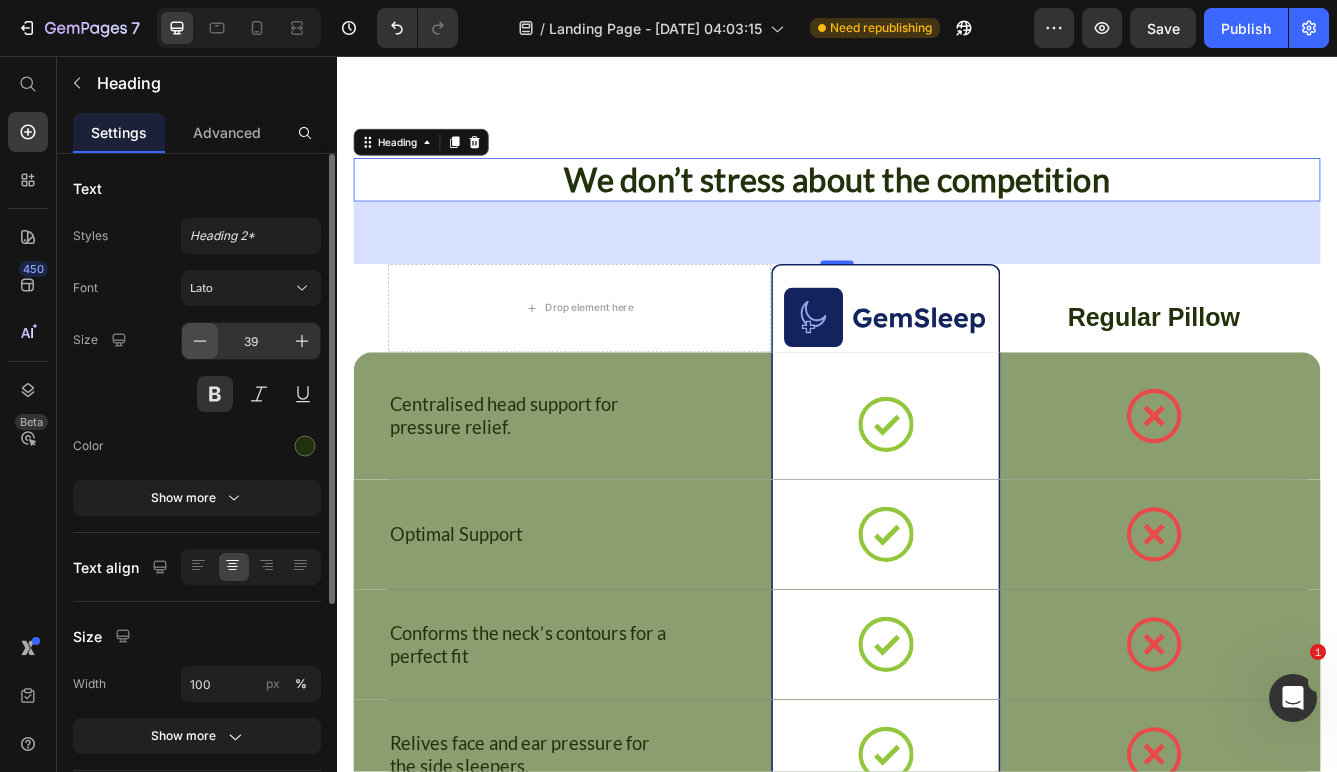 click 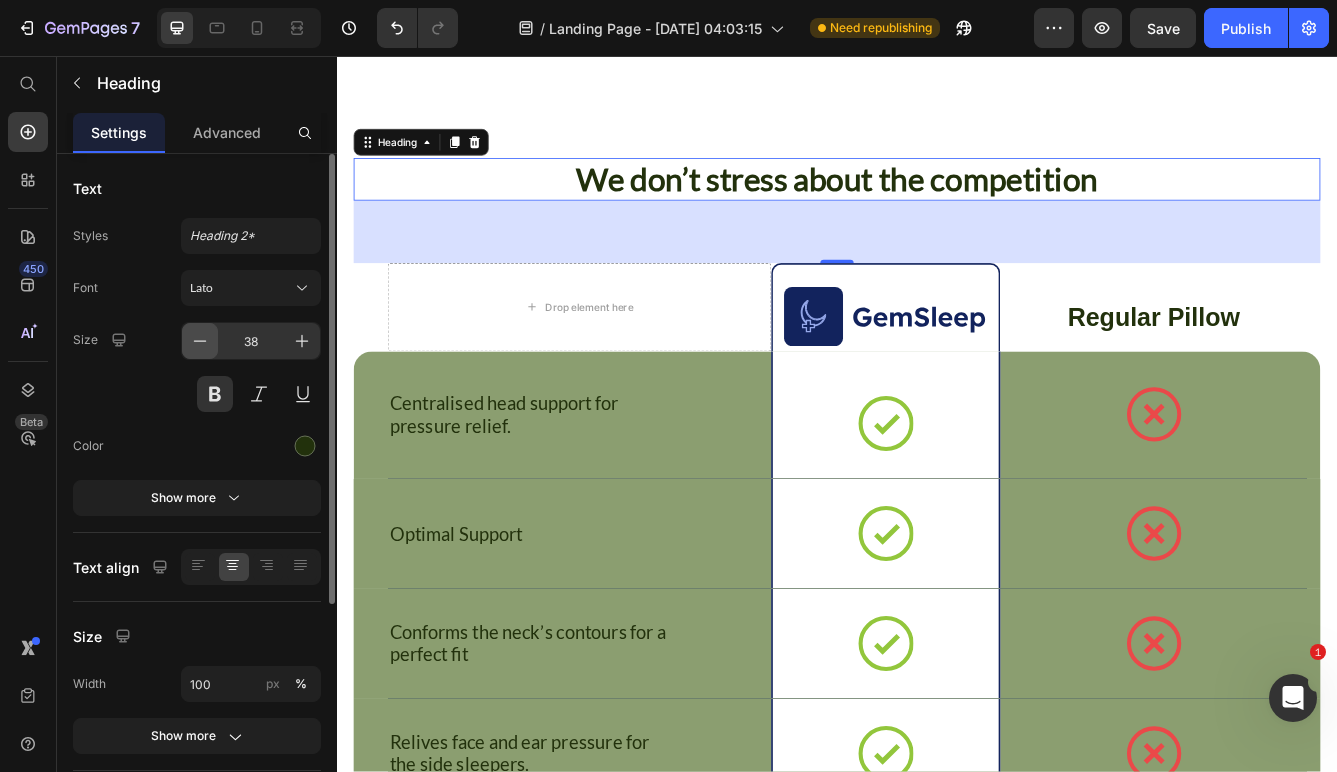 click 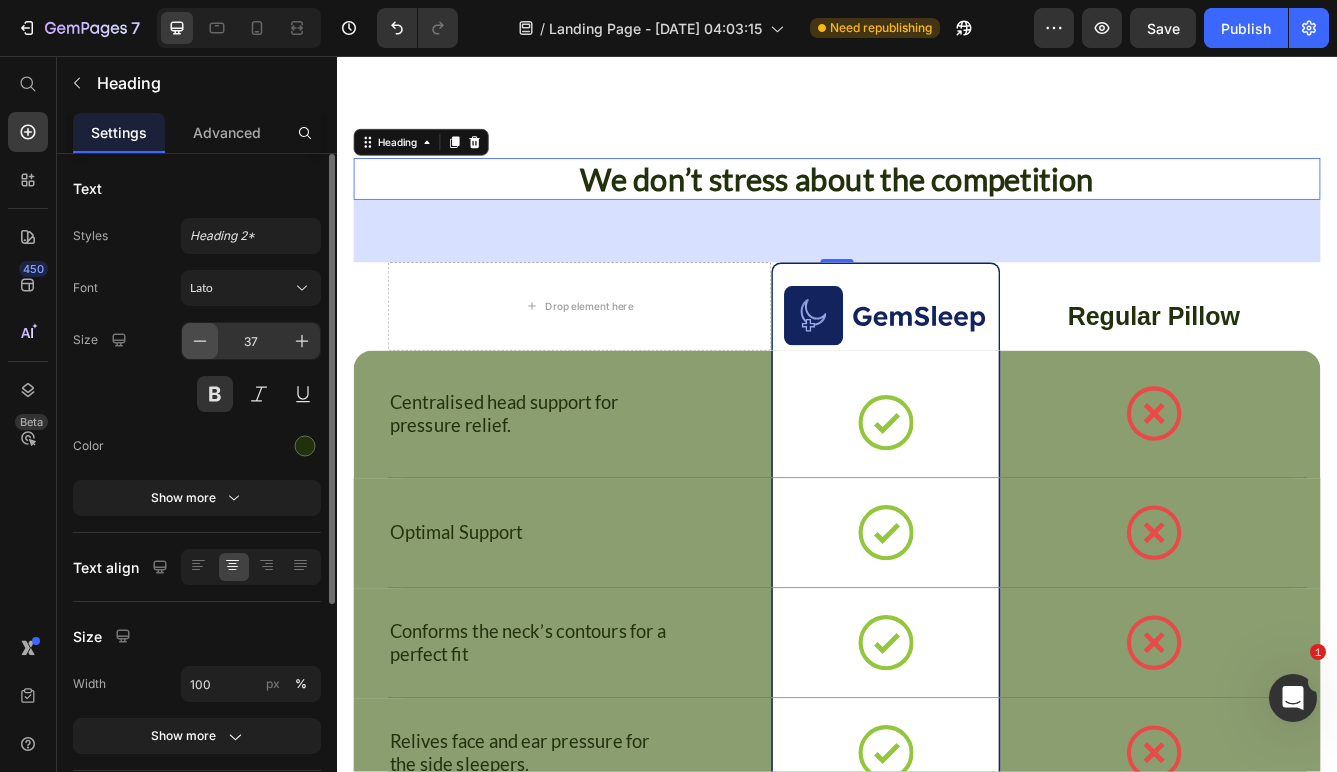 click 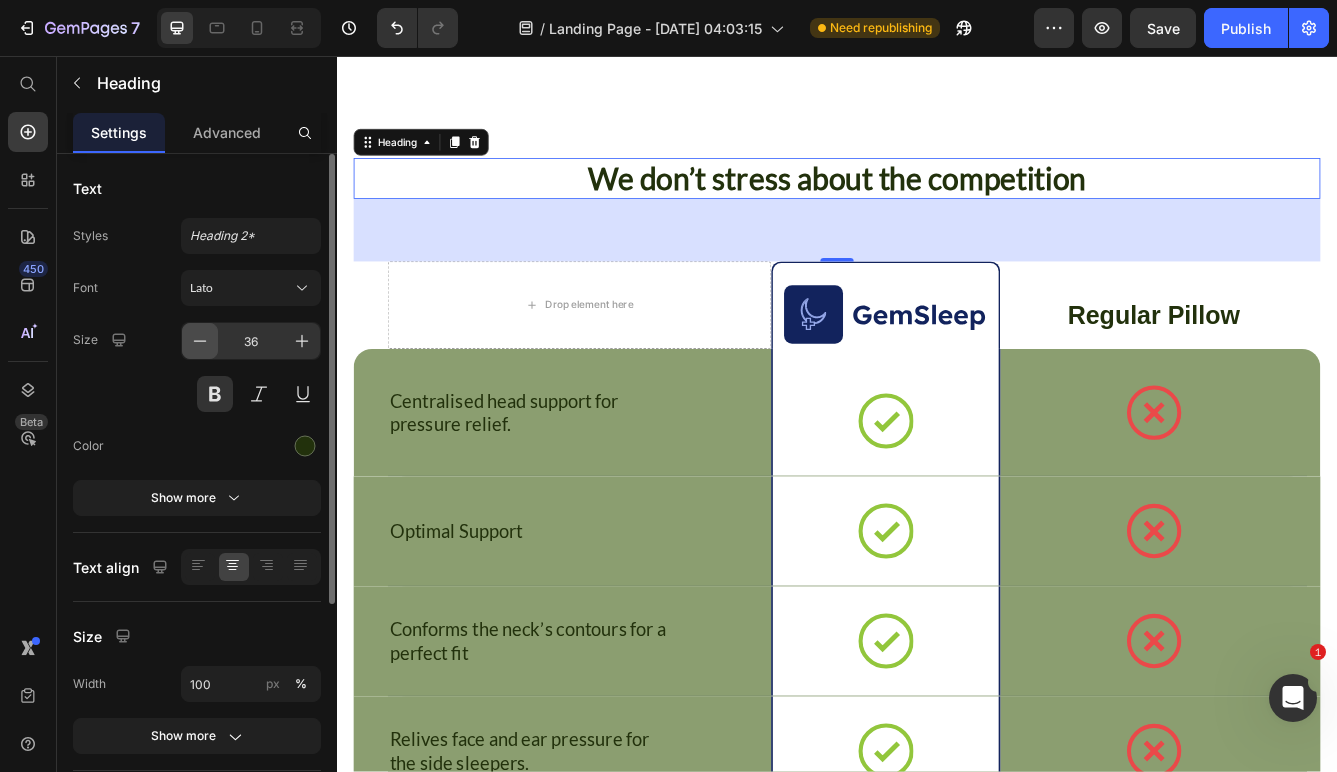 click 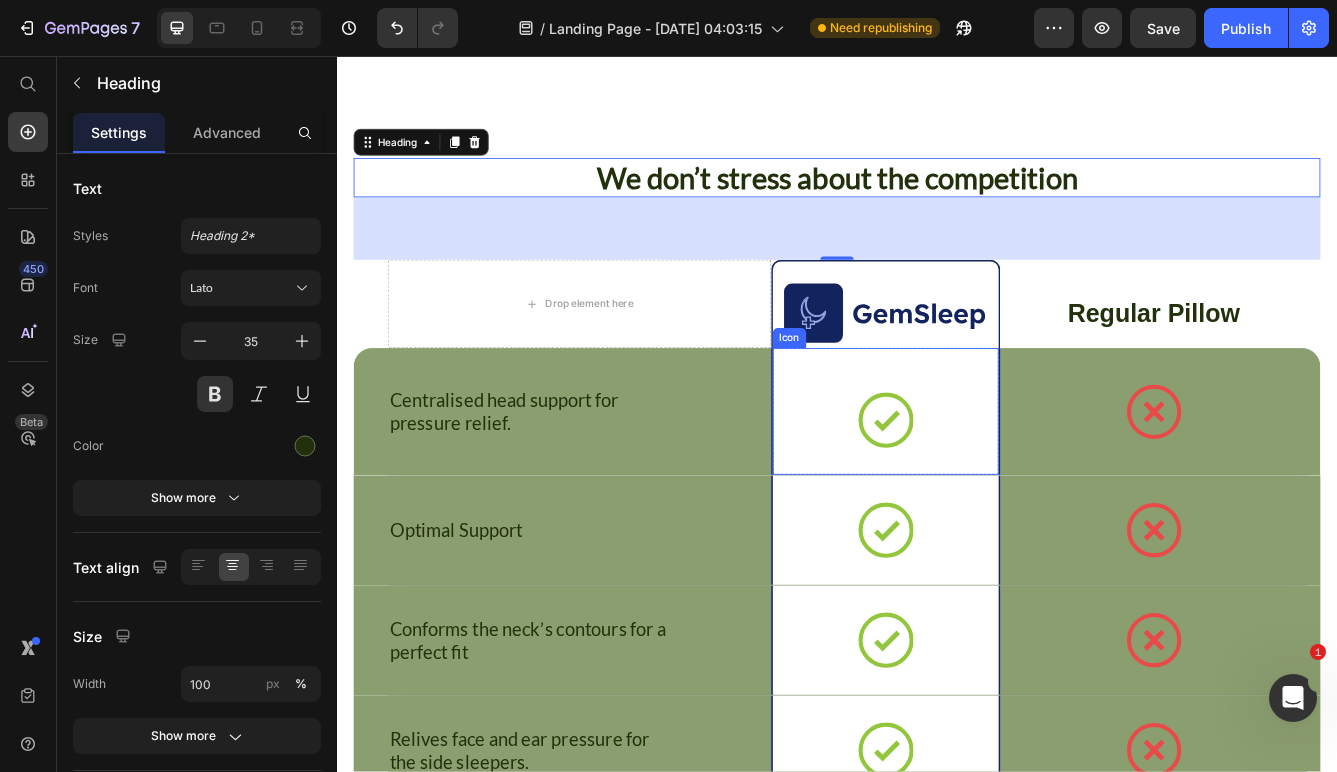 click 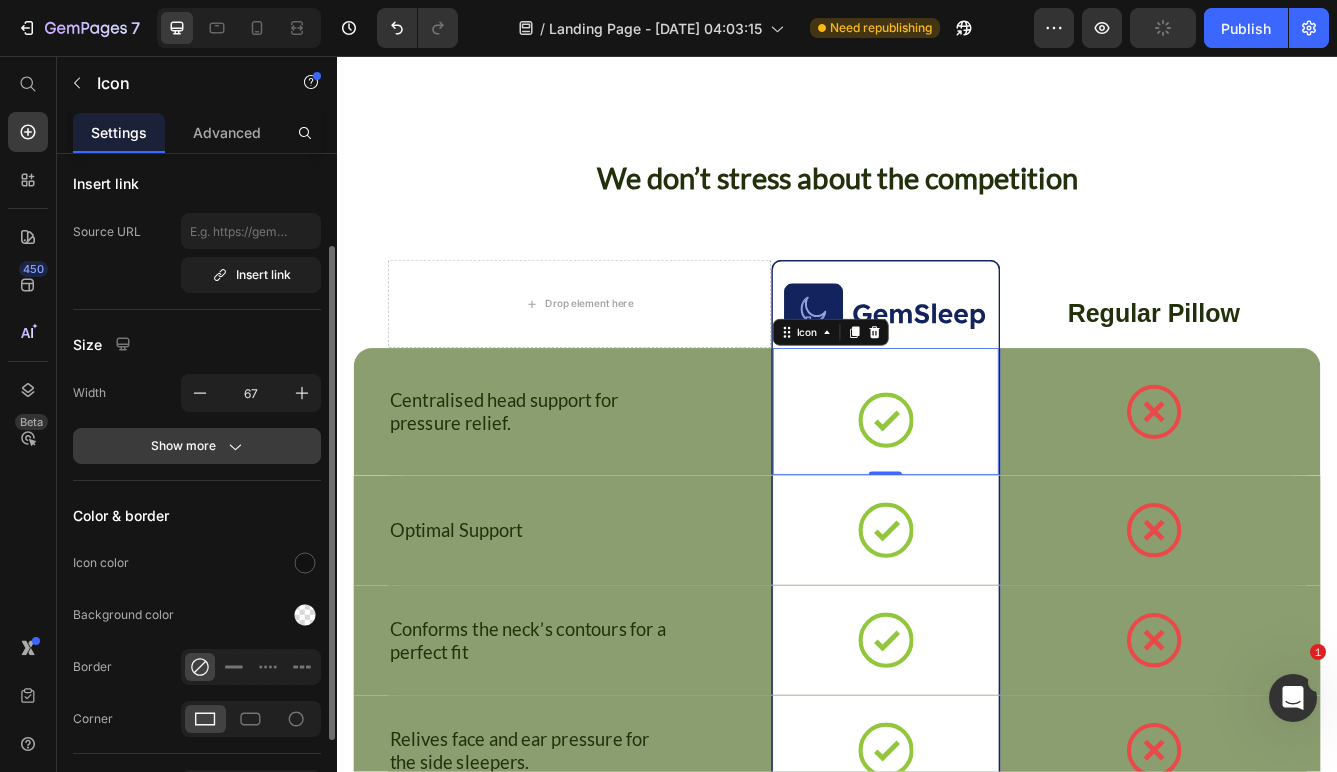 scroll, scrollTop: 120, scrollLeft: 0, axis: vertical 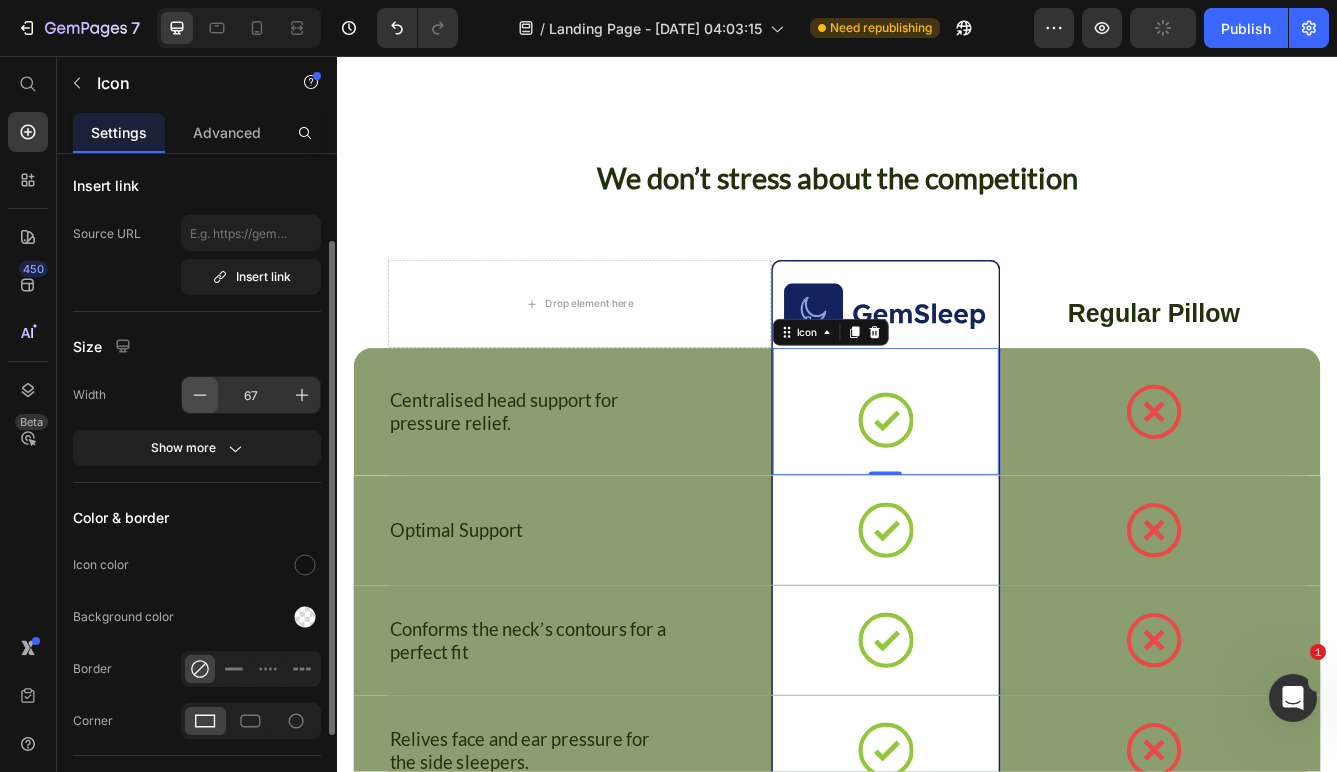 click 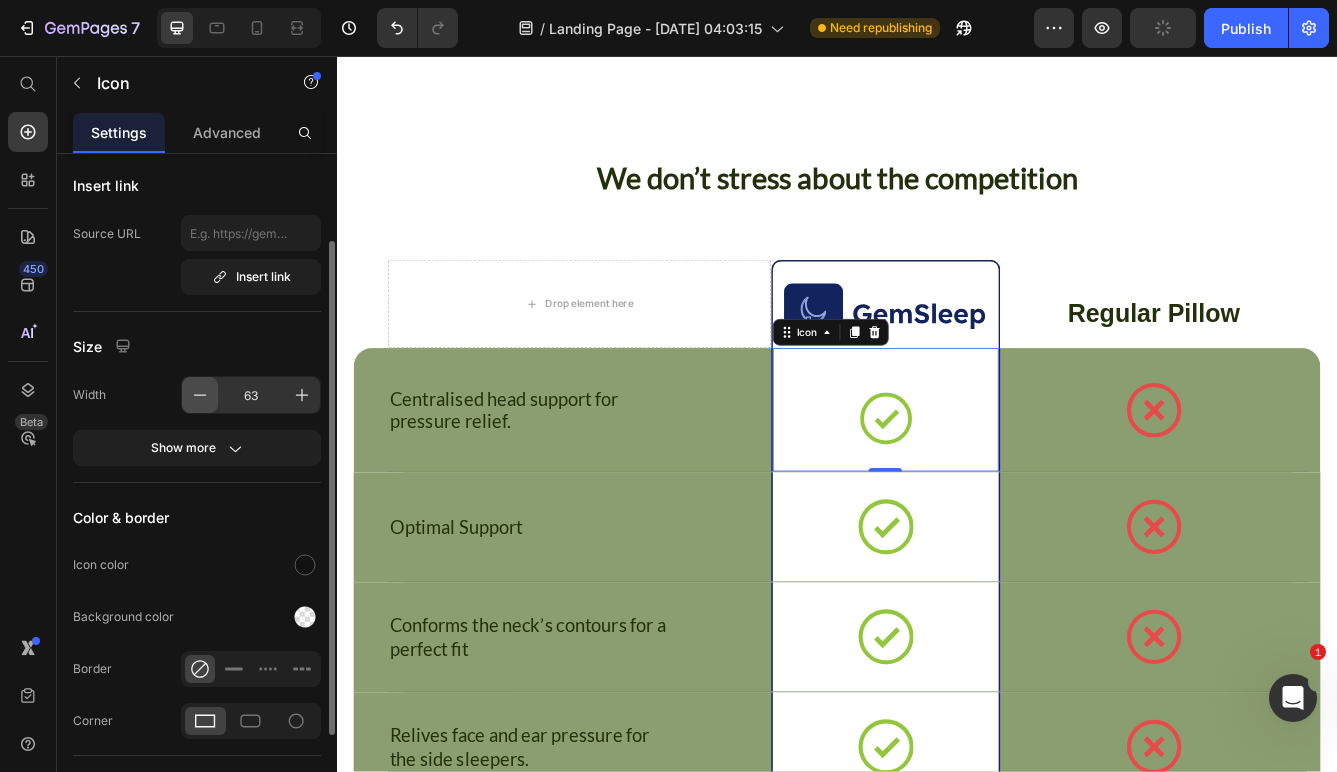 click 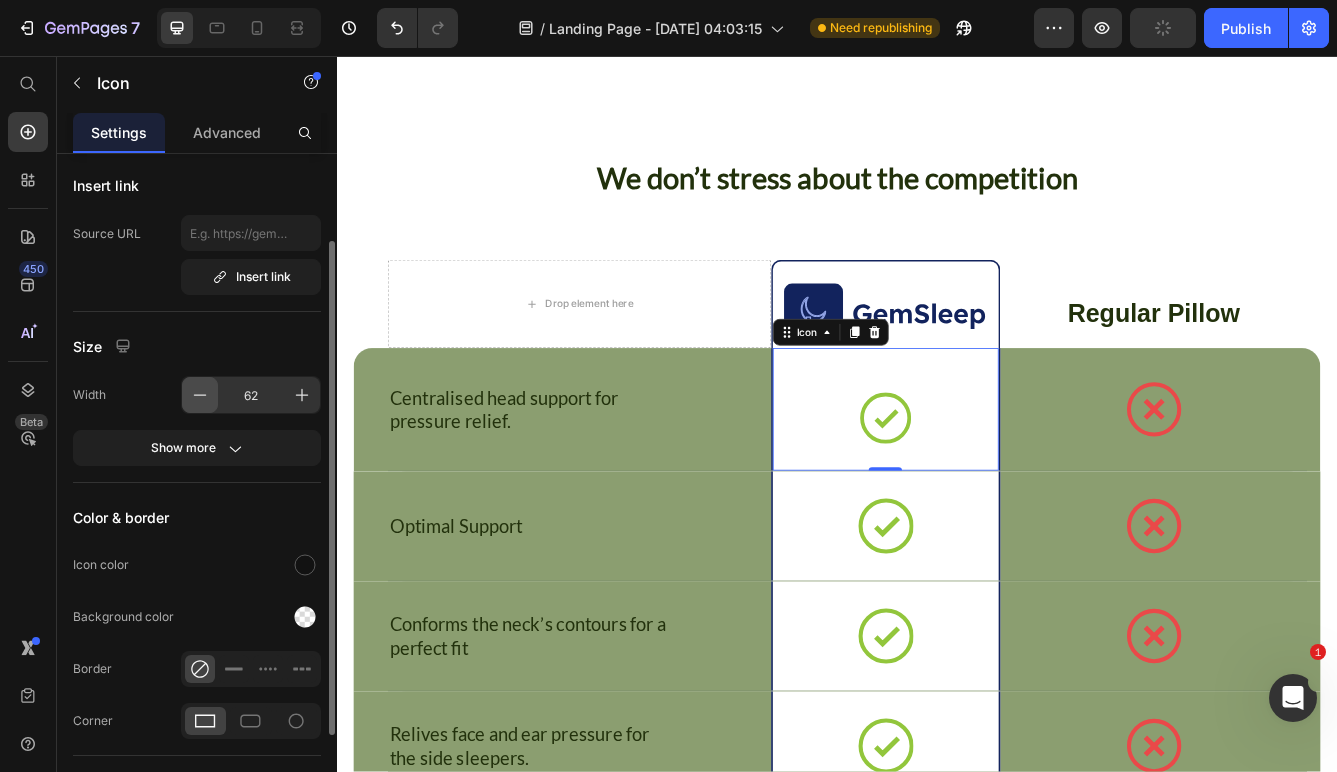 click 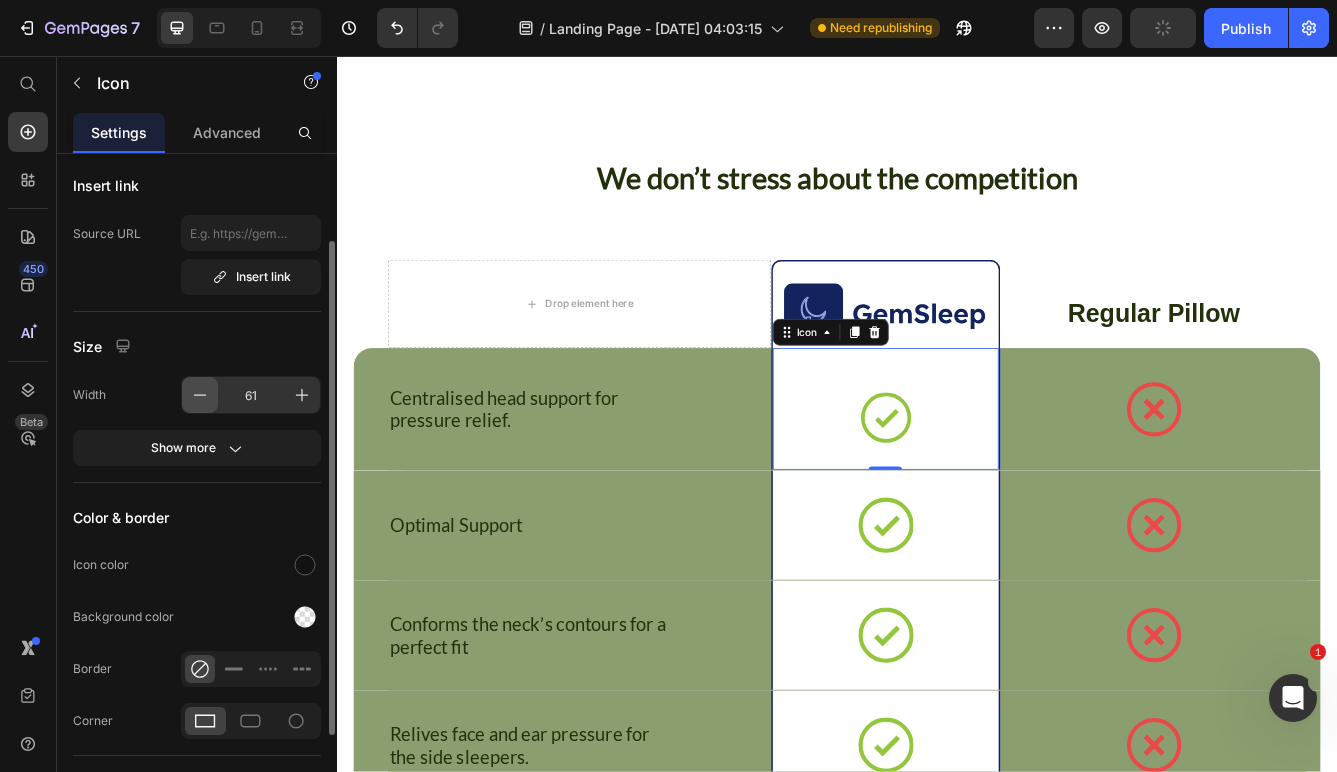 click 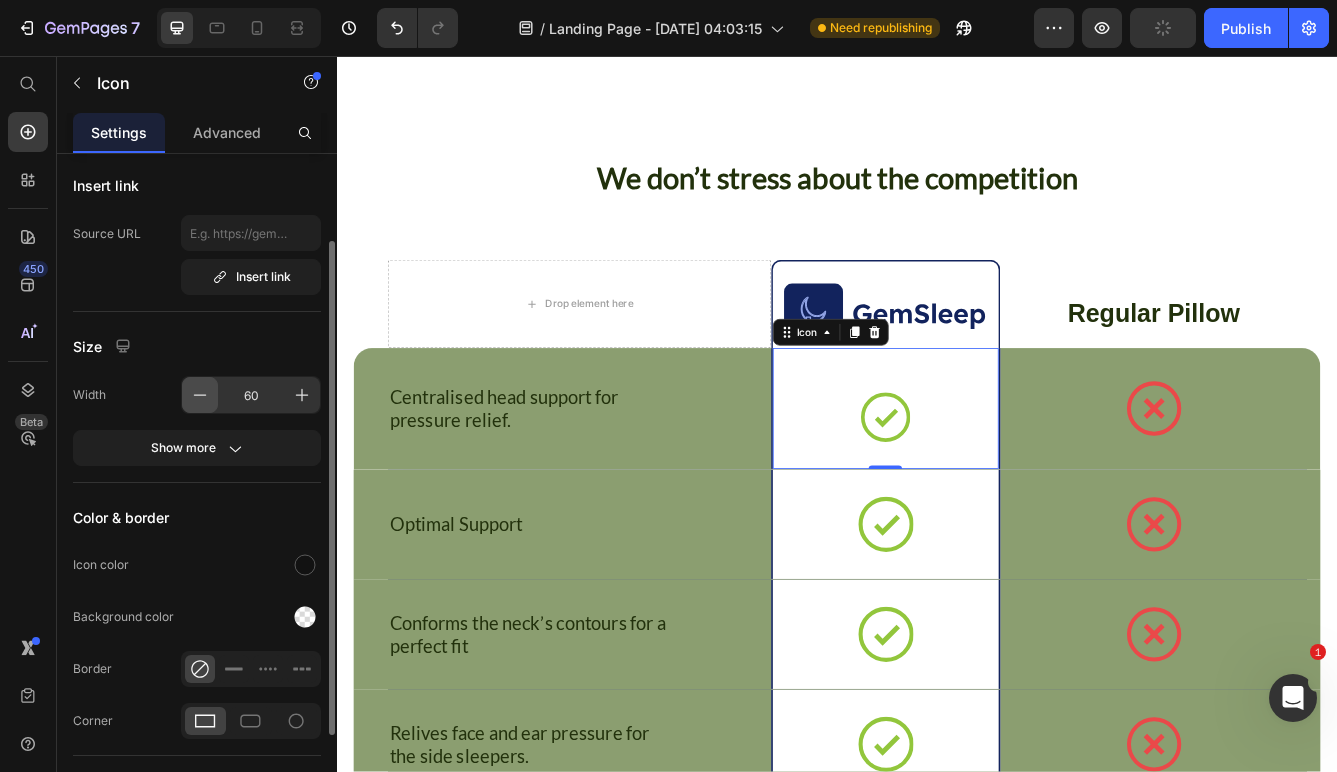 click 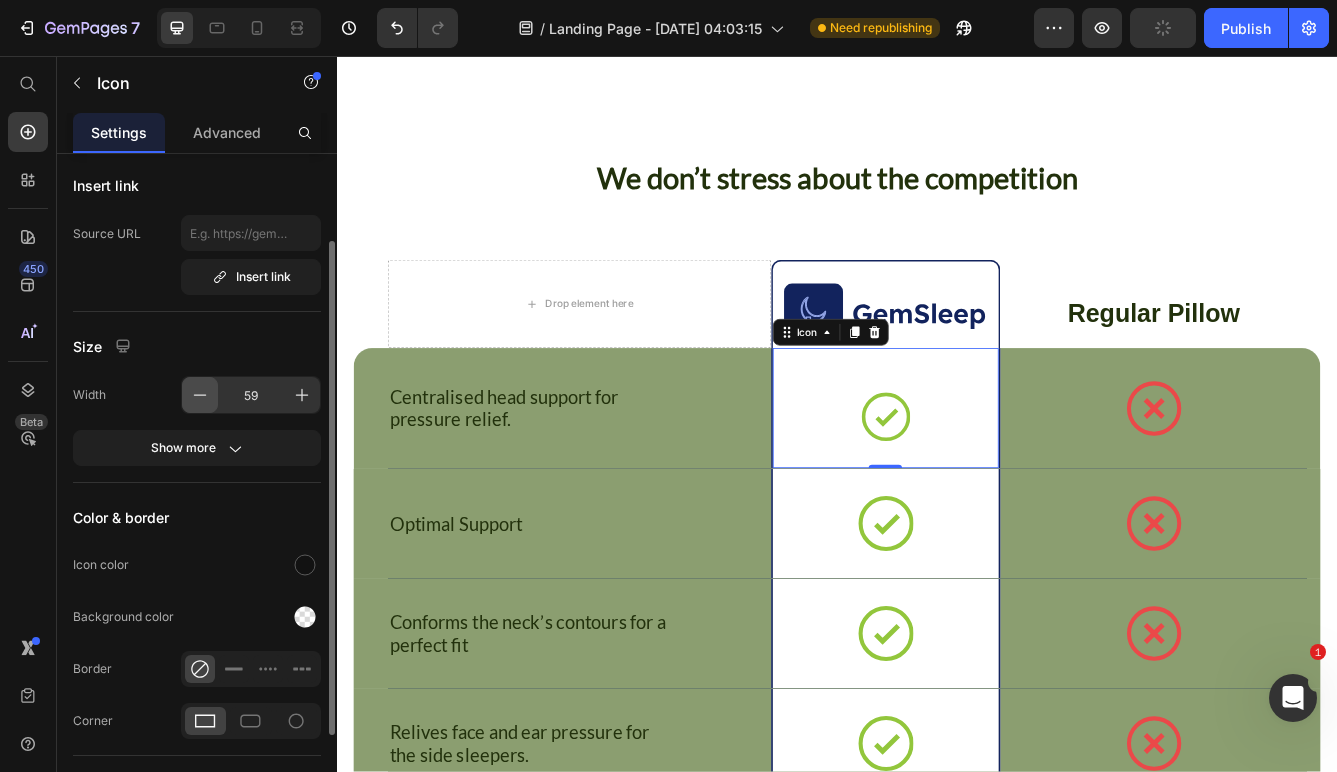 click 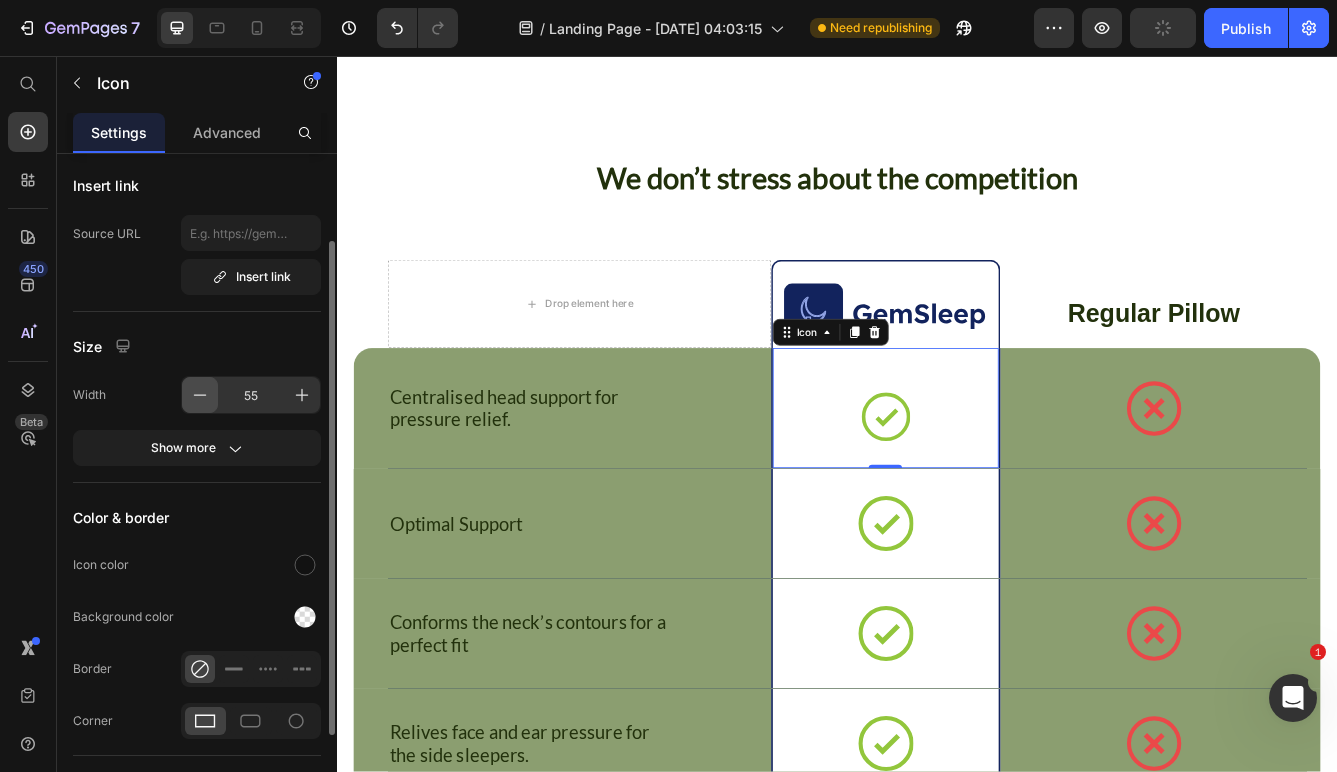 click 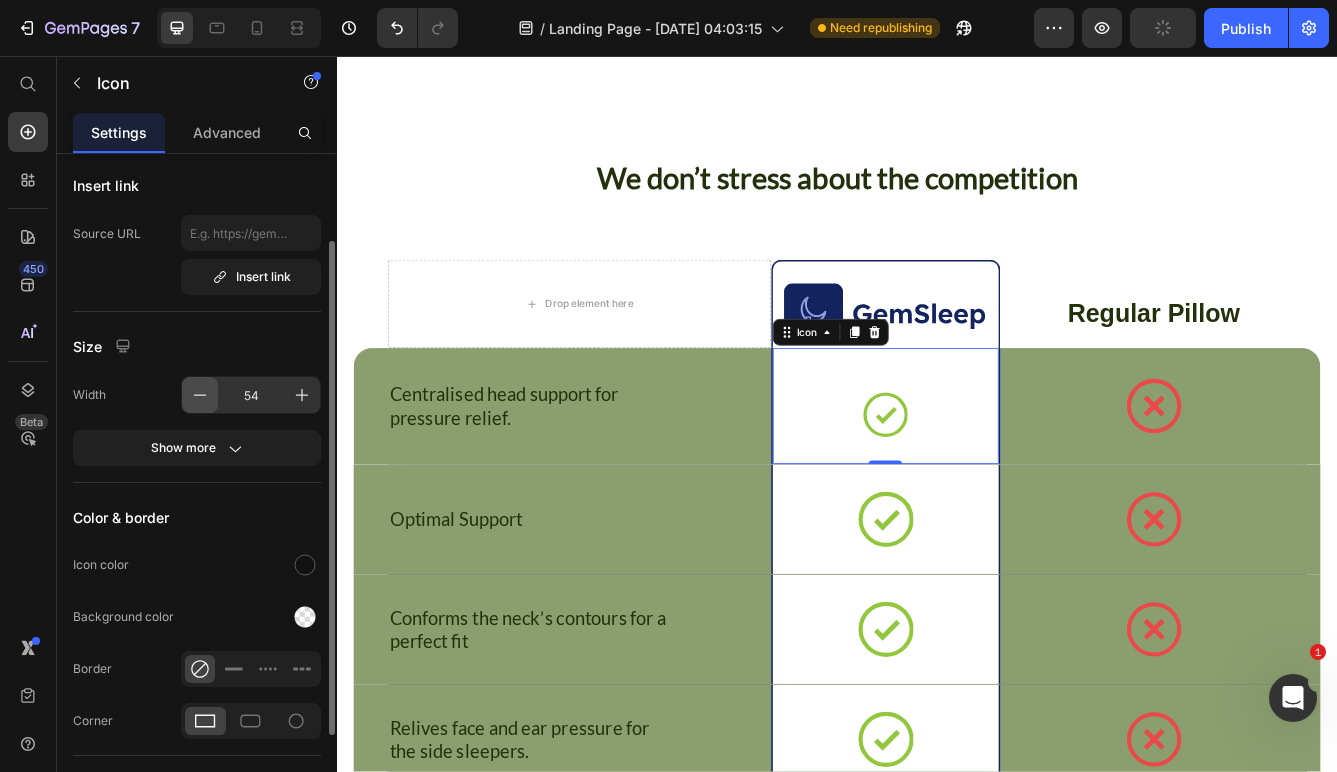 click 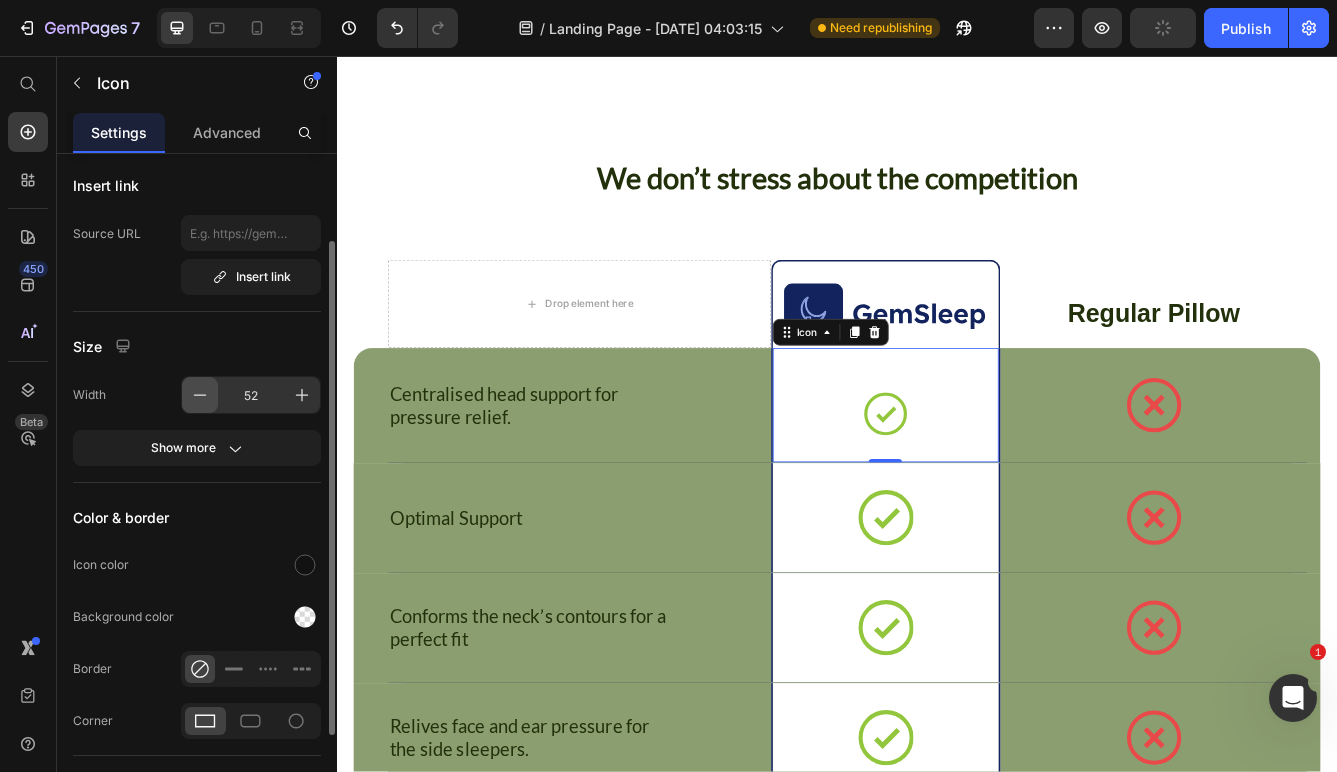 click 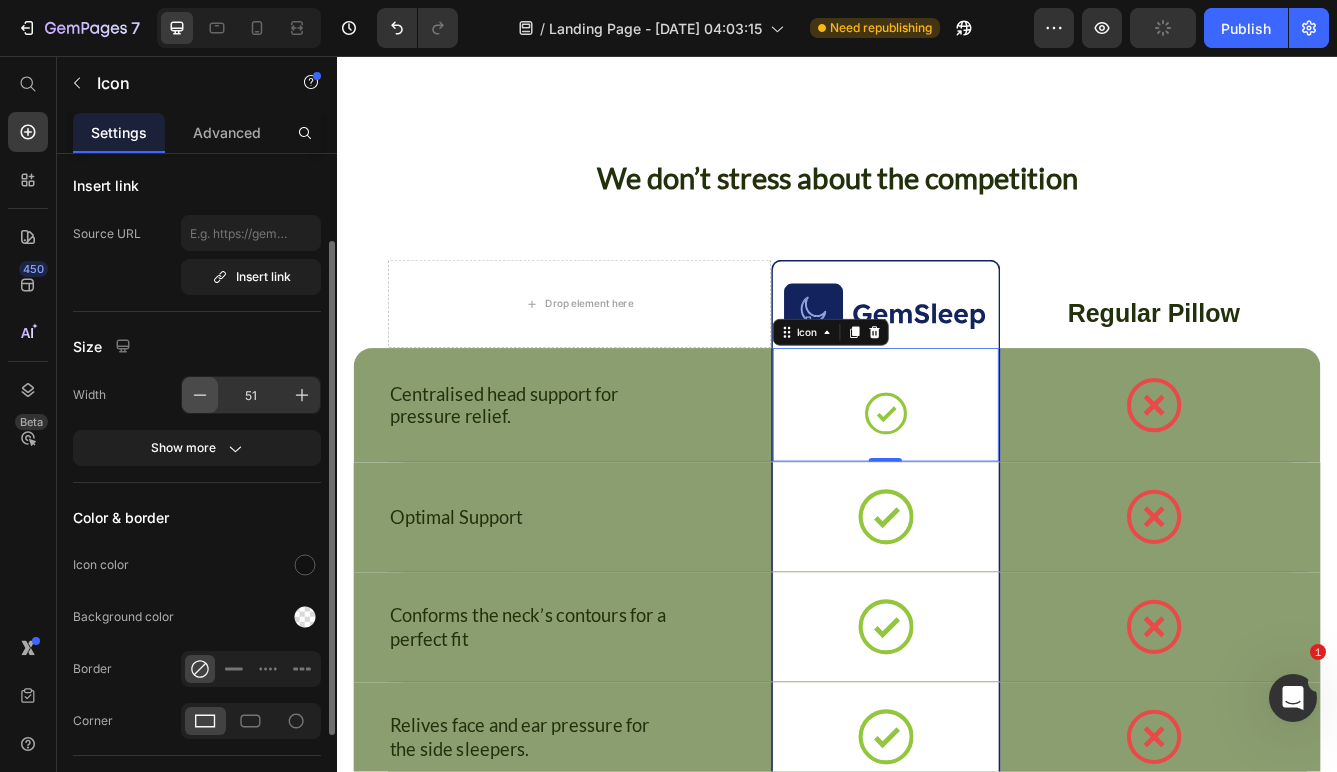 click 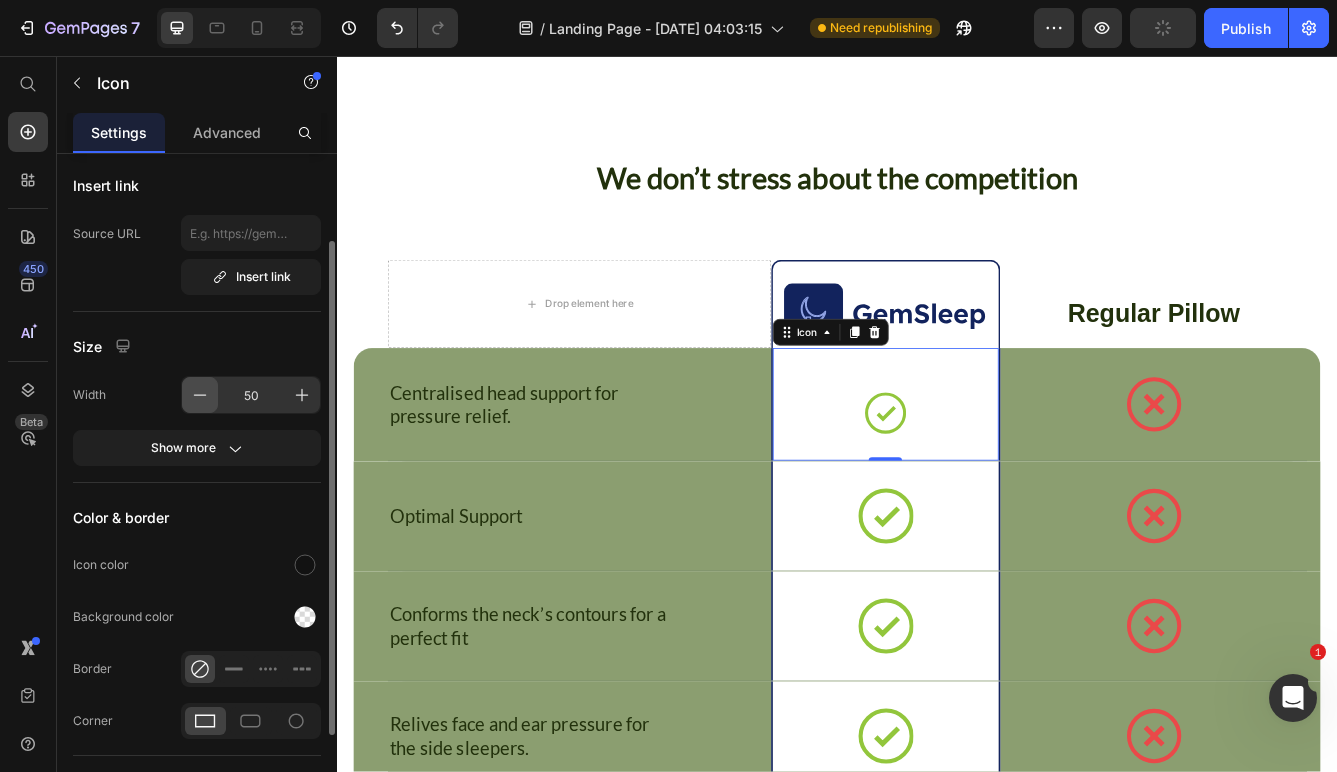 click 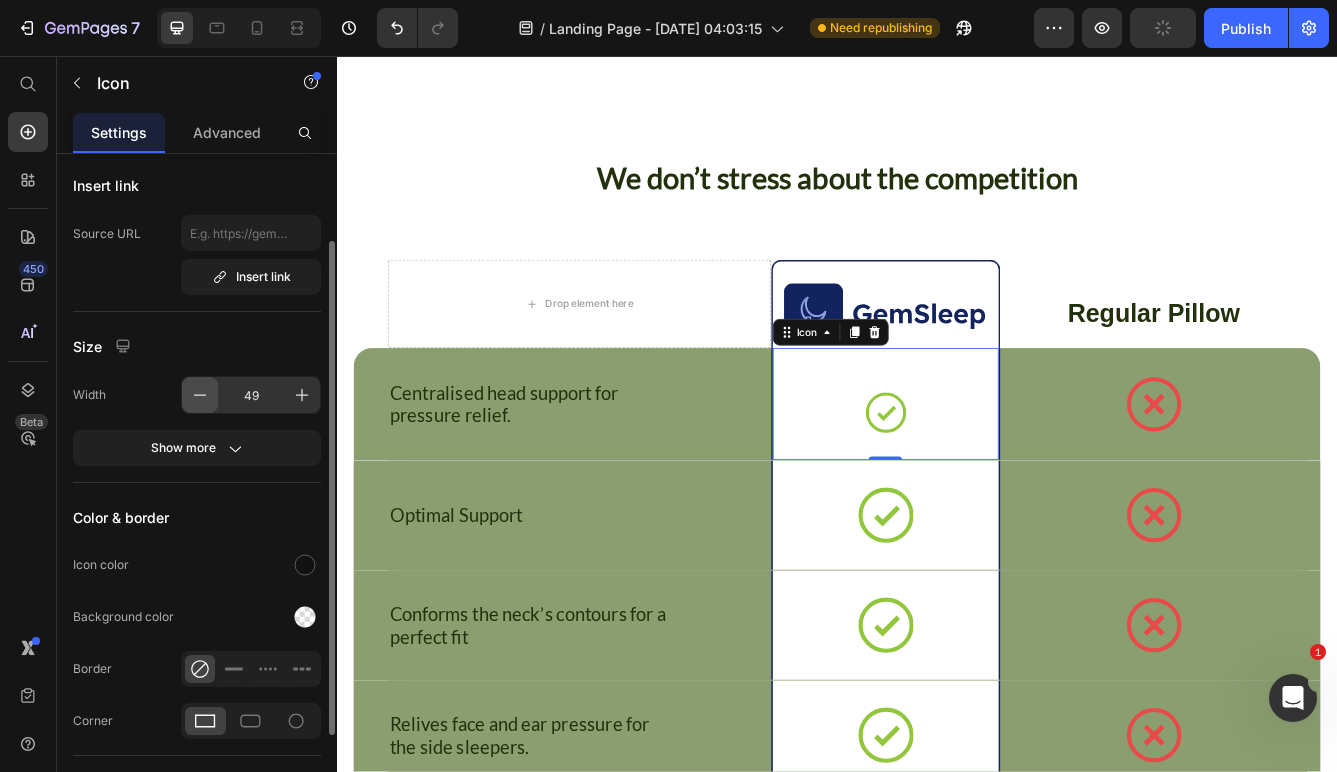 click 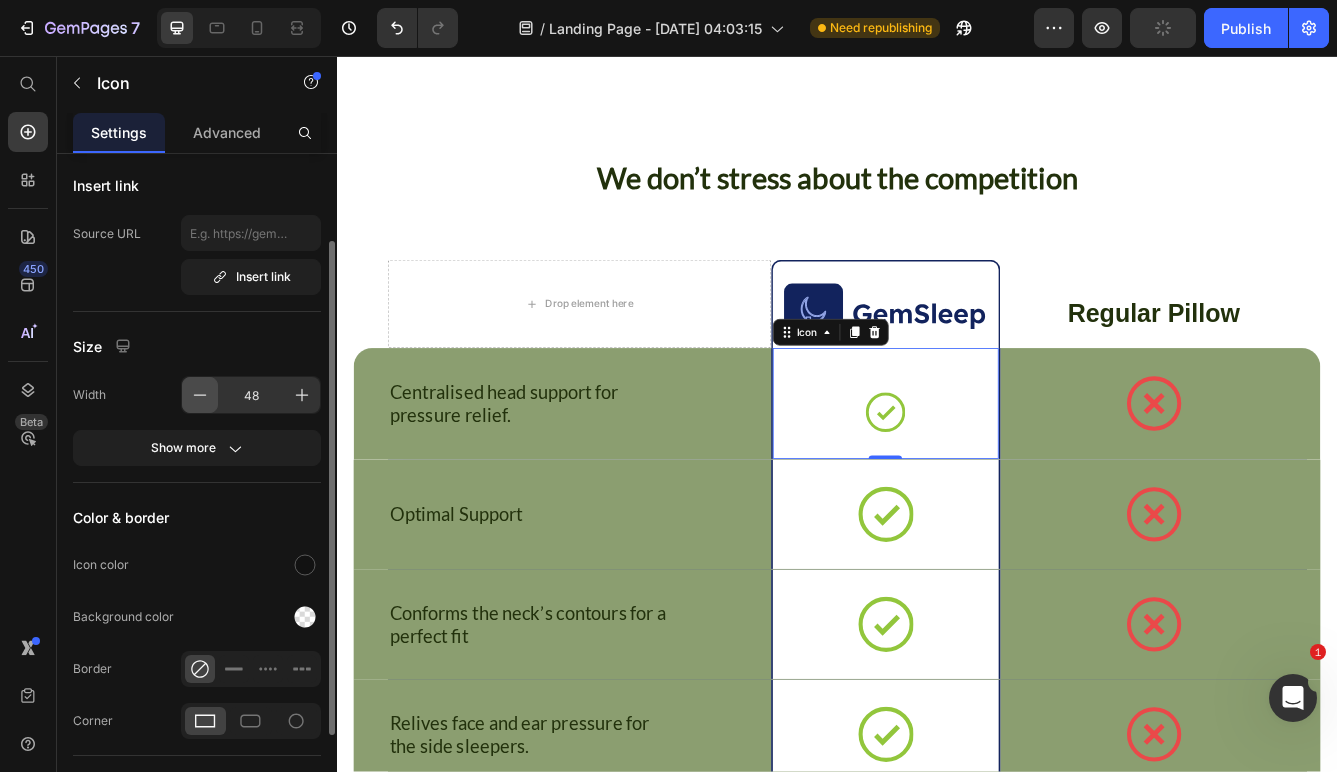 click 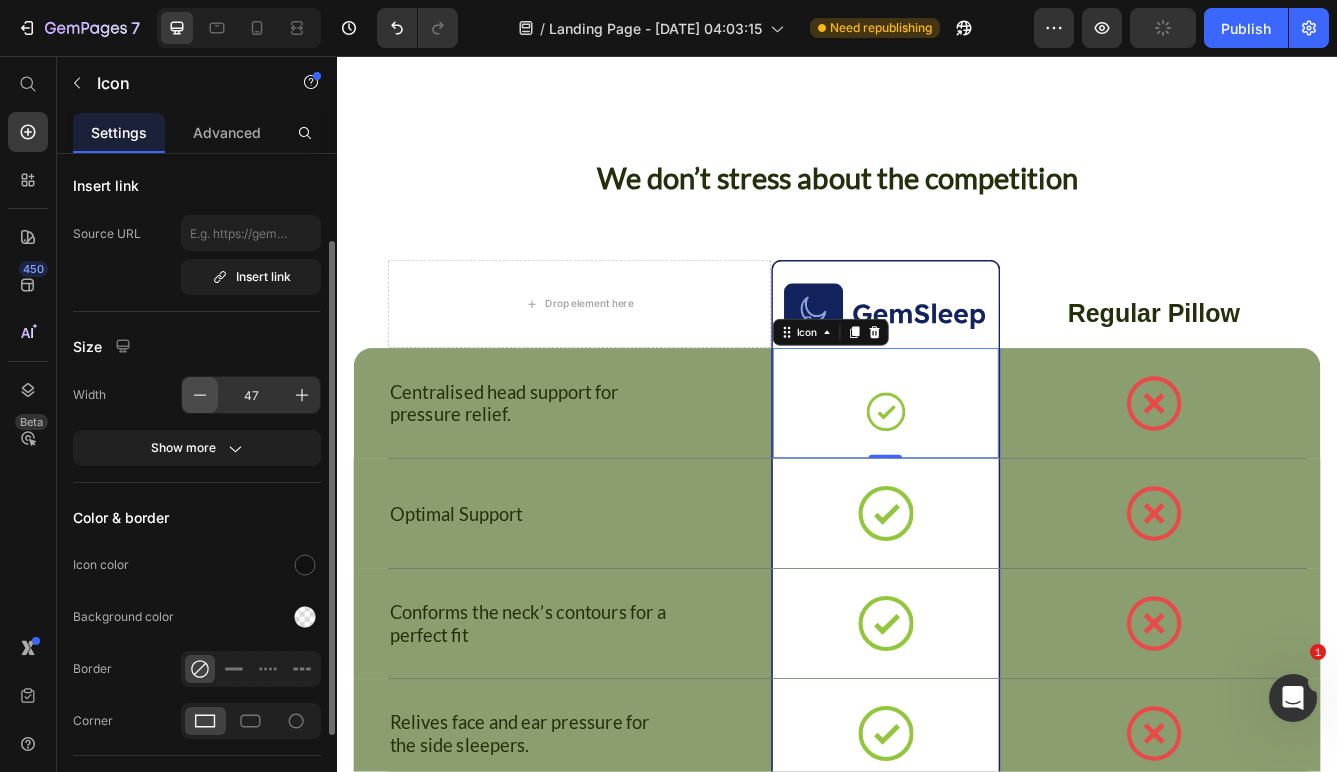 click 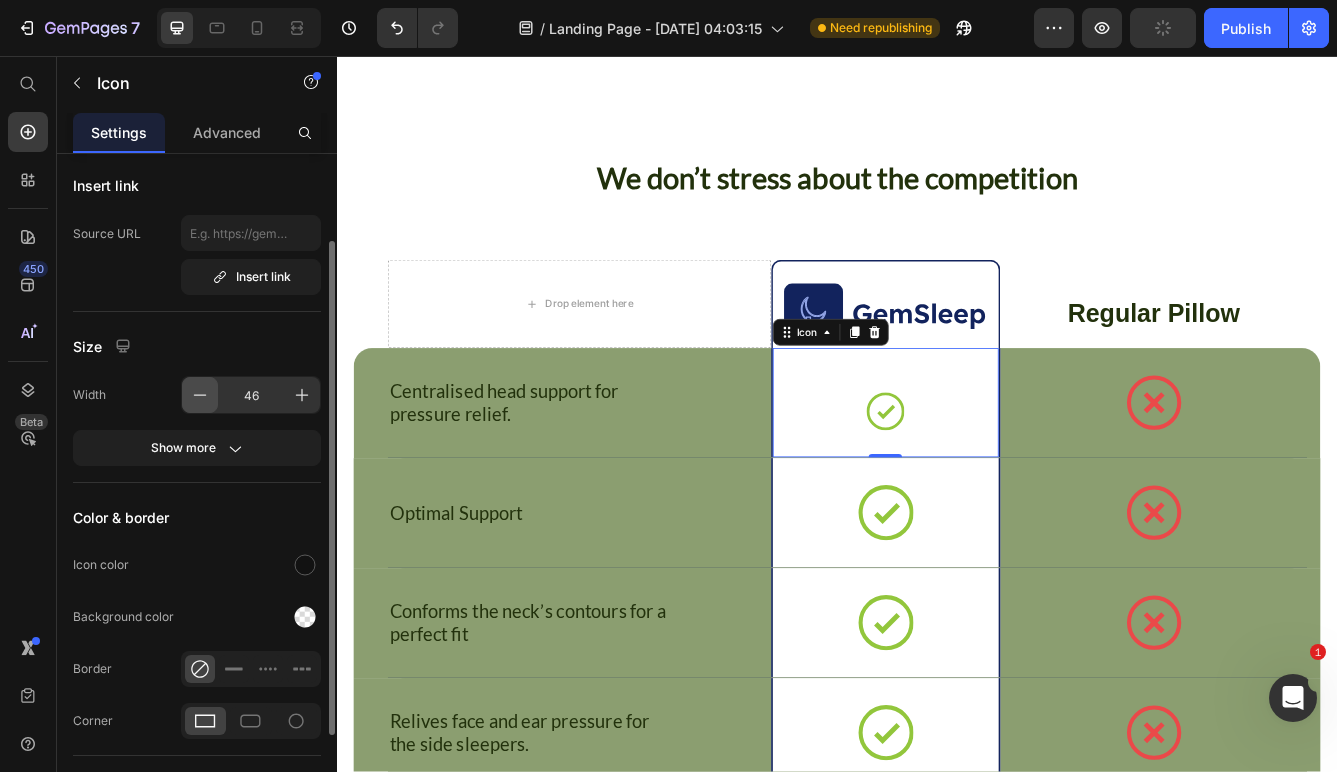 click 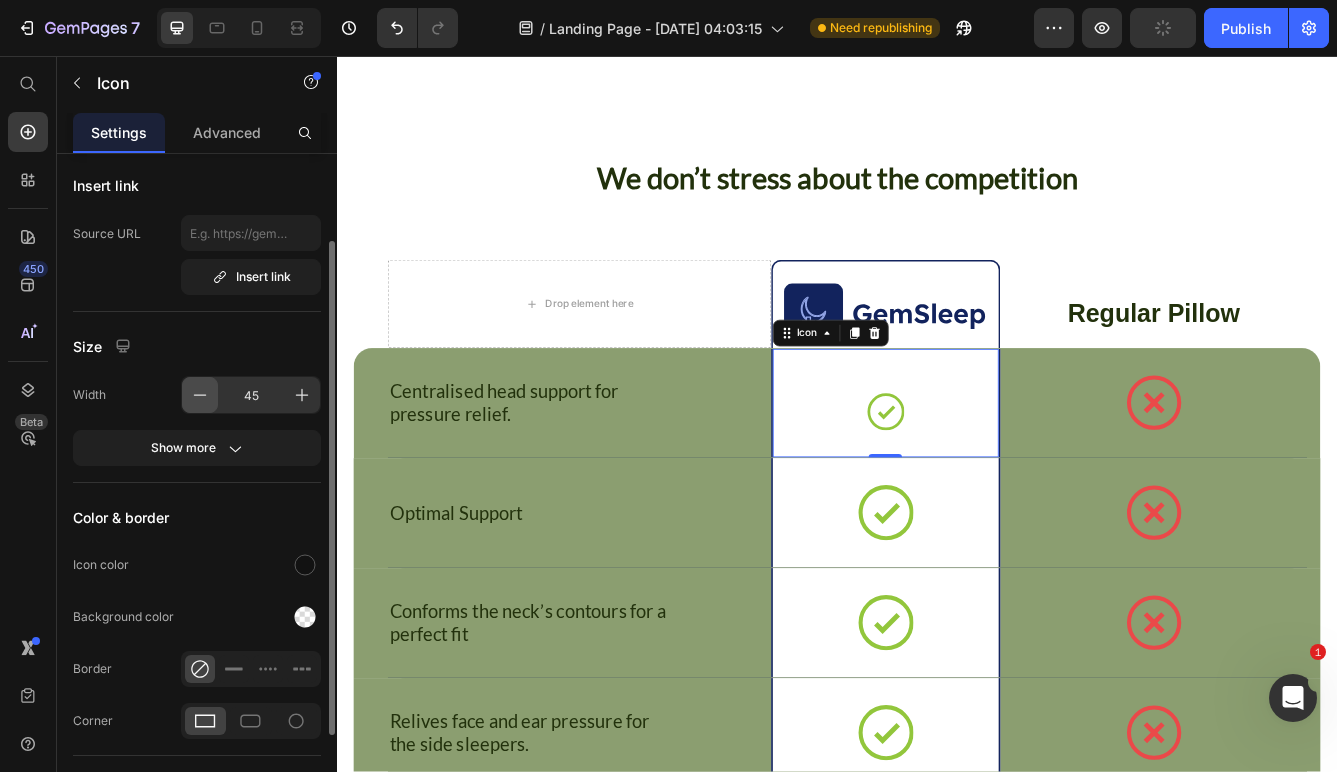 click 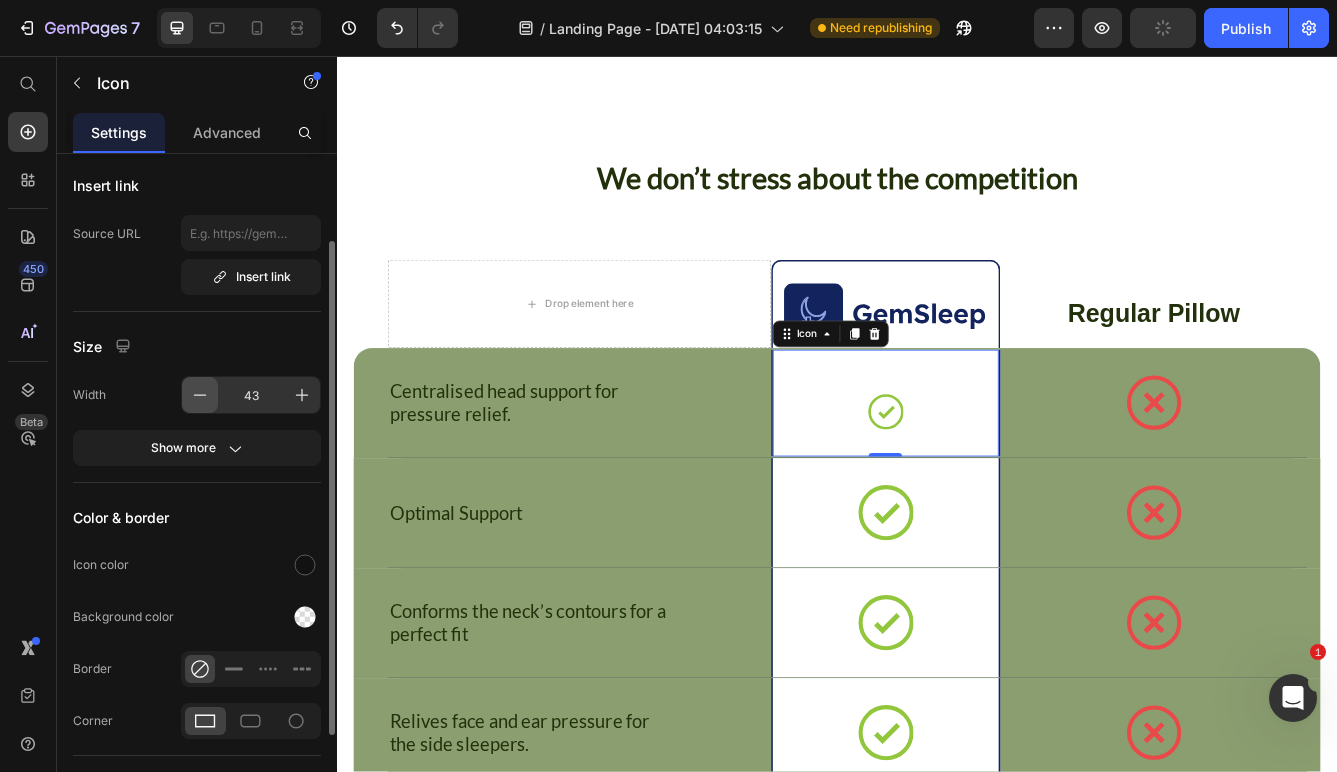 click 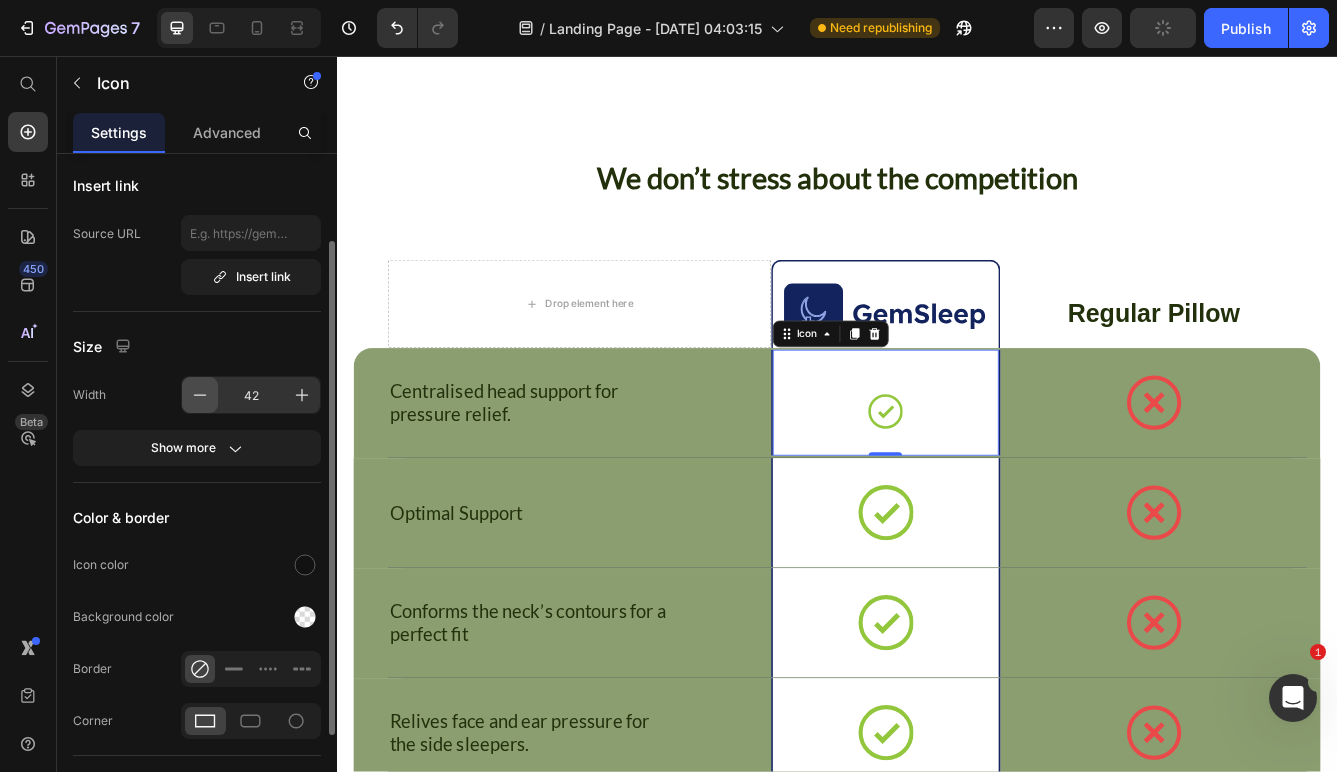 click 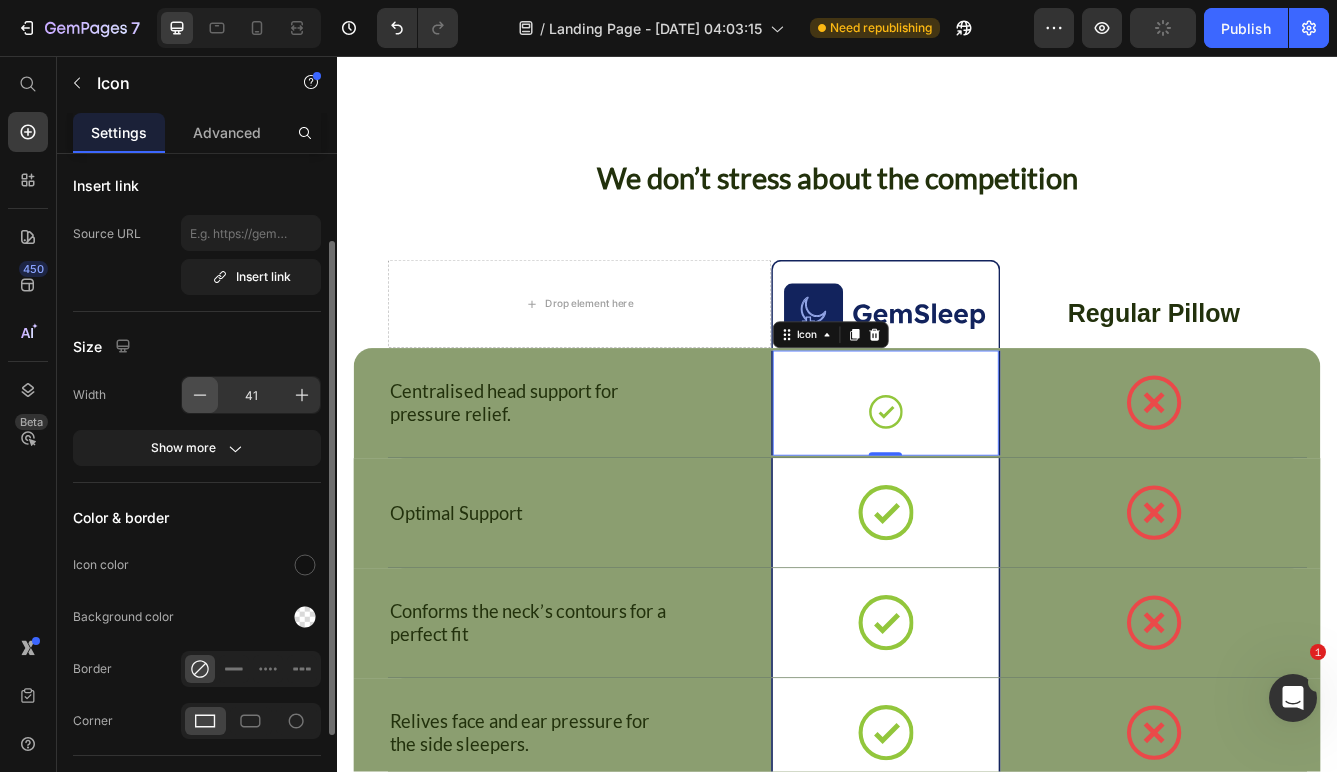 click 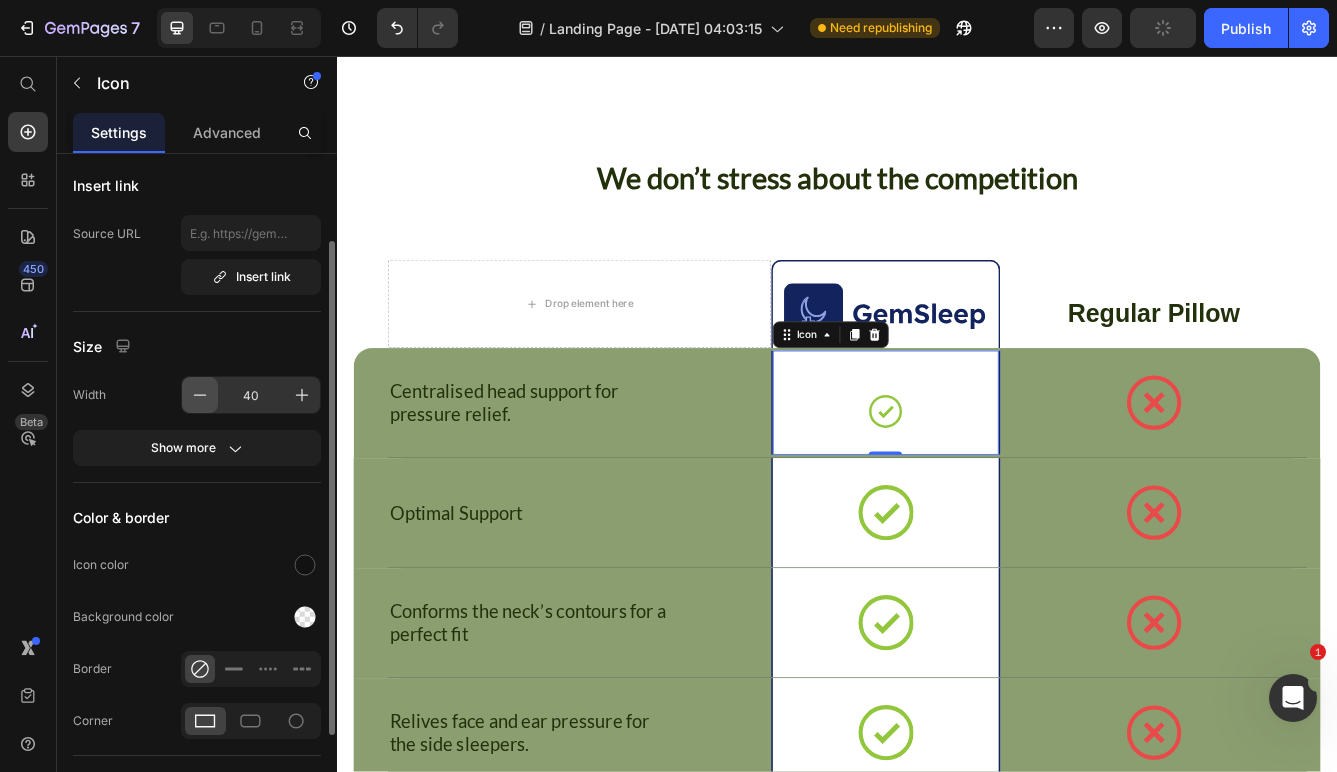 click 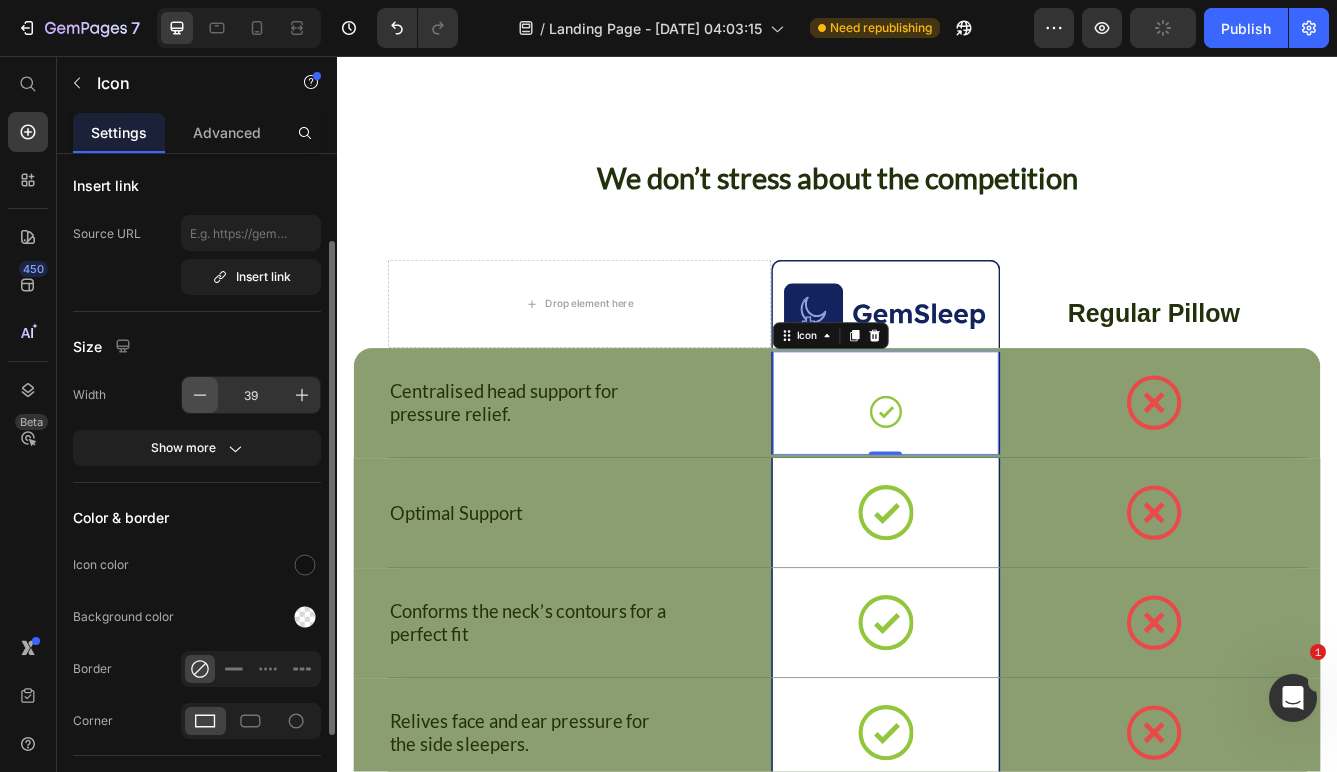 click 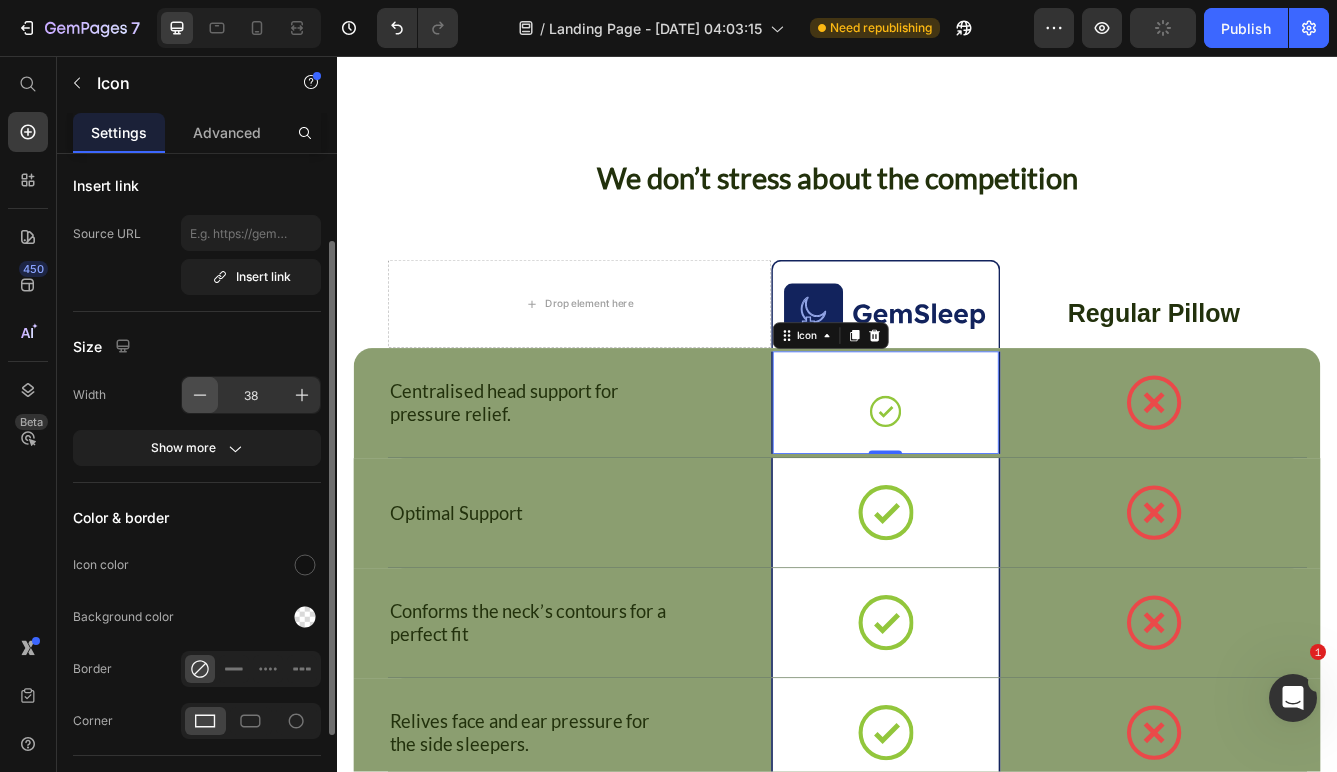 click 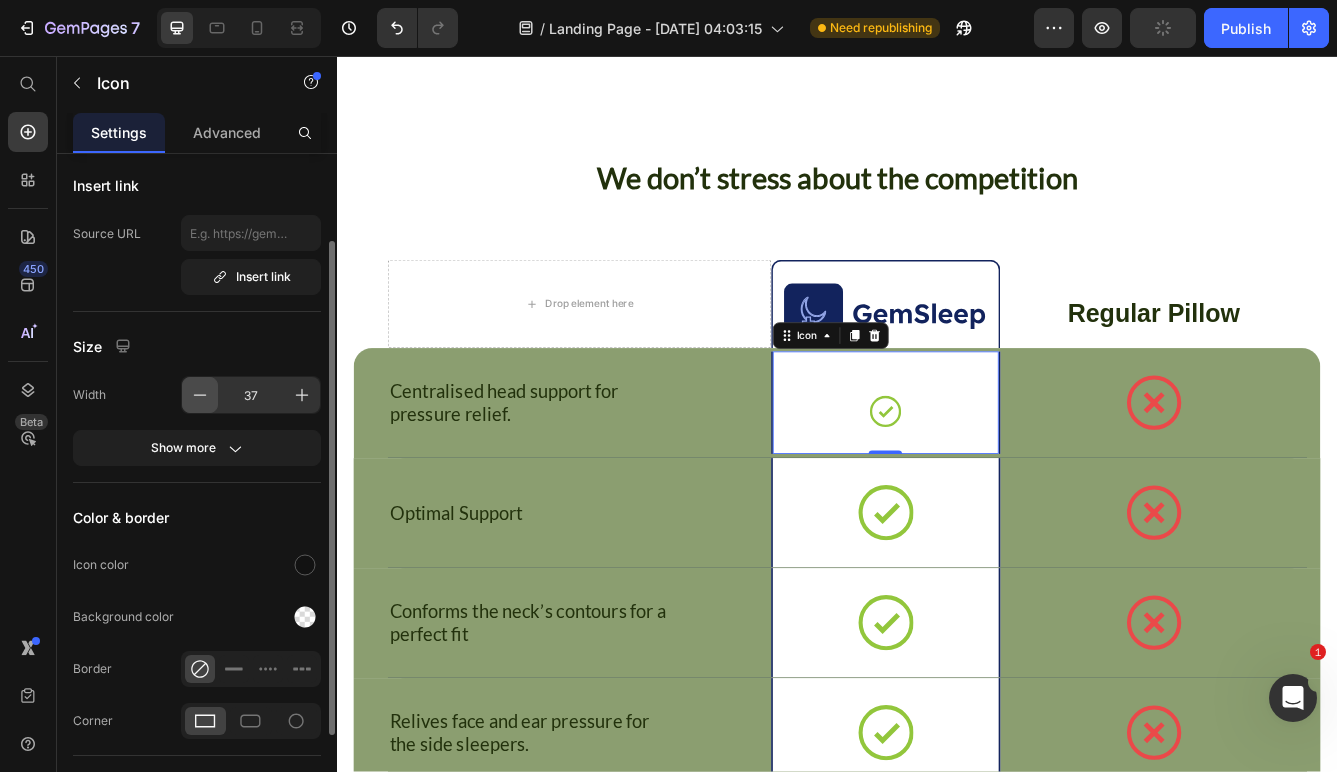click 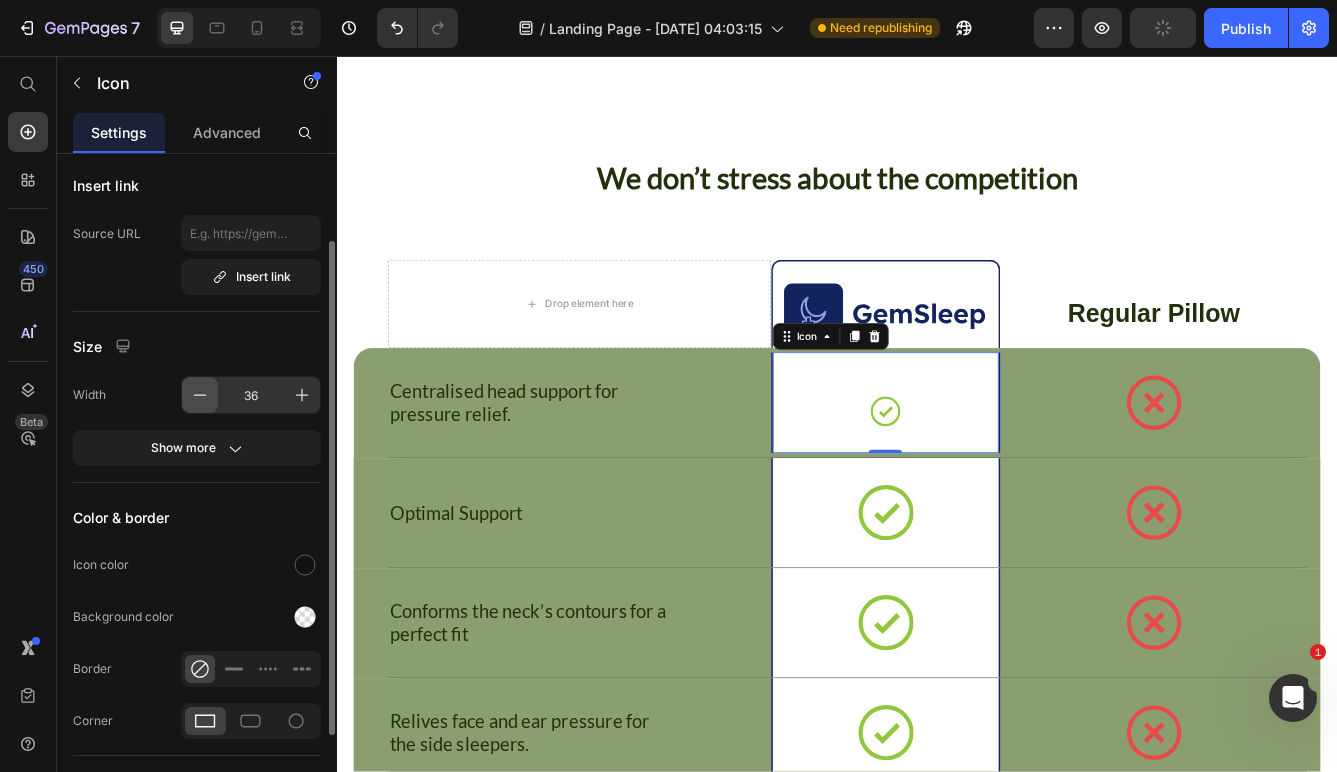 click 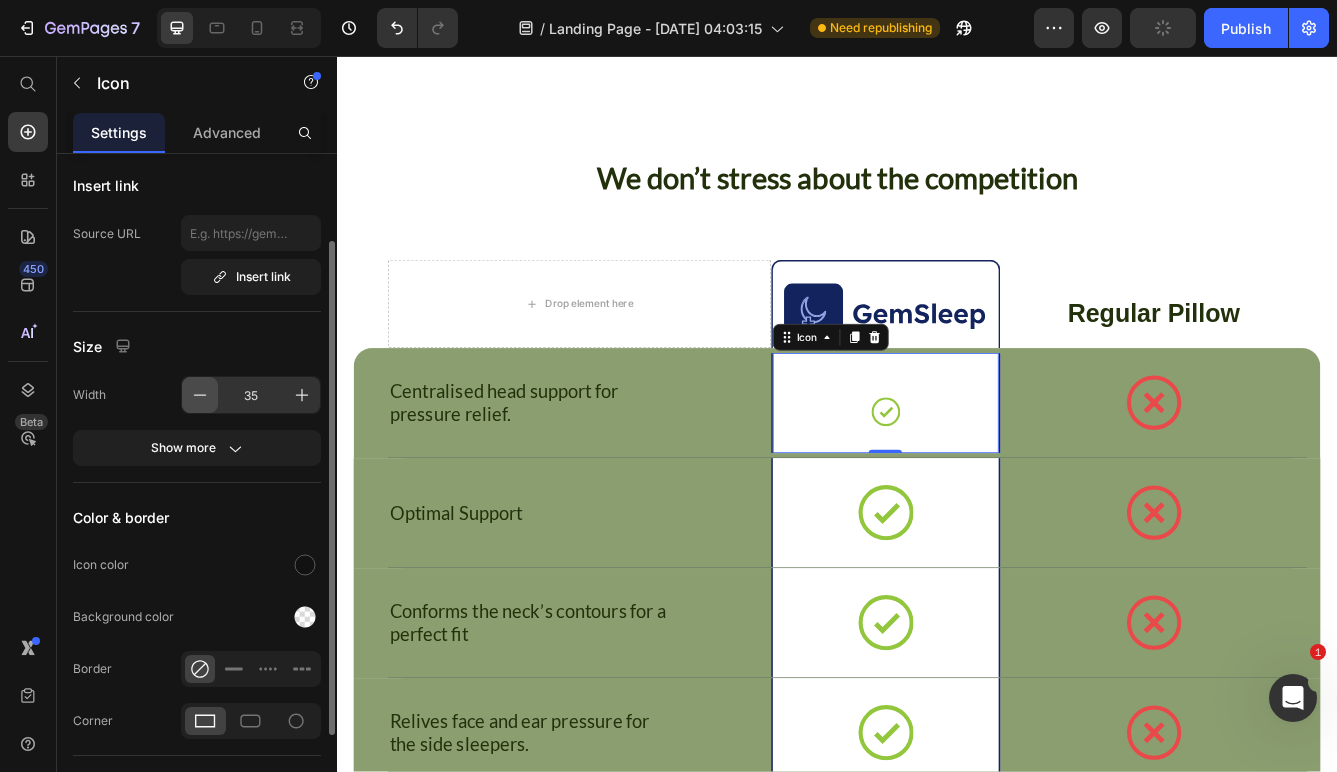 click 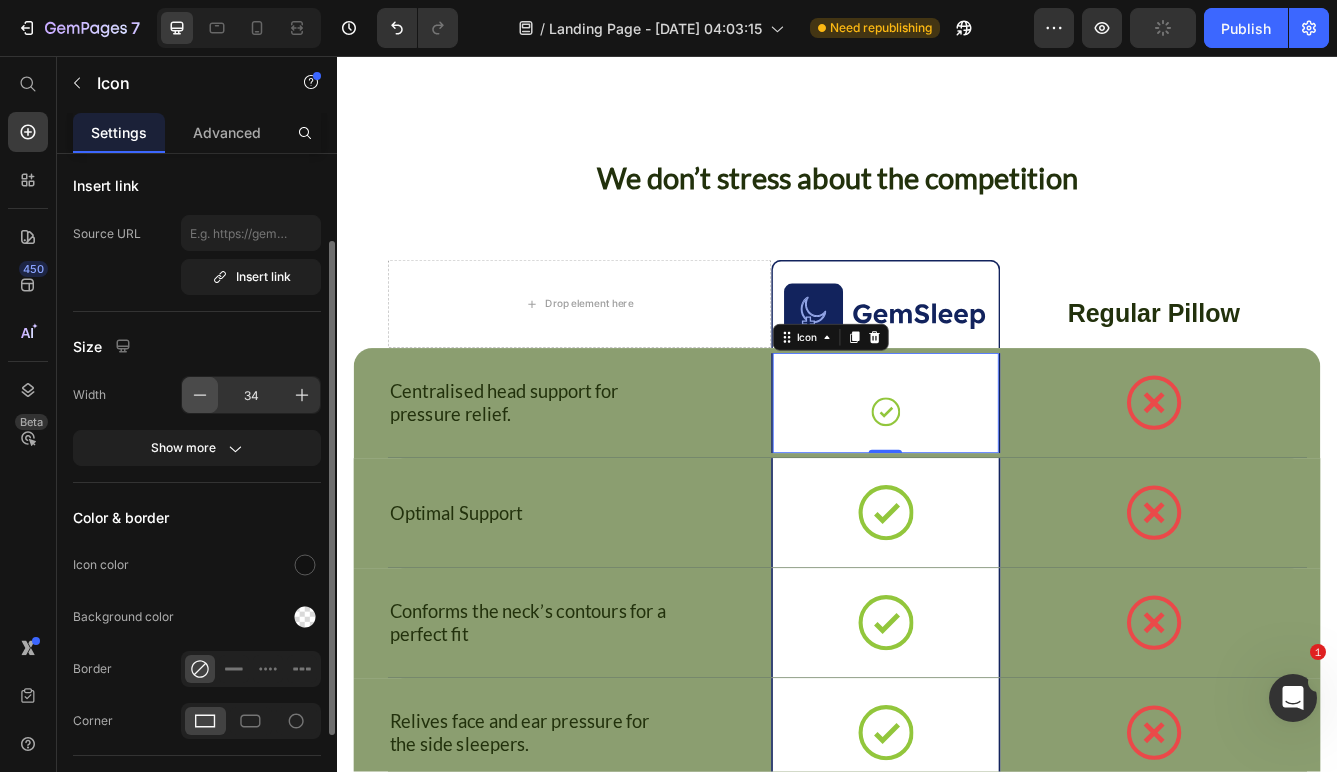 click 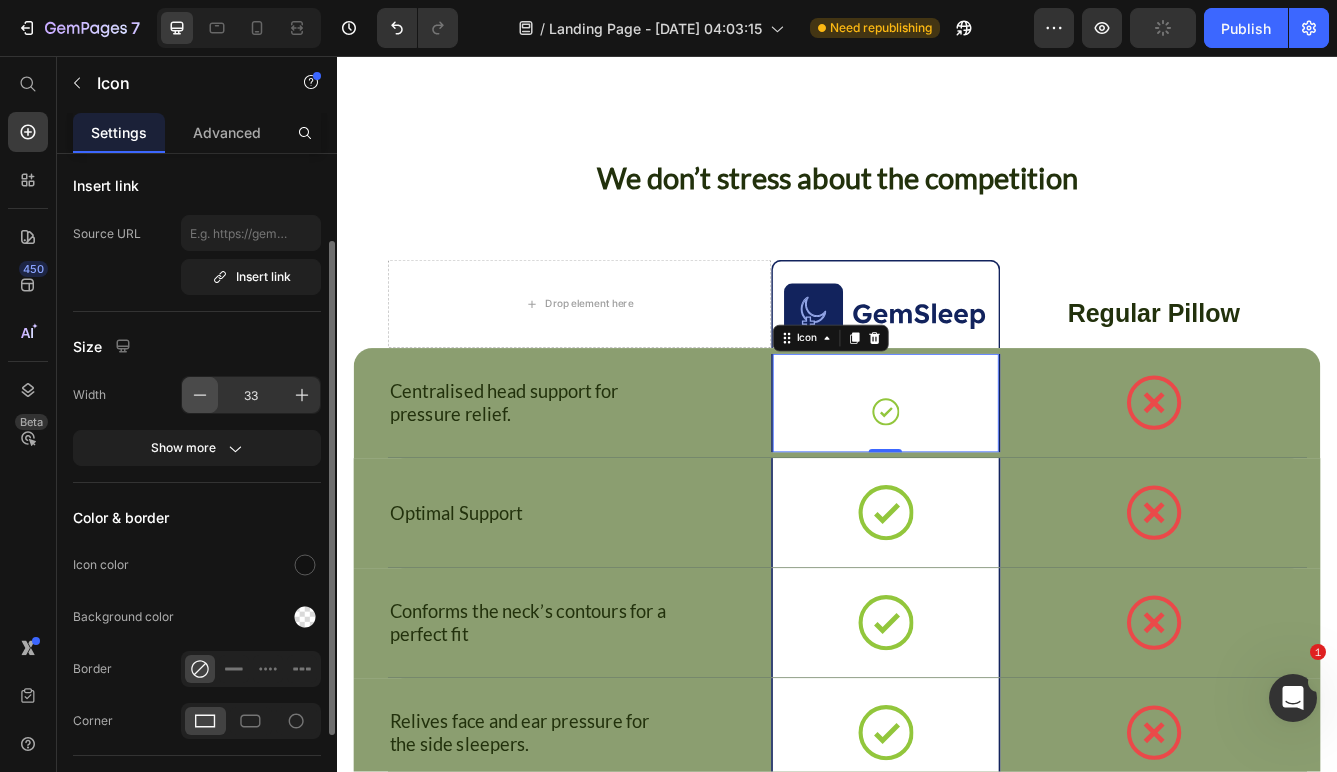 click 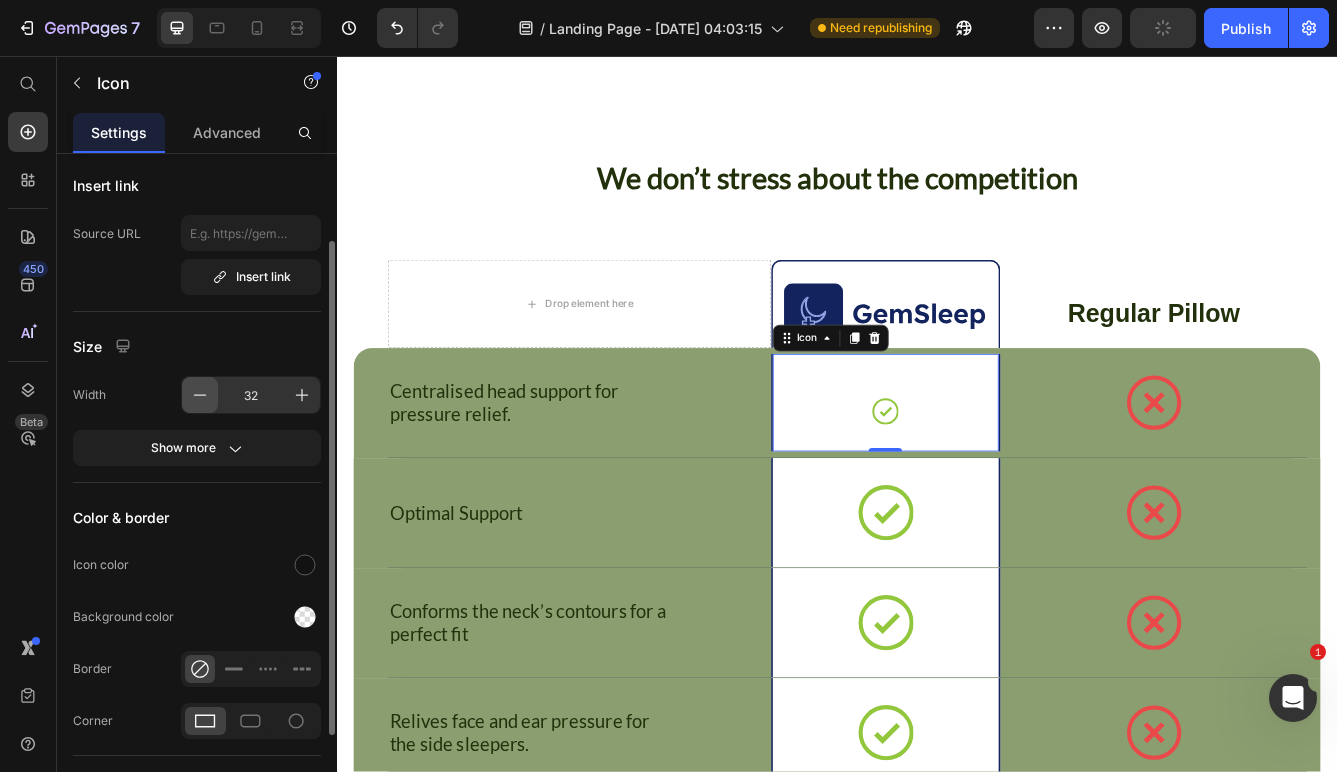 click 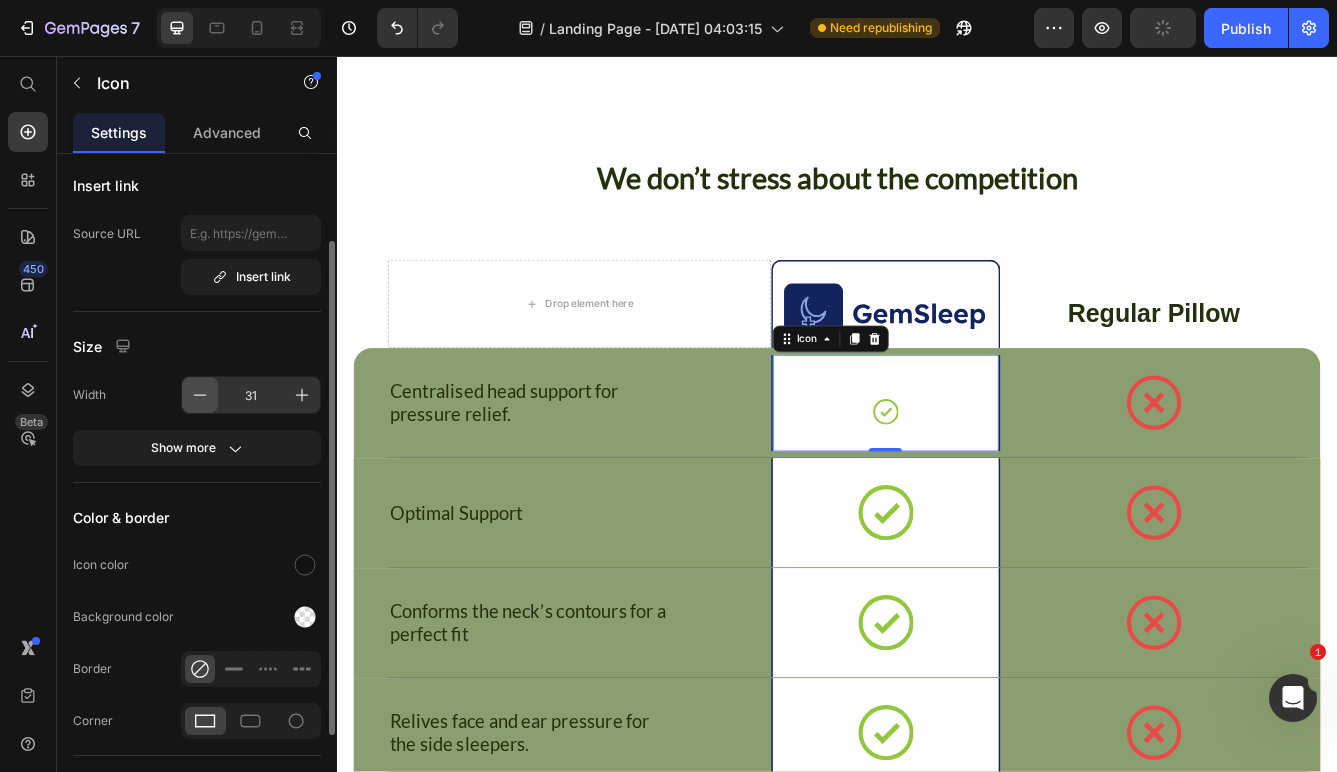 click 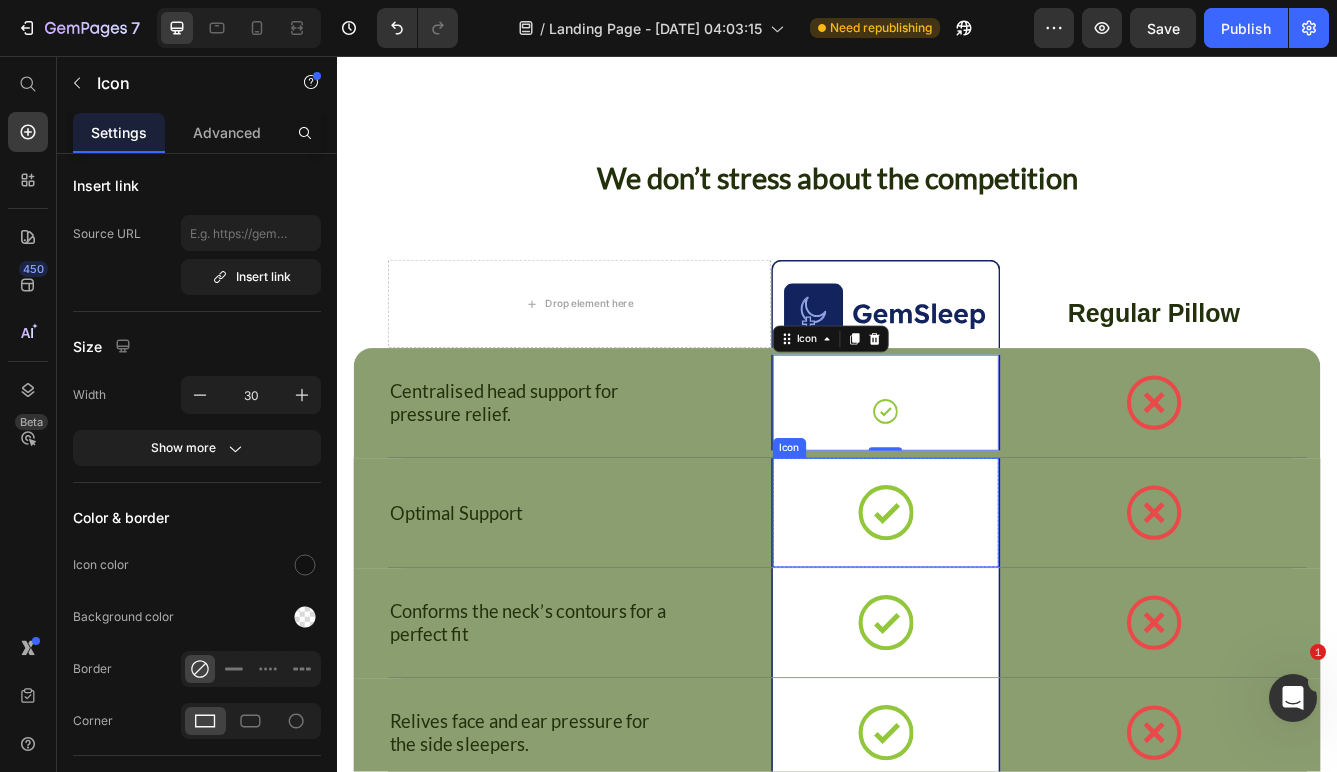 click on "Icon" at bounding box center (996, 604) 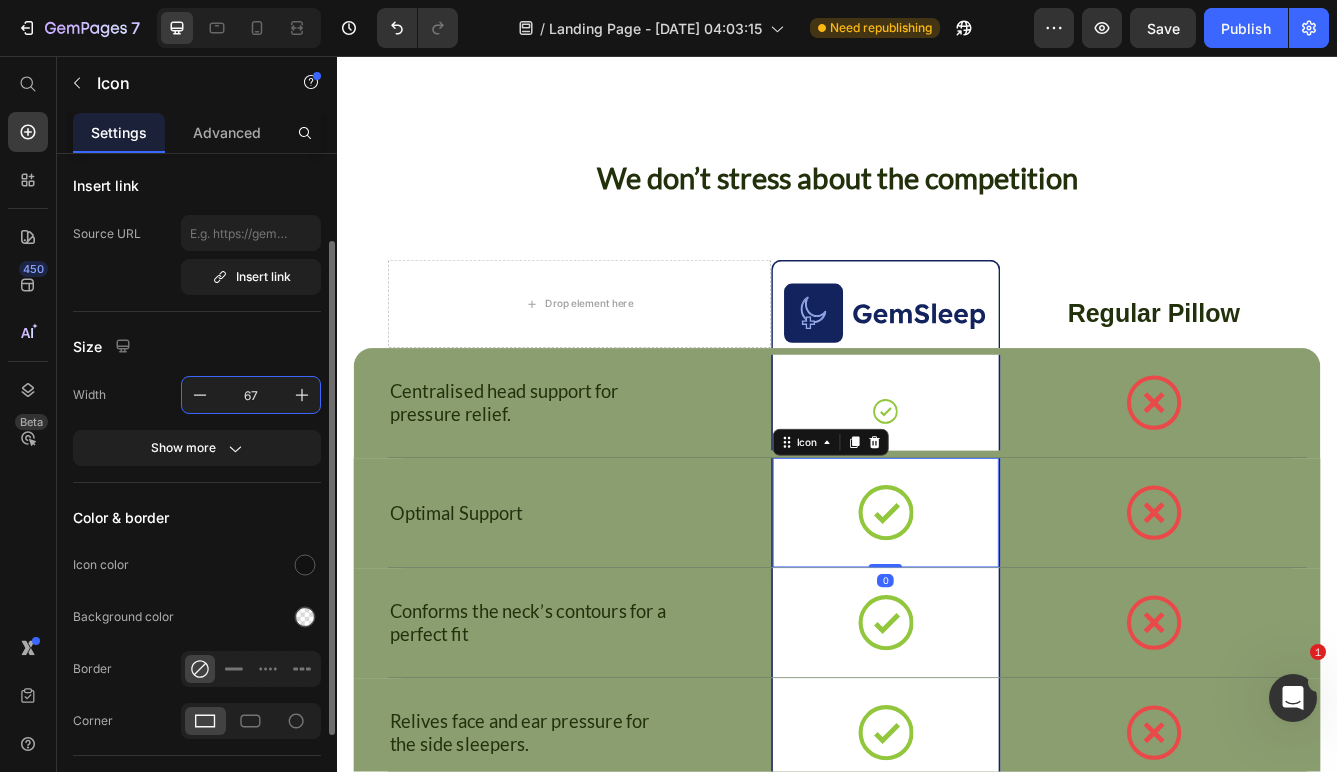 click on "67" at bounding box center [251, 395] 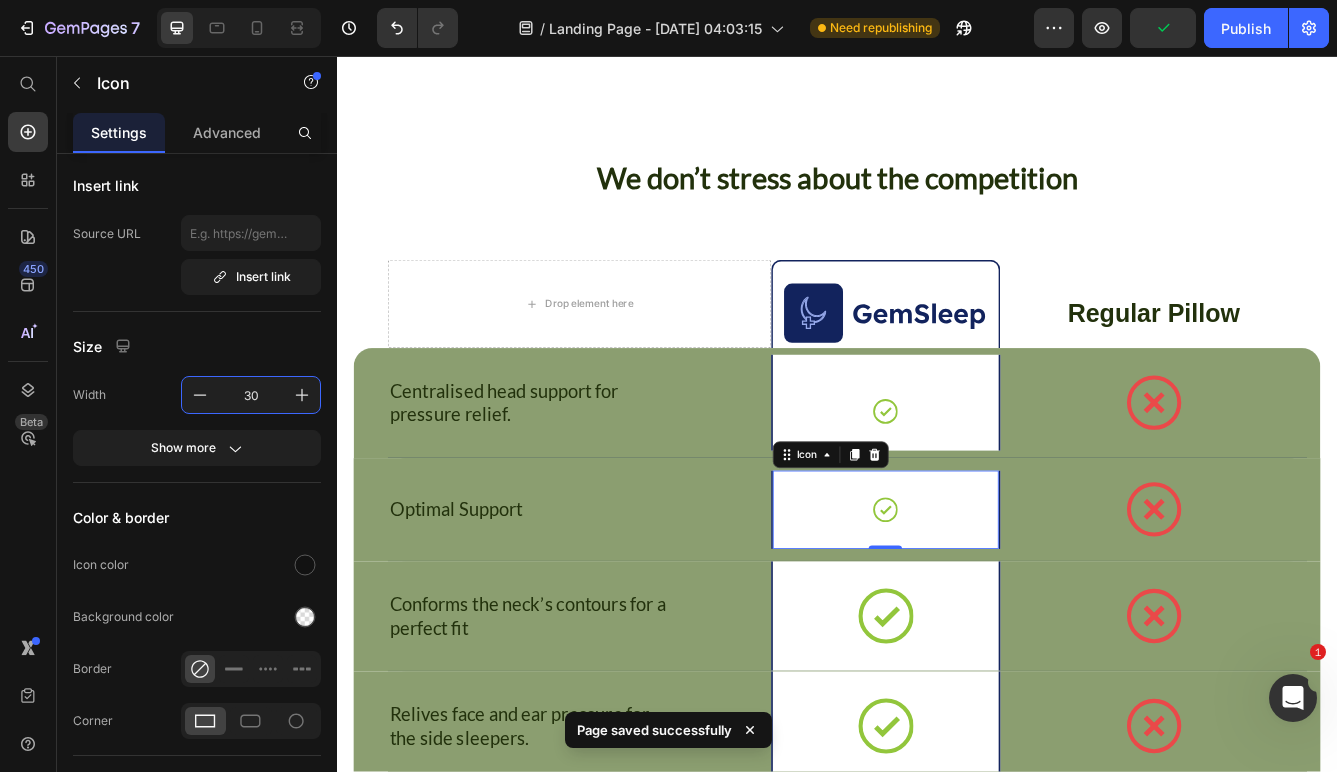 type on "30" 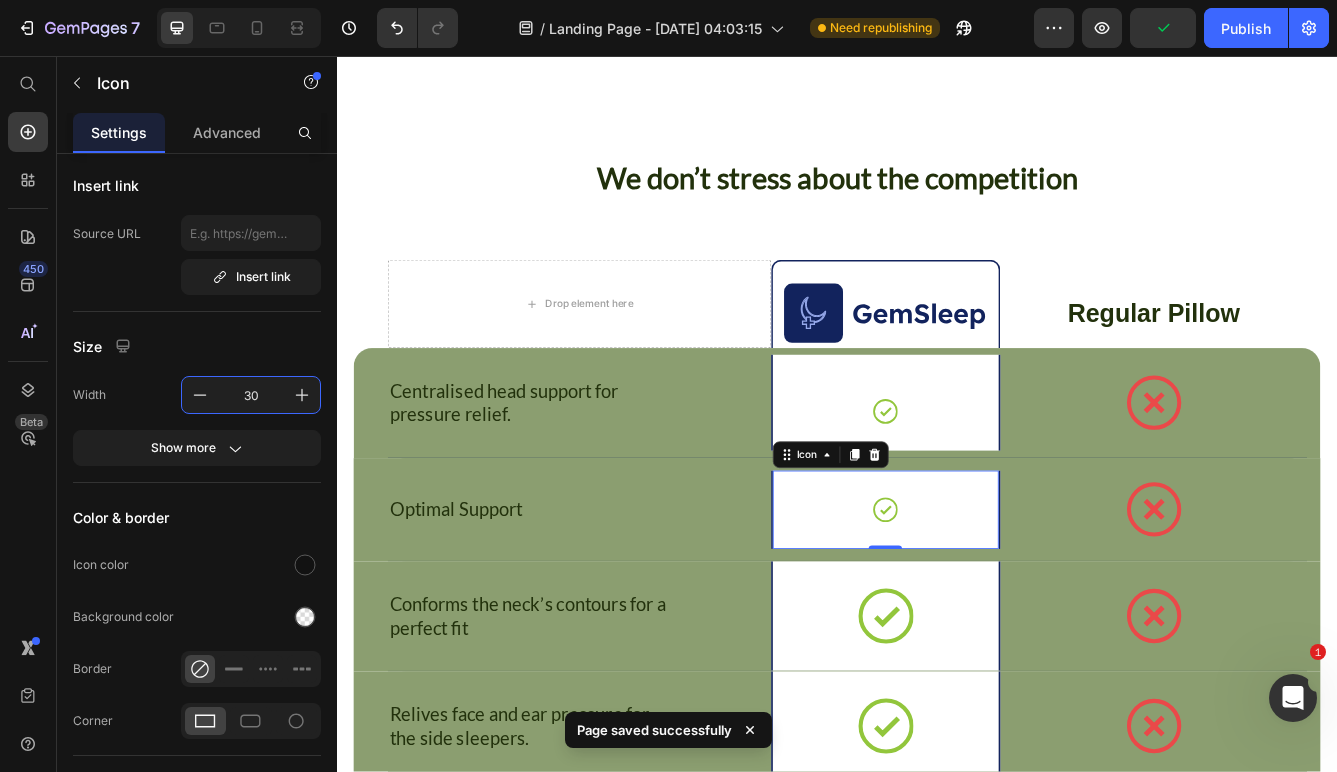 click at bounding box center (995, 601) 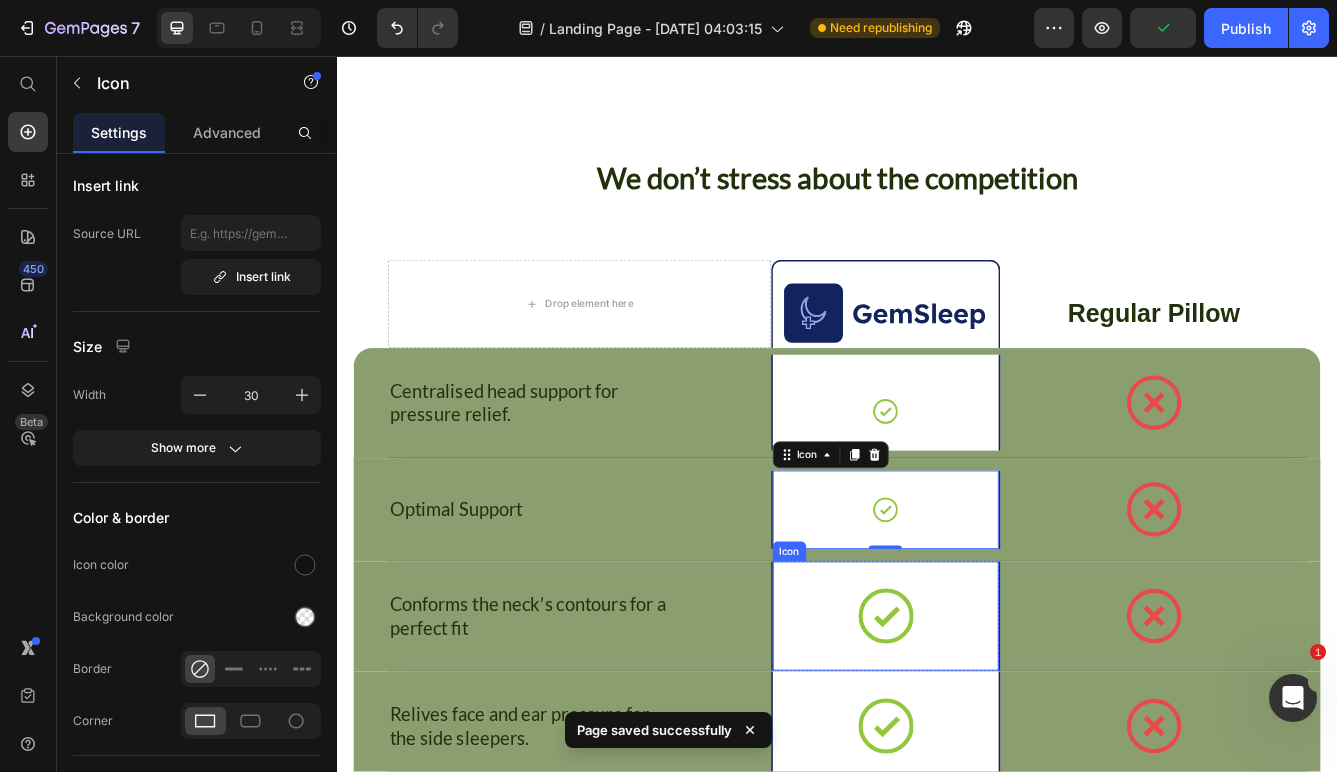 click 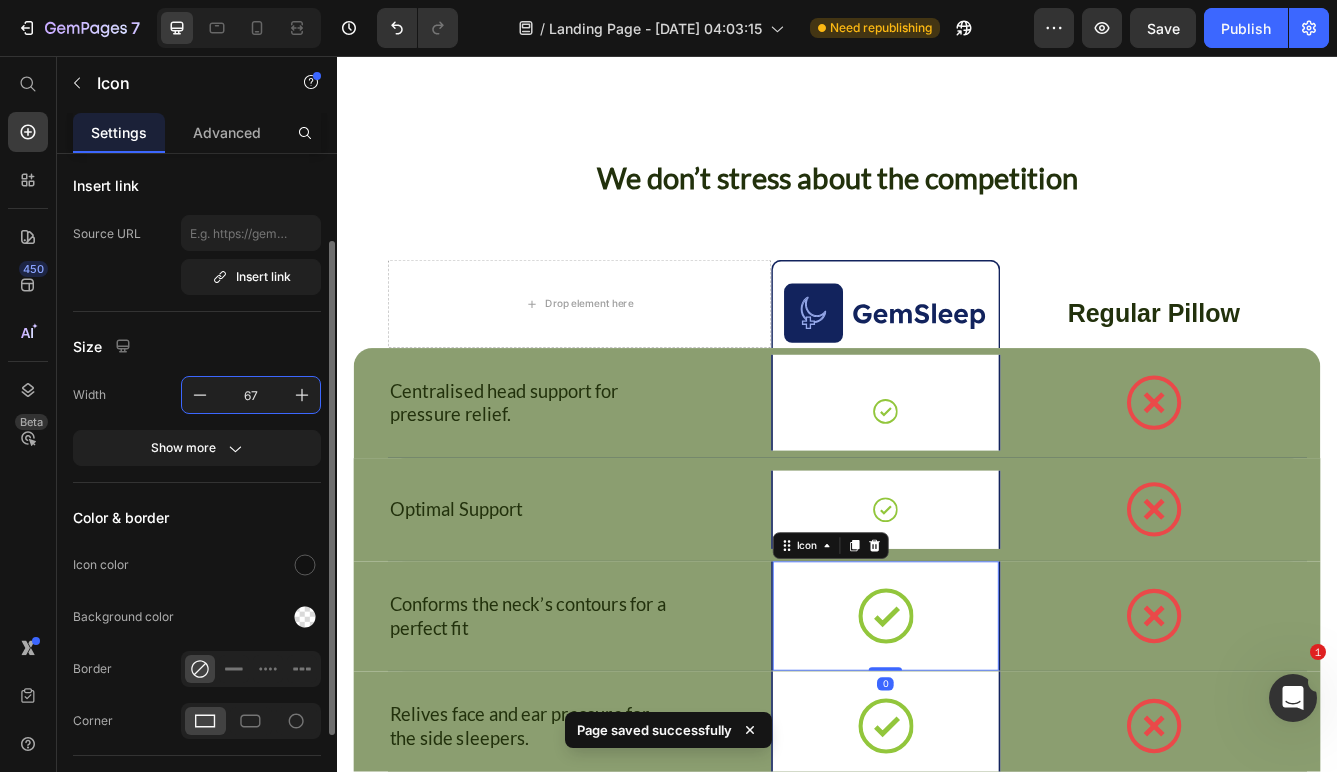click on "67" at bounding box center [251, 395] 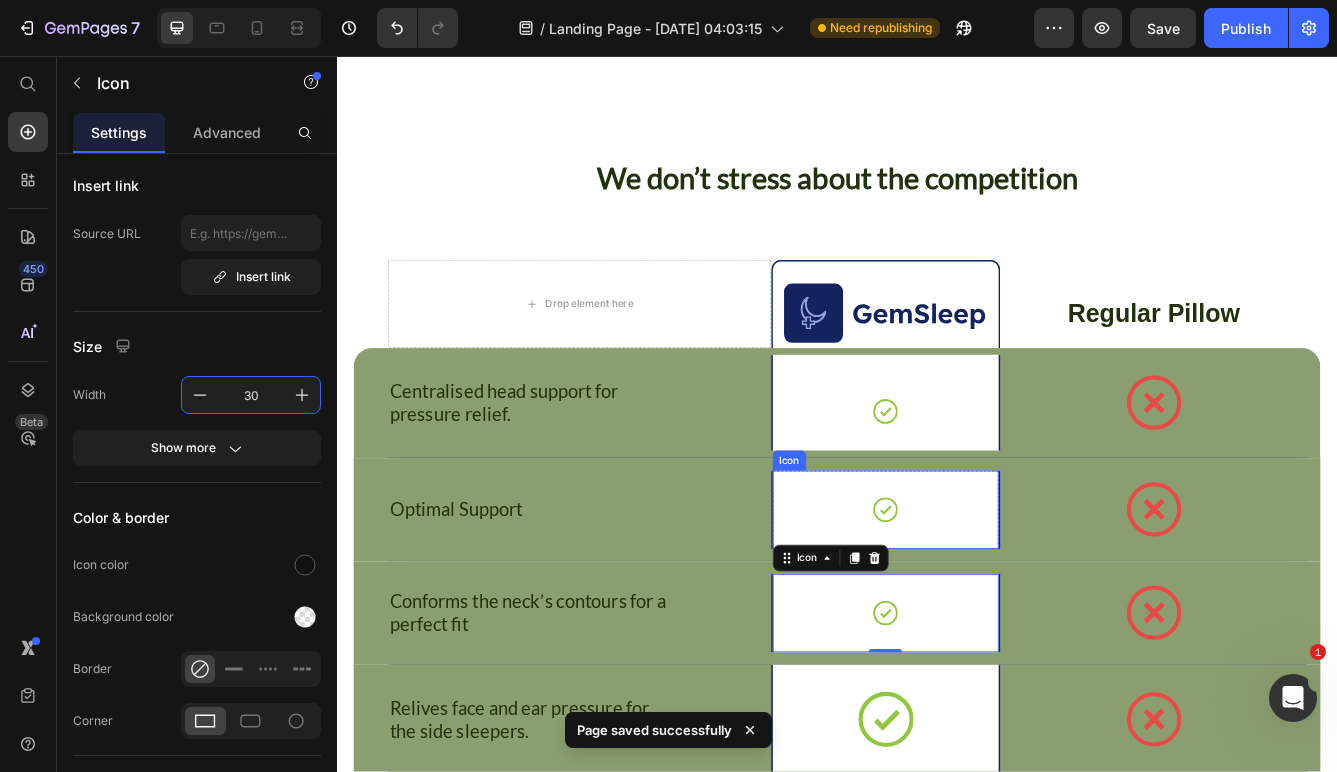 scroll, scrollTop: 6134, scrollLeft: 0, axis: vertical 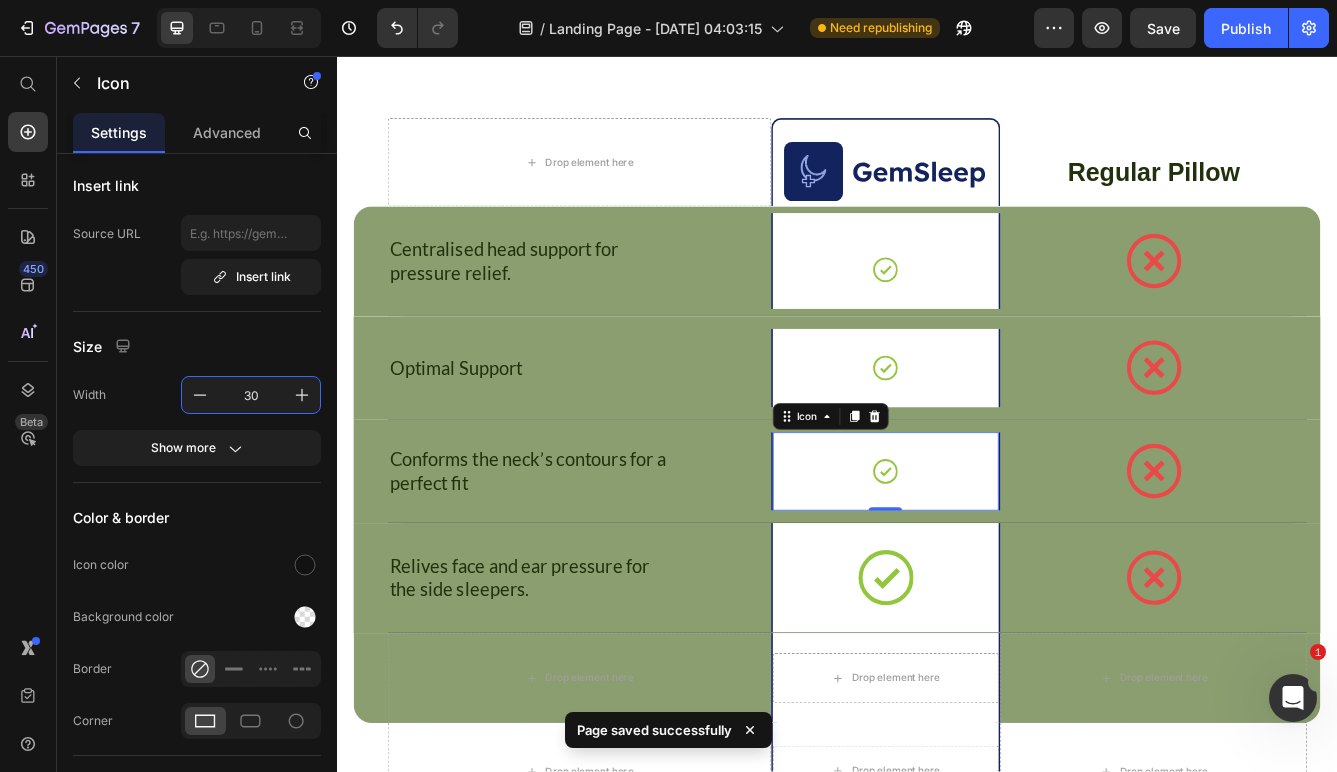 click 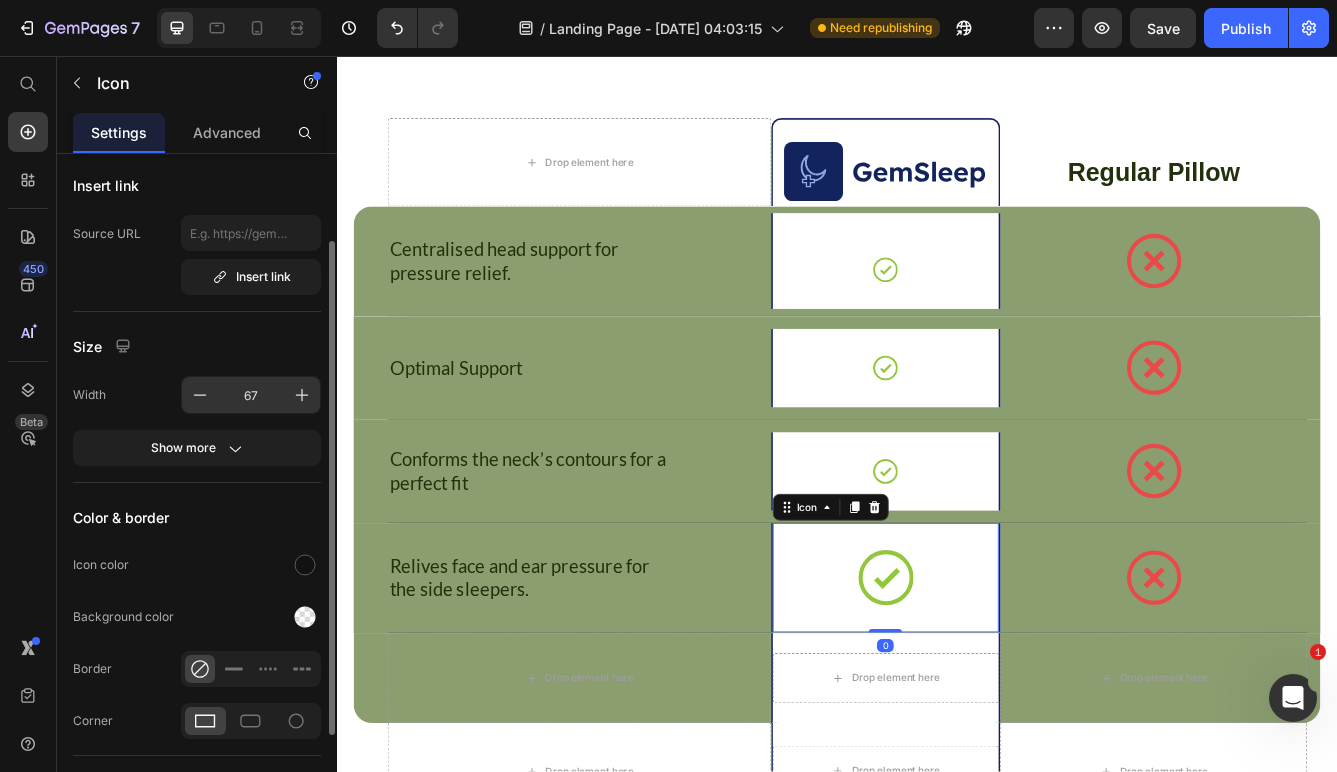 click on "67" at bounding box center [251, 395] 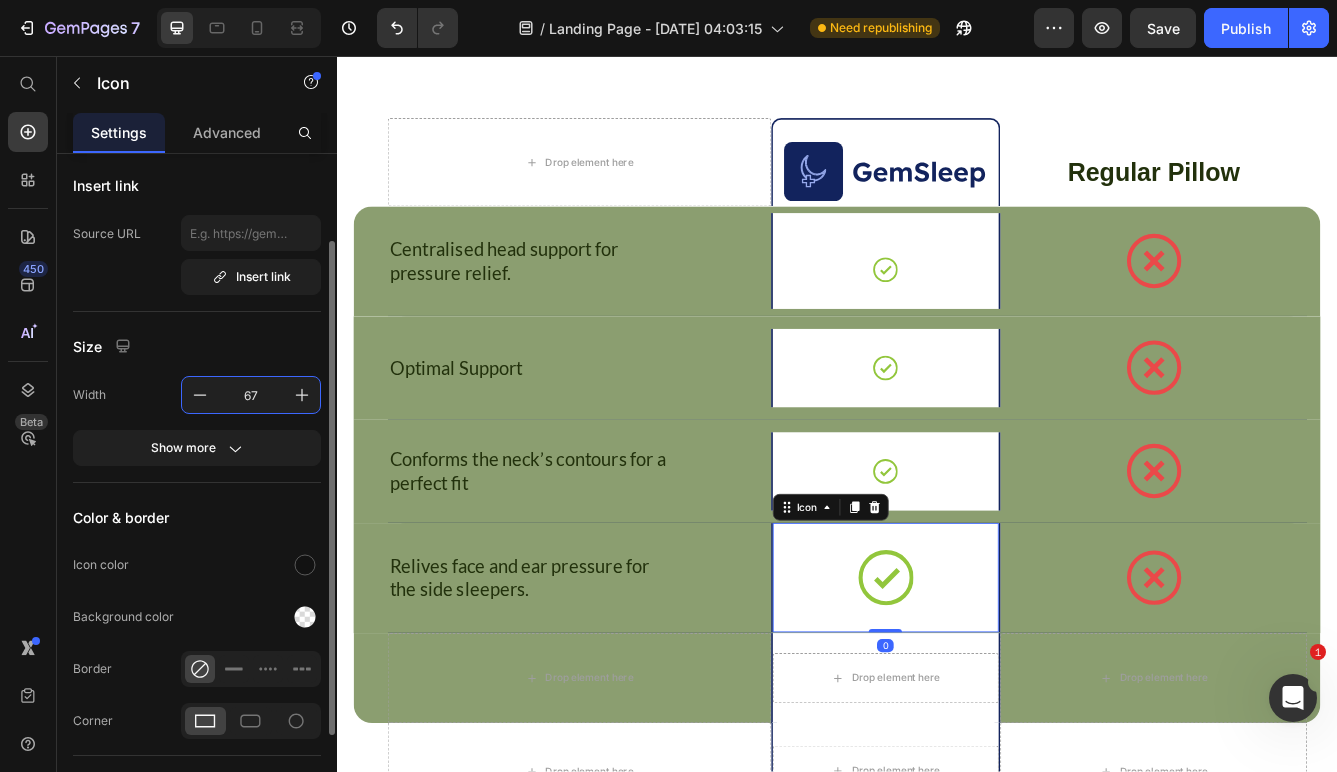 paste on "30" 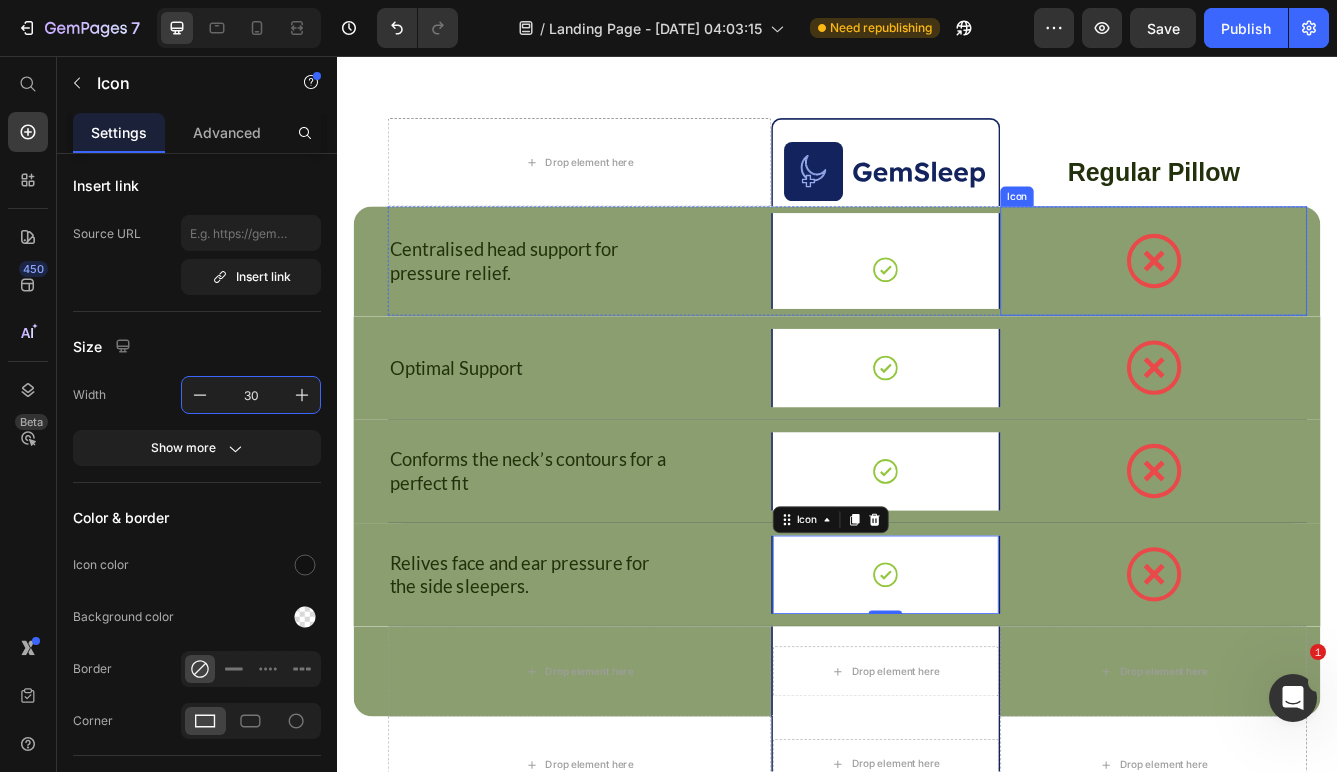 click 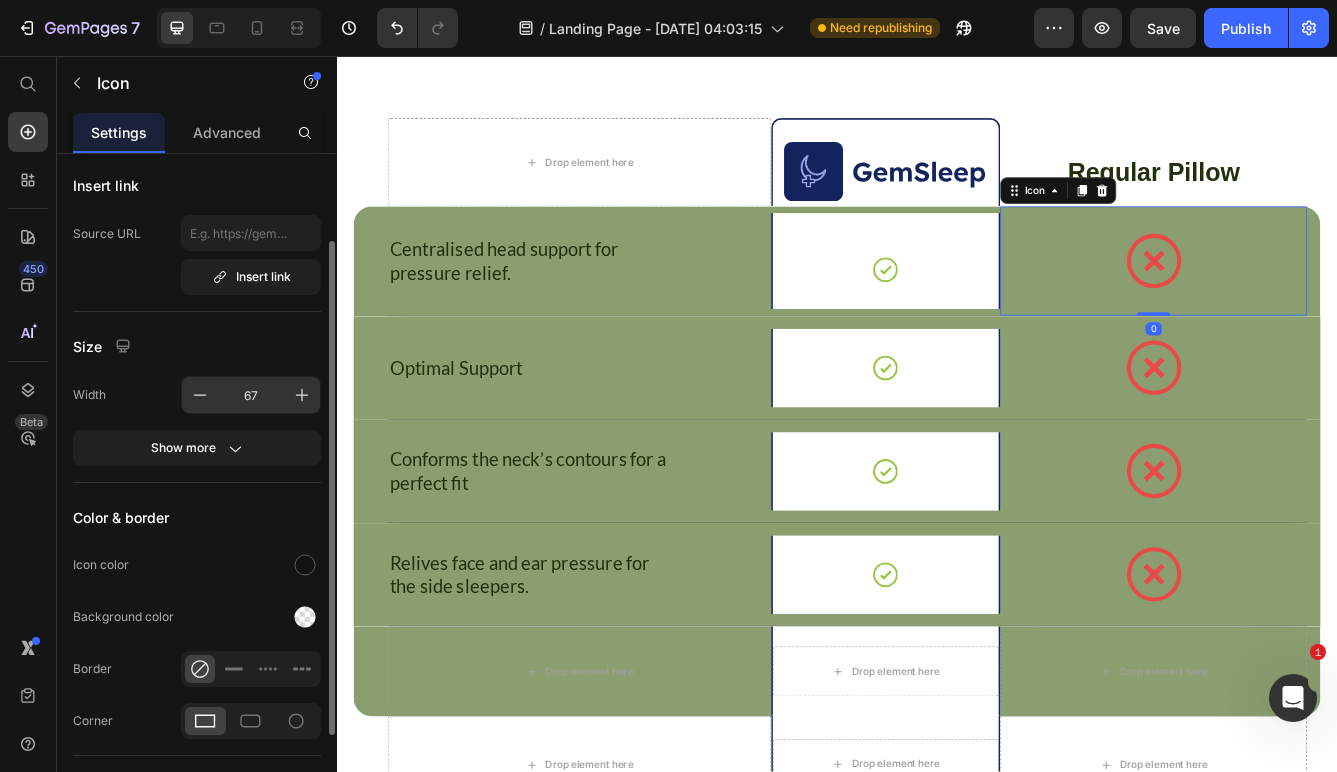 click on "67" at bounding box center [251, 395] 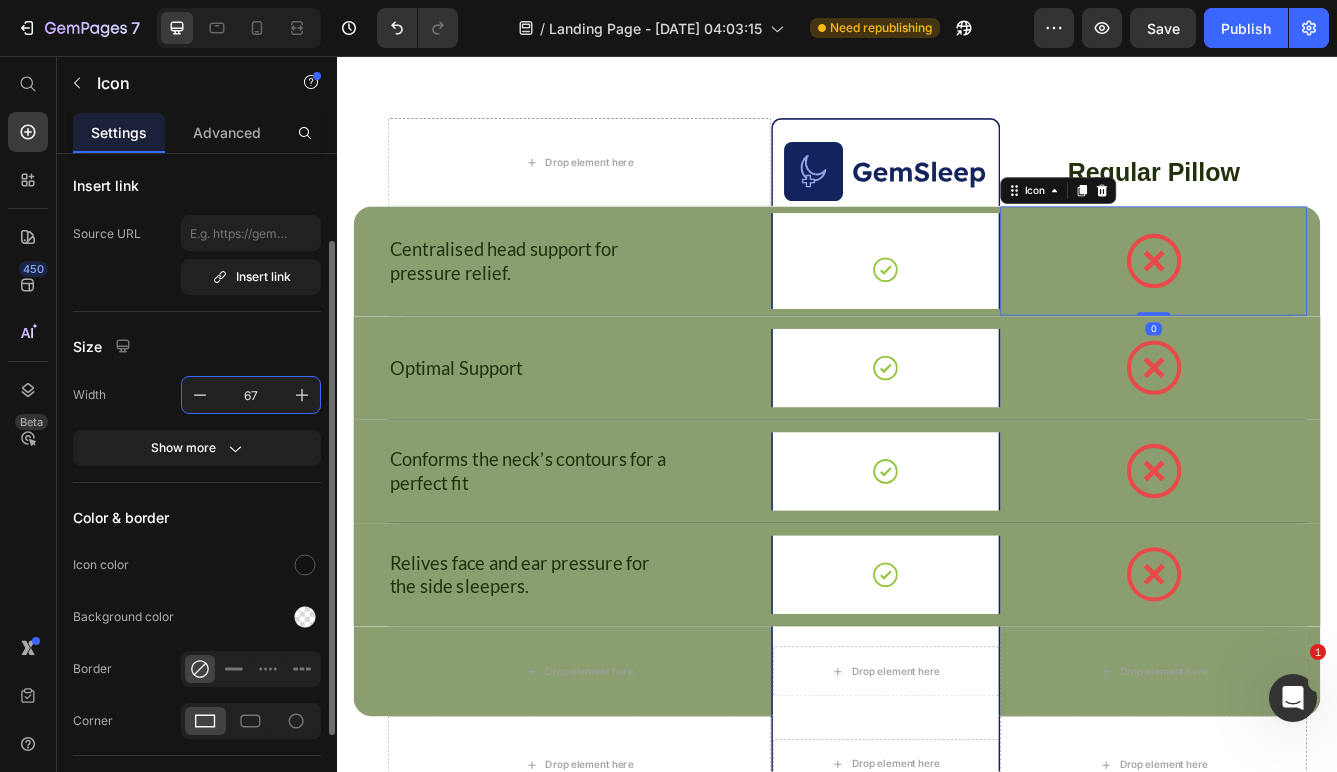 paste on "30" 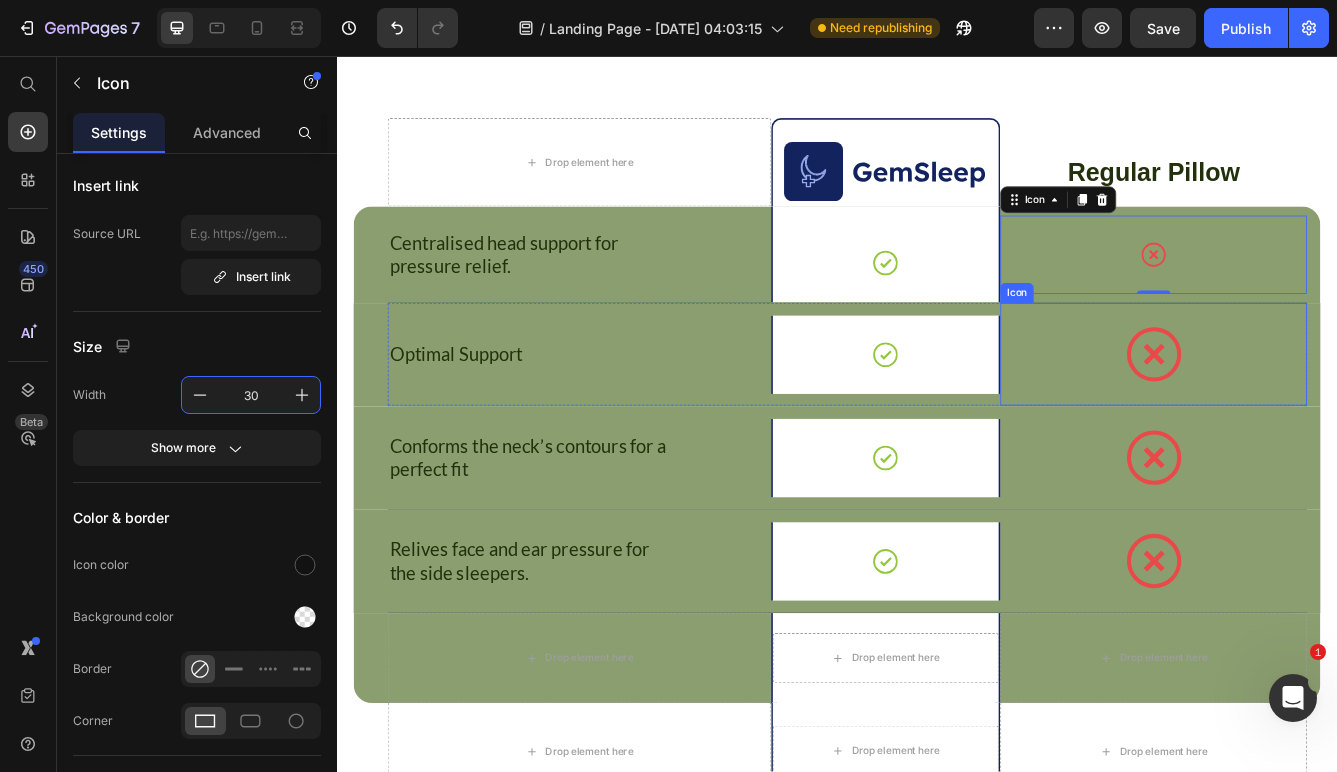click 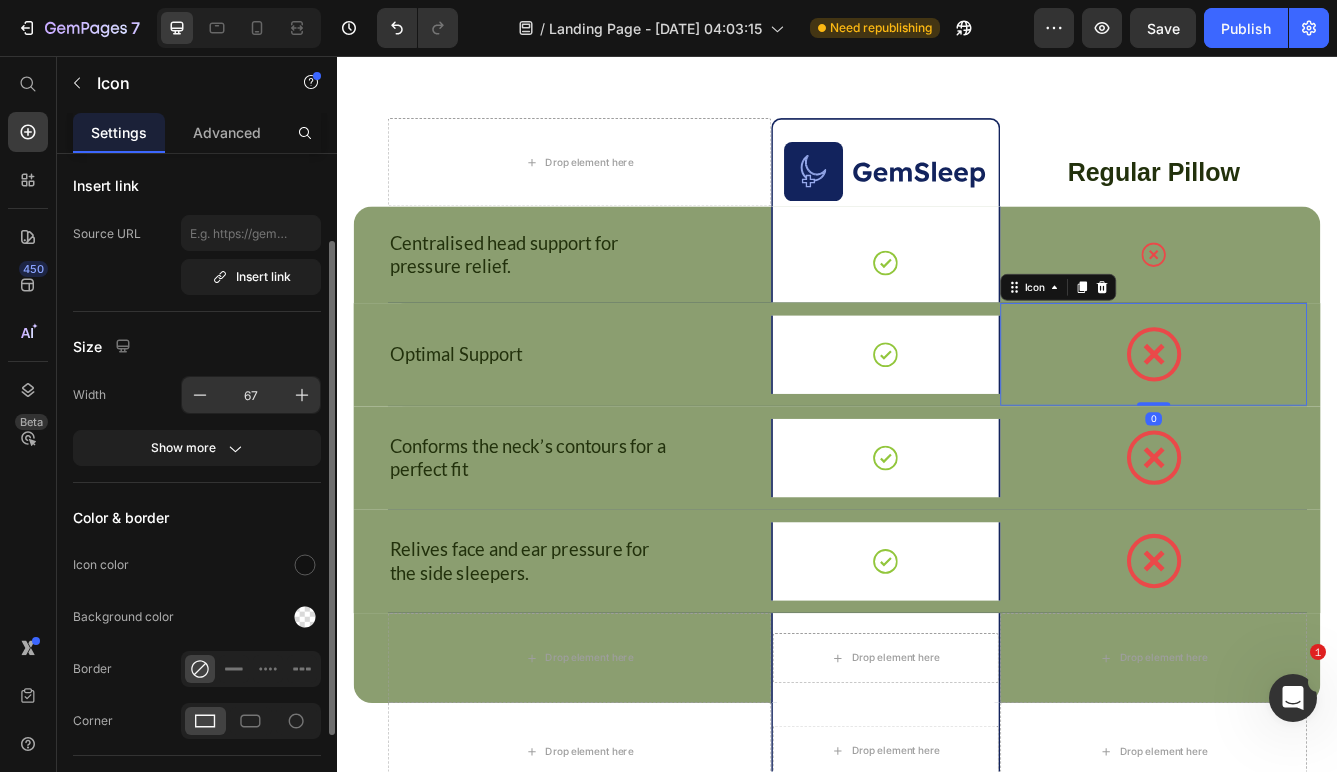 click on "67" at bounding box center (251, 395) 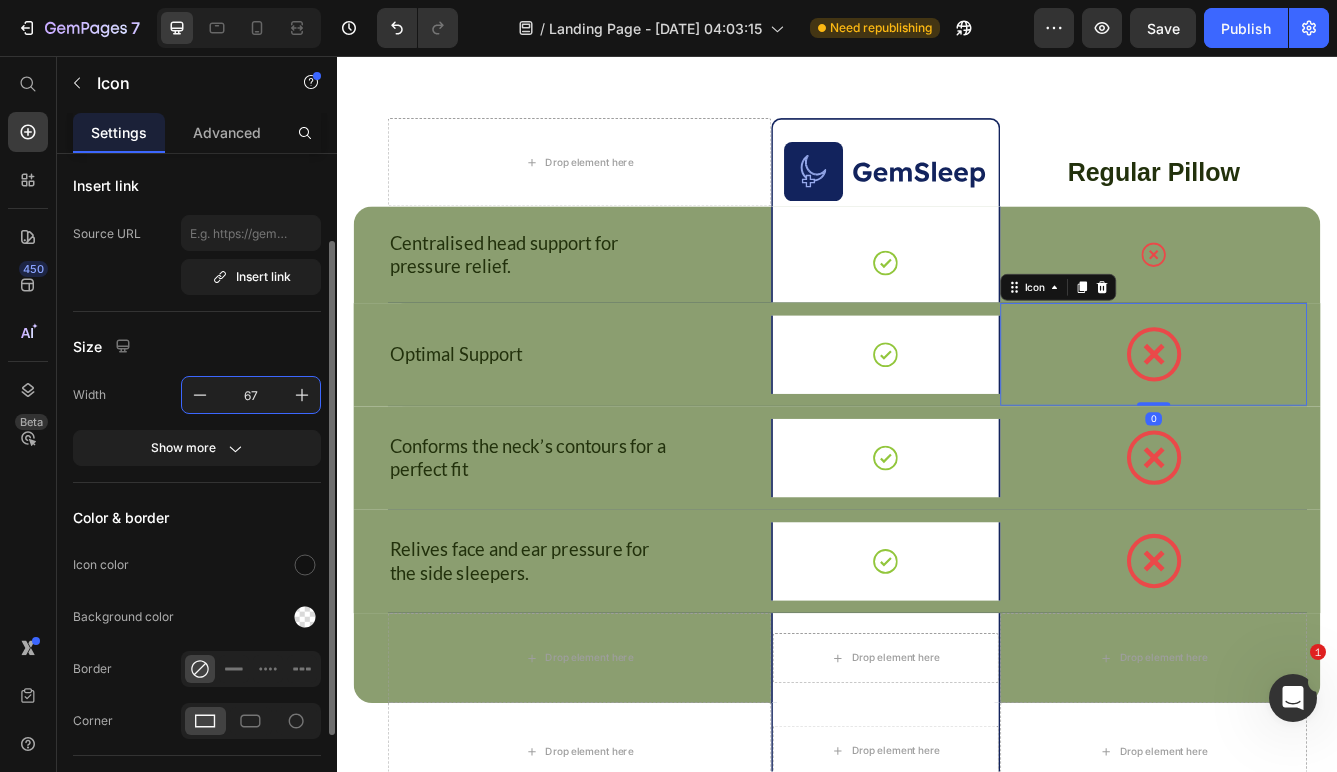 paste on "30" 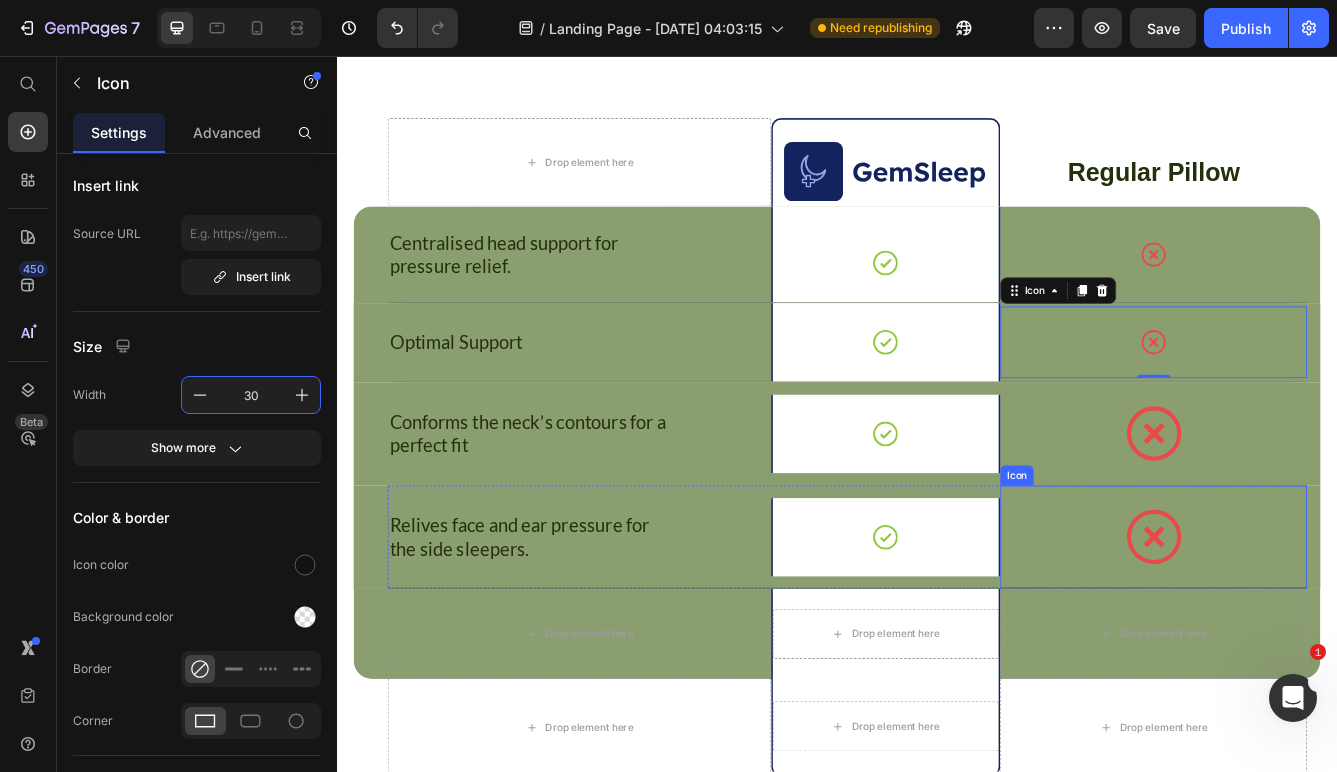 click 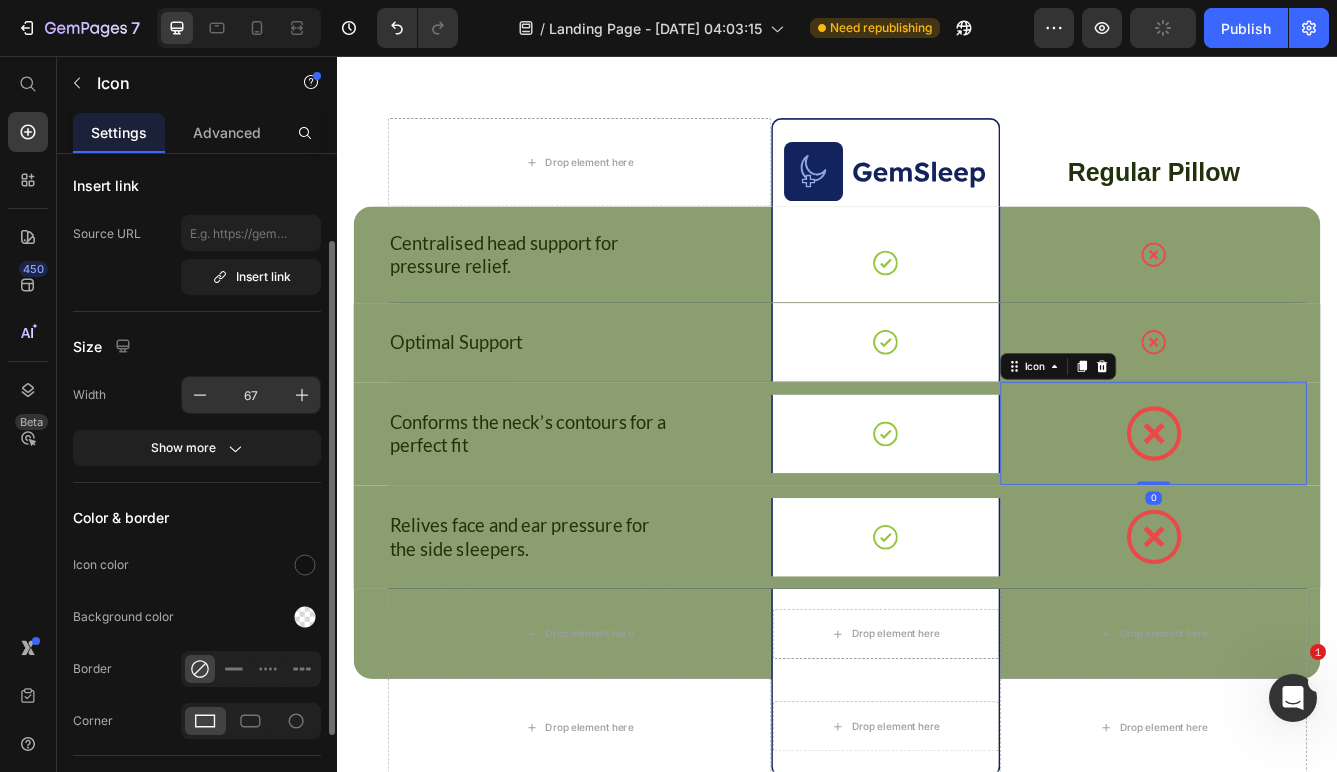 click on "67" at bounding box center (251, 395) 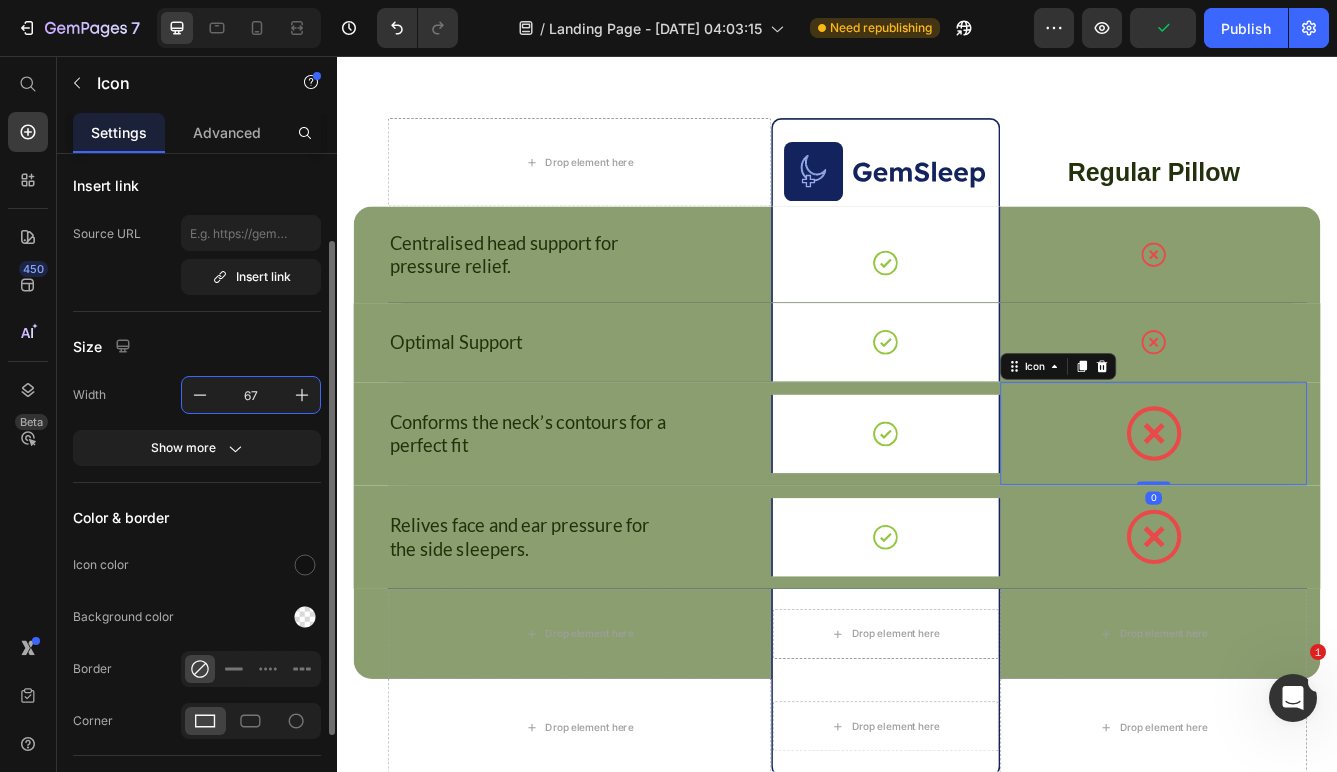 paste on "30" 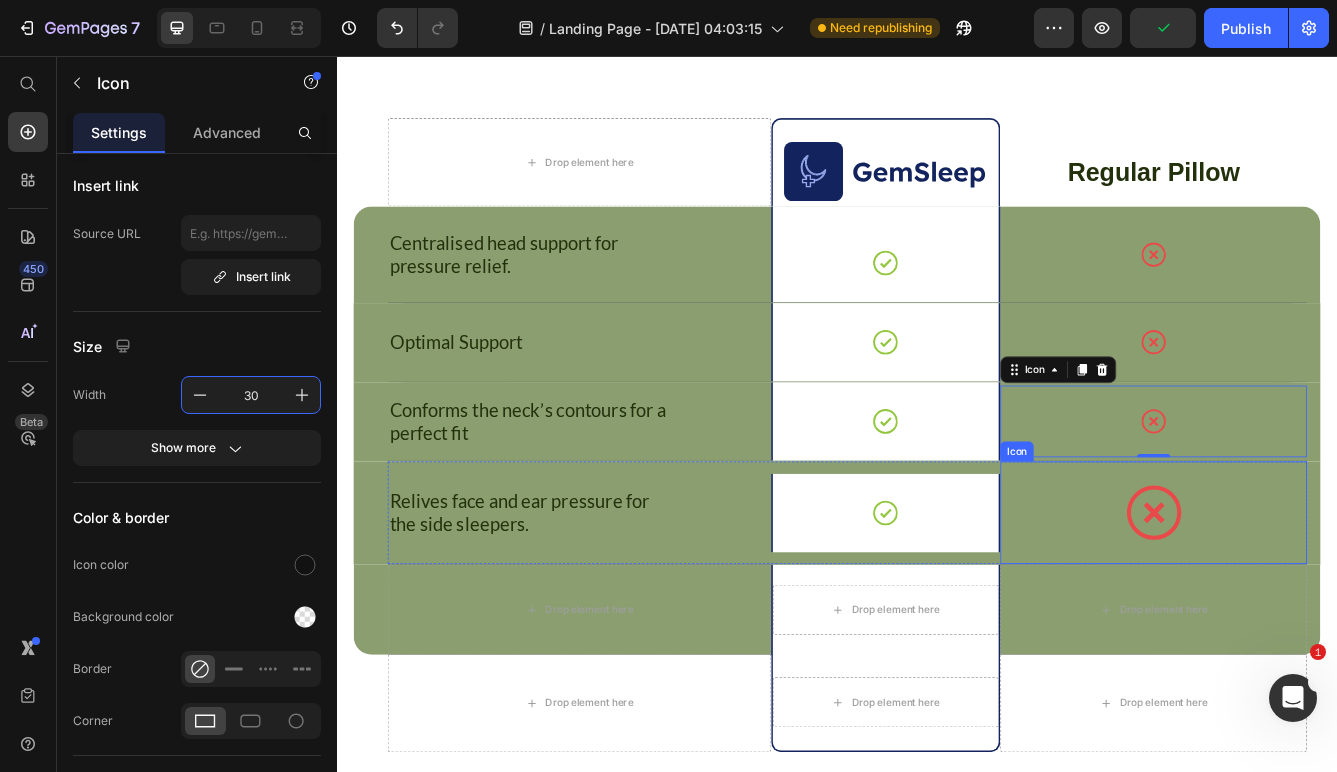 click 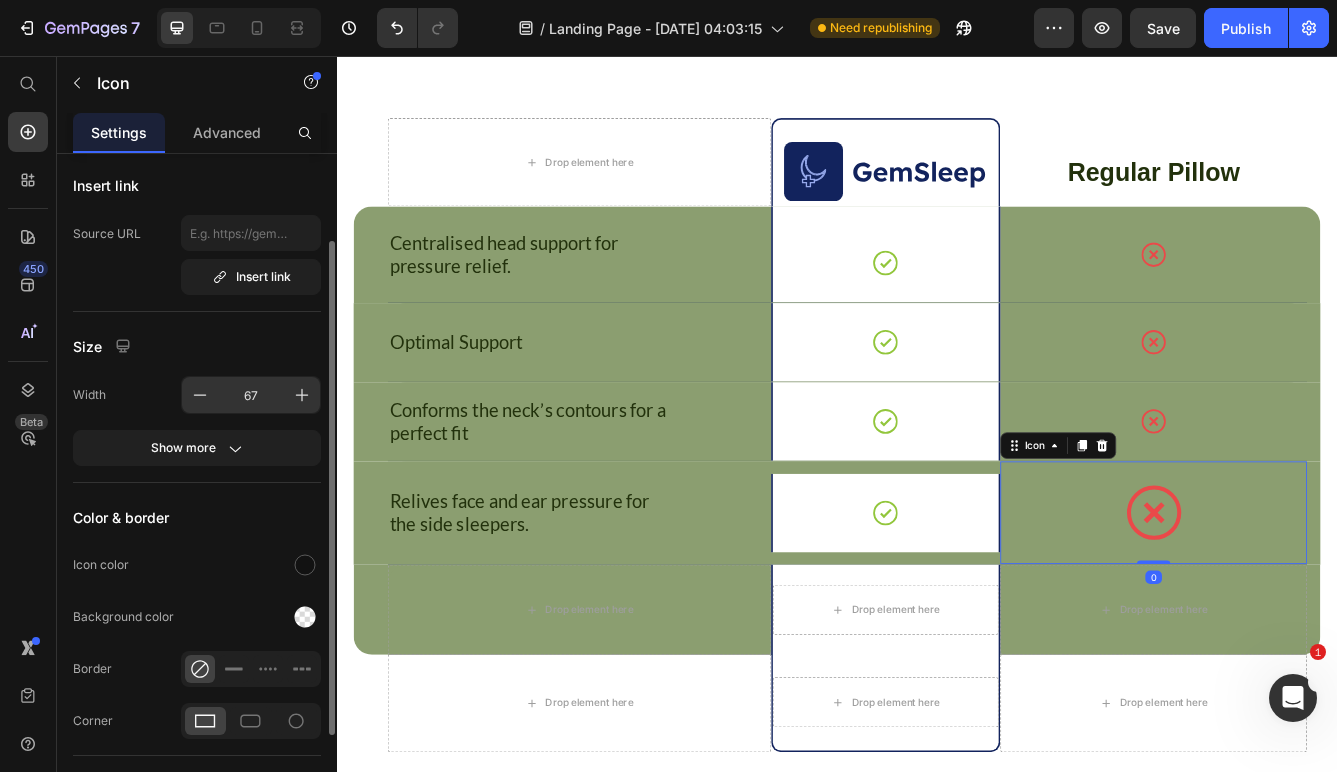 click on "67" at bounding box center [251, 395] 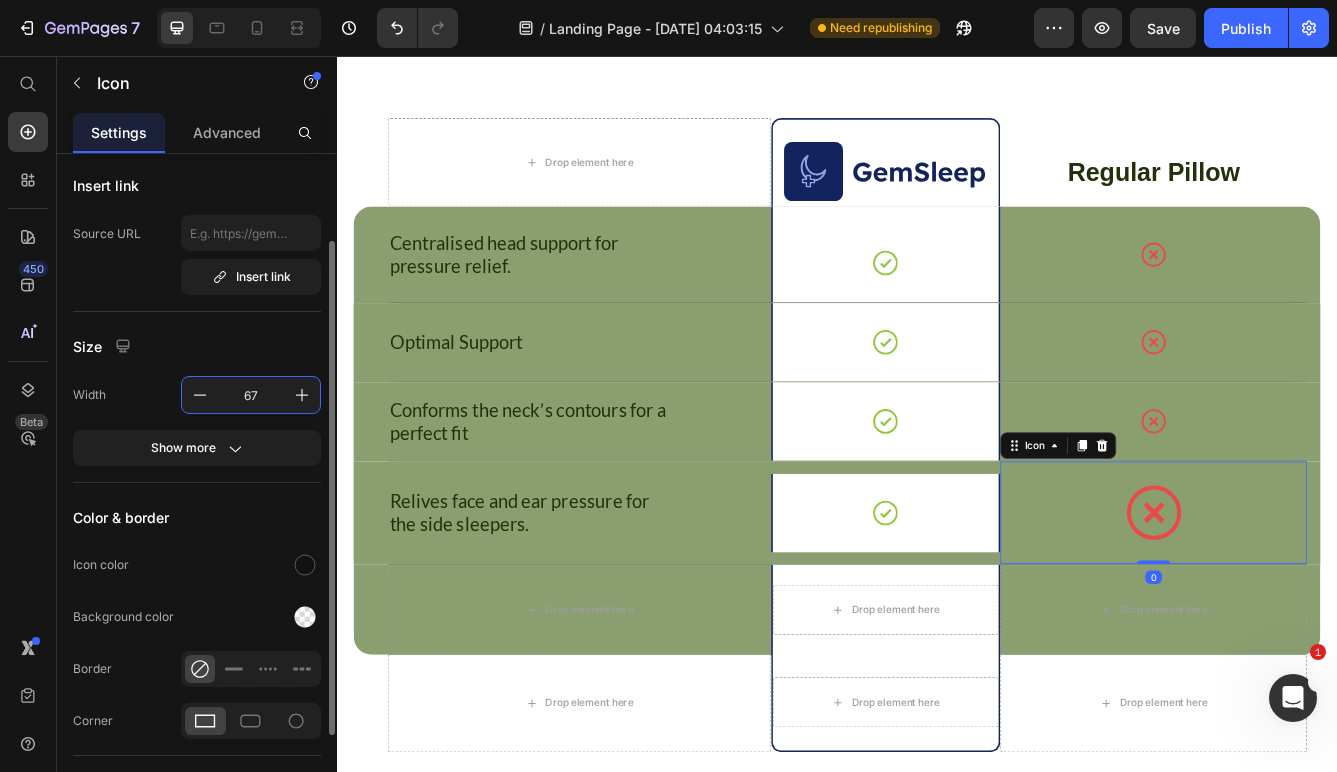 paste on "30" 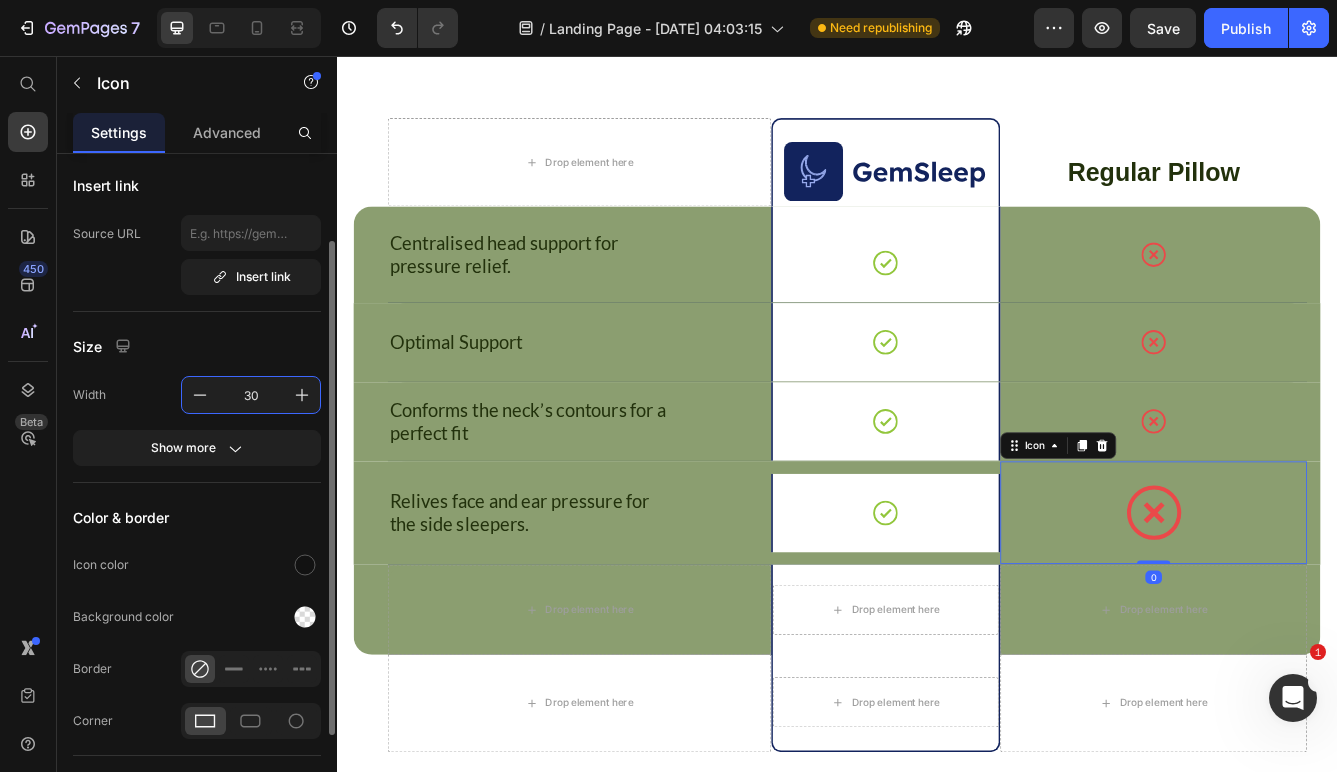 type on "30" 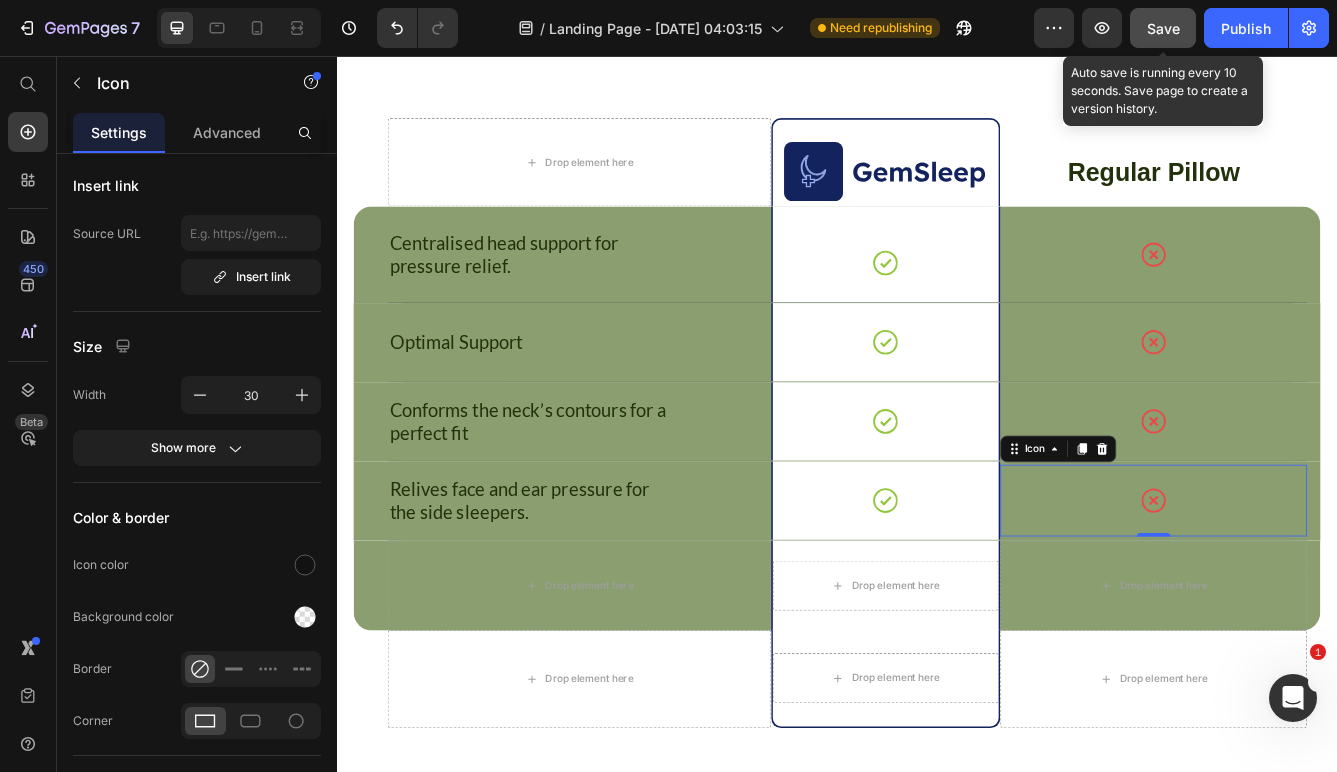 click on "Save" 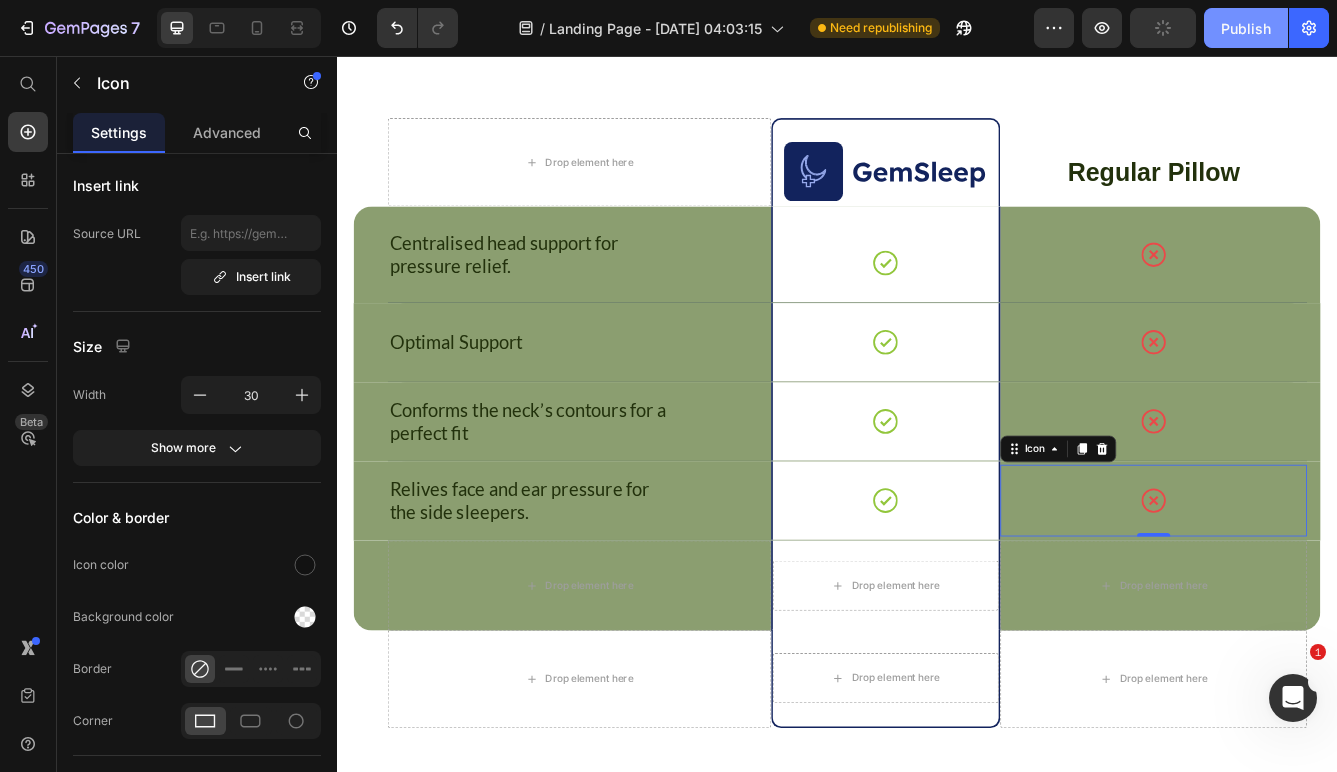 click on "Publish" at bounding box center (1246, 28) 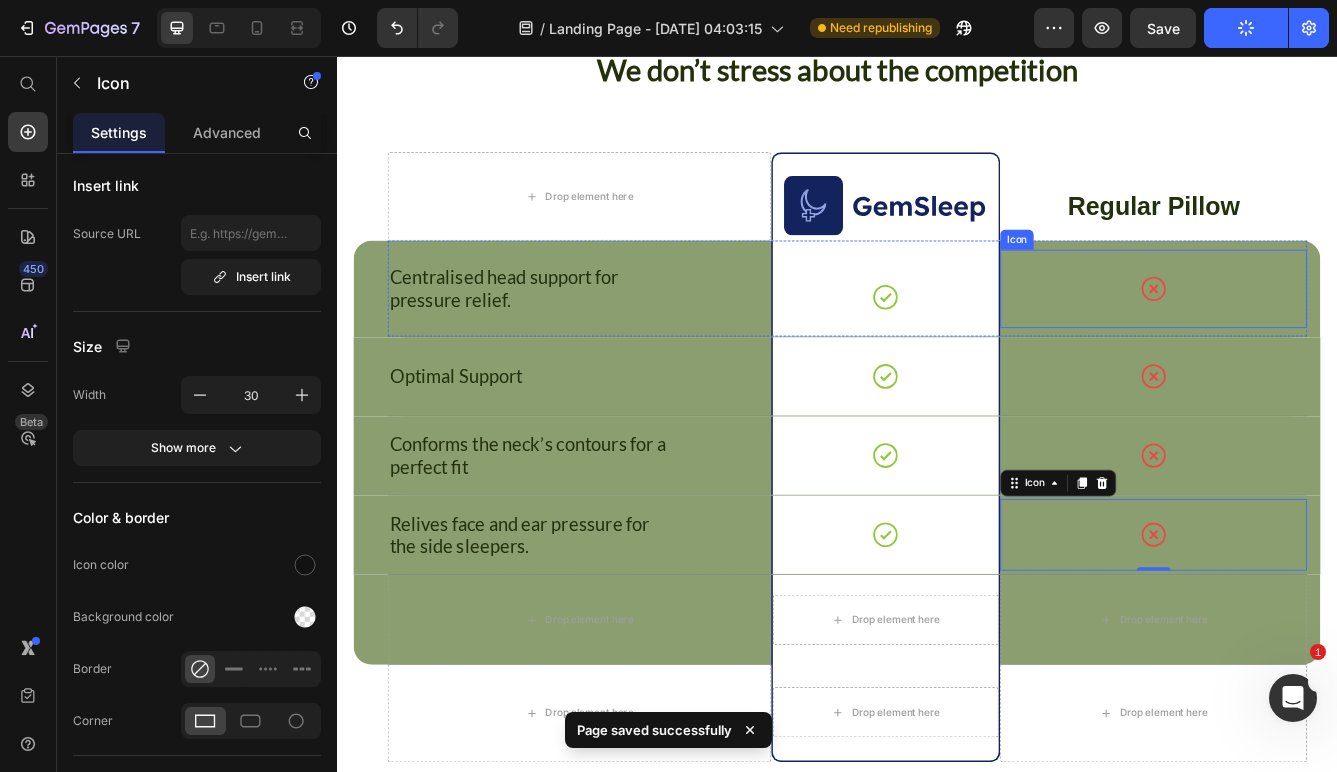 scroll, scrollTop: 6095, scrollLeft: 0, axis: vertical 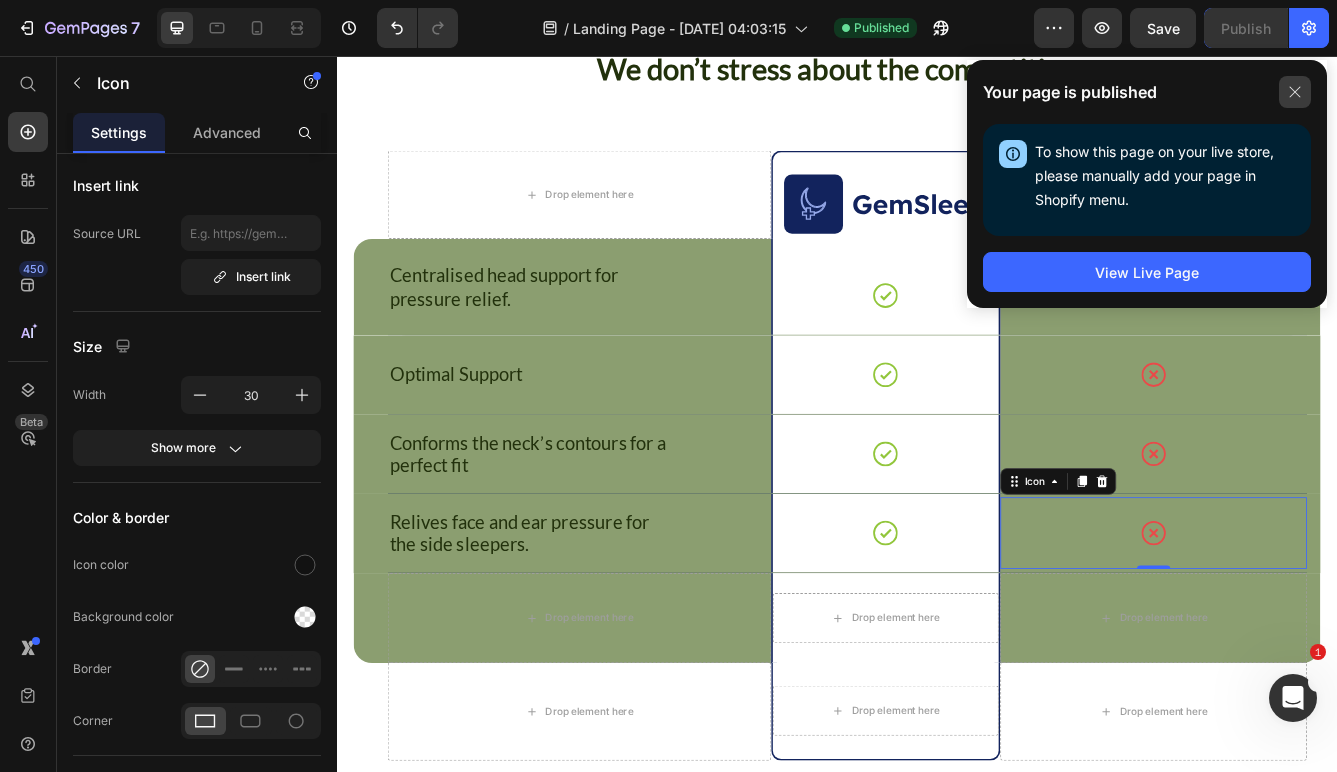 click 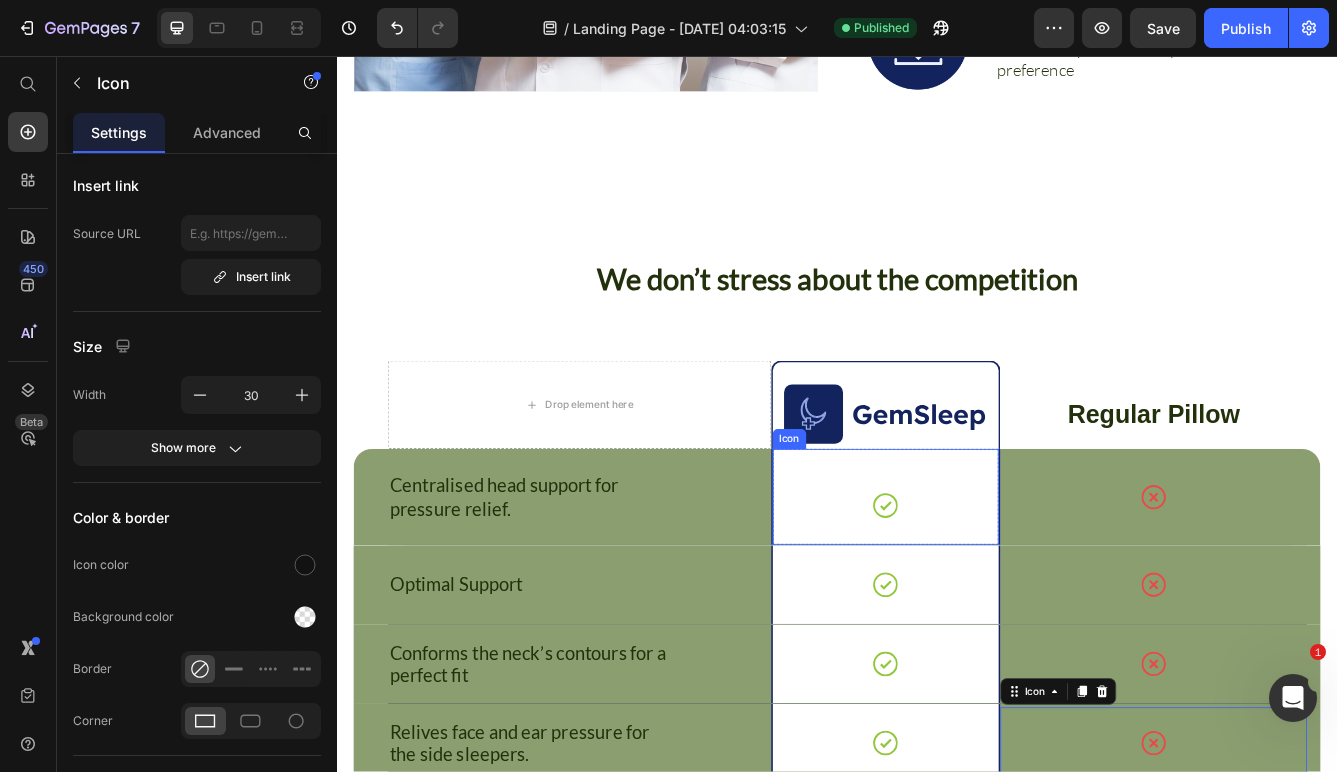 scroll, scrollTop: 5800, scrollLeft: 0, axis: vertical 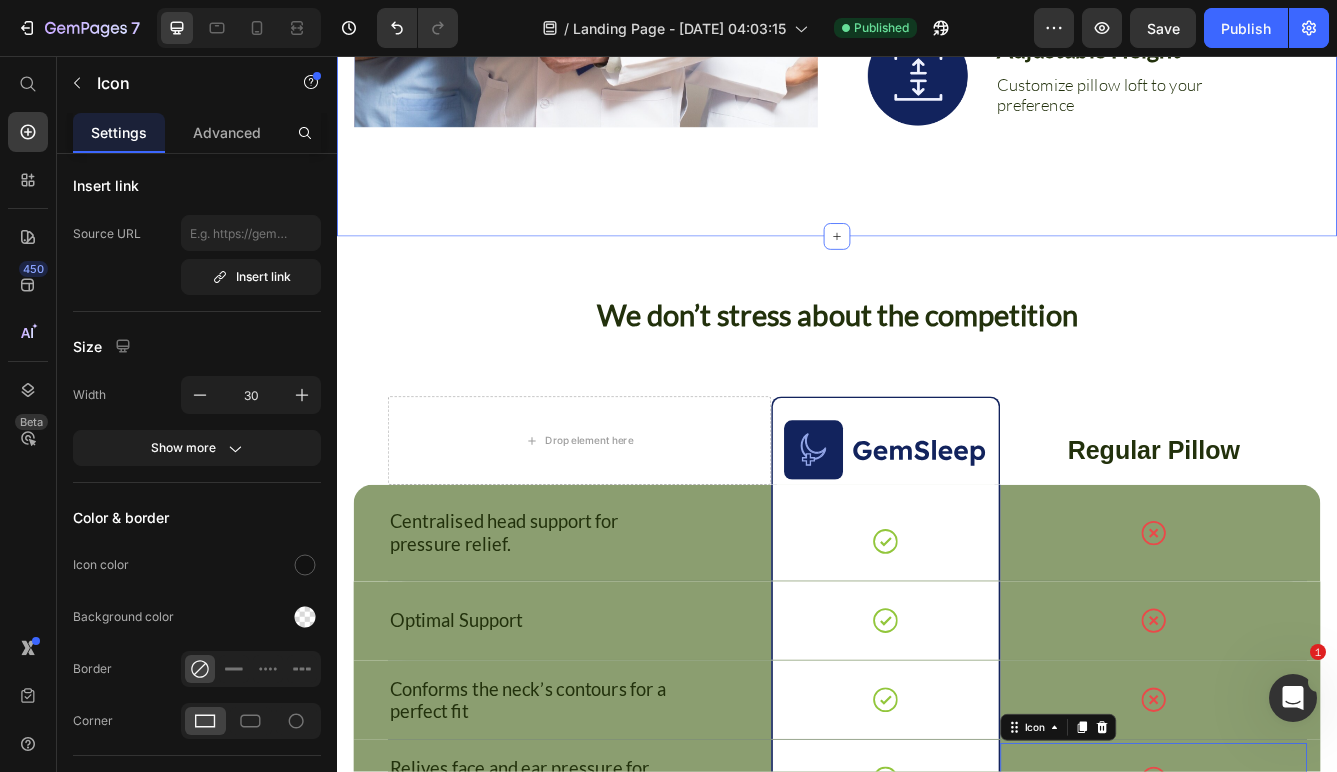 click on "Image Recommended by the doctors Heading Image [MEDICAL_DATA] Text Block Contours to your neck and head for personalized support Text Block Row Image Hypoallergenic Cover Text Block Resists [MEDICAL_DATA] and allergens Text Block Row Image Adjustable Height Text Block Customize pillow loft to your preference Text Block Row Row Row Row Section 8" at bounding box center (937, -133) 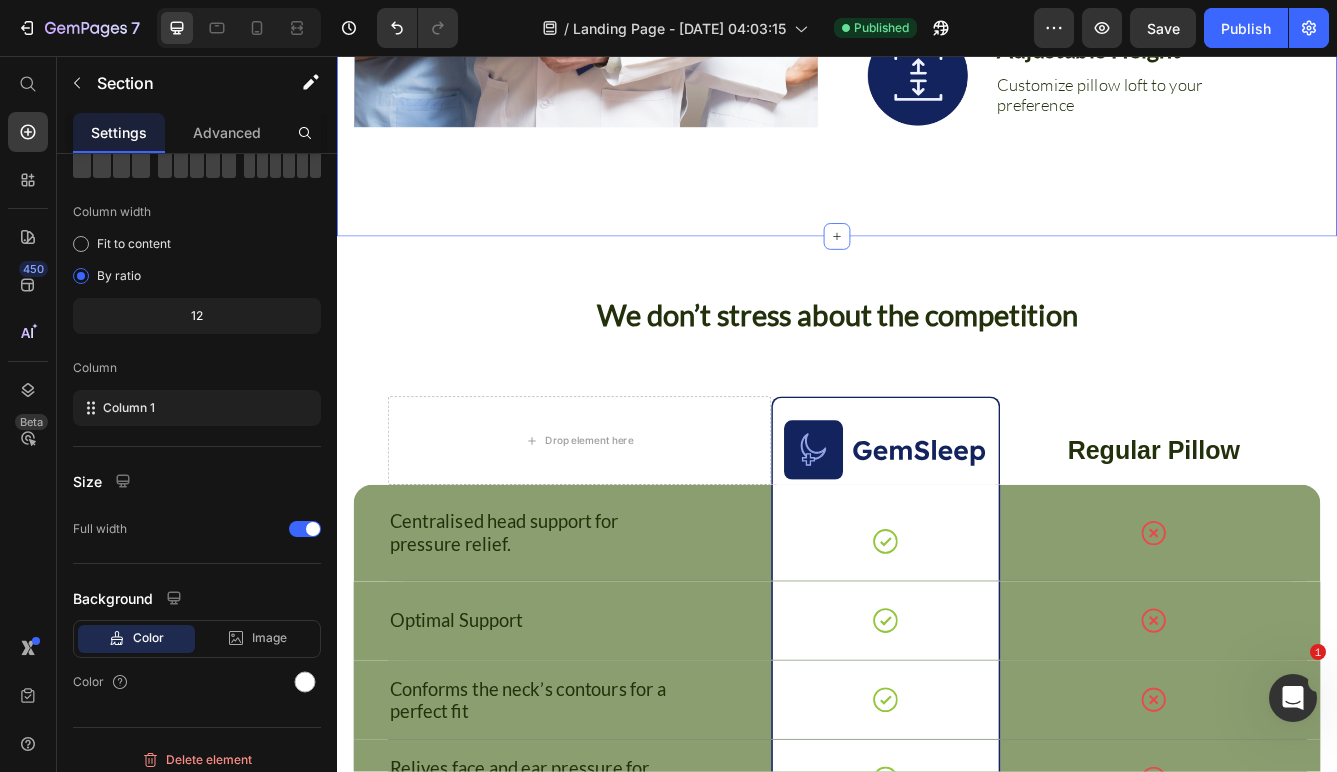 scroll, scrollTop: 0, scrollLeft: 0, axis: both 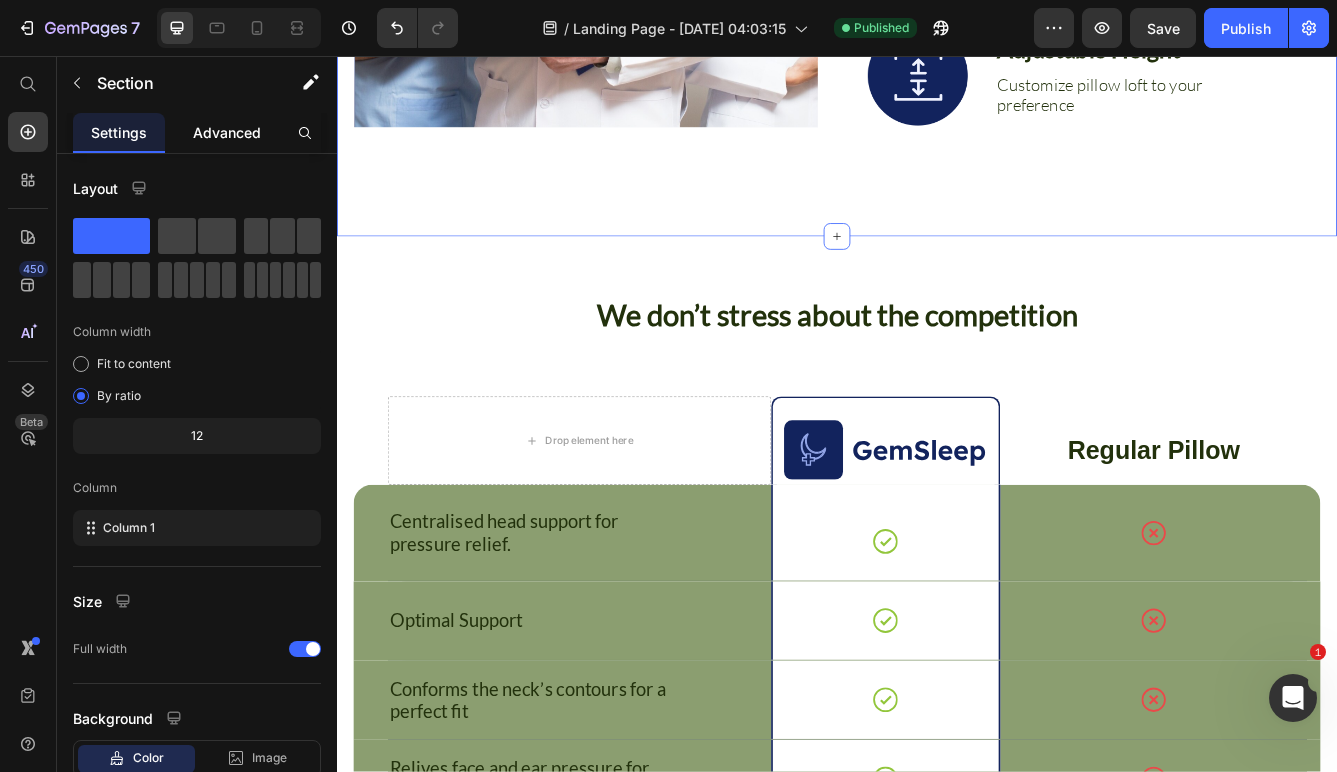 click on "Advanced" at bounding box center (227, 132) 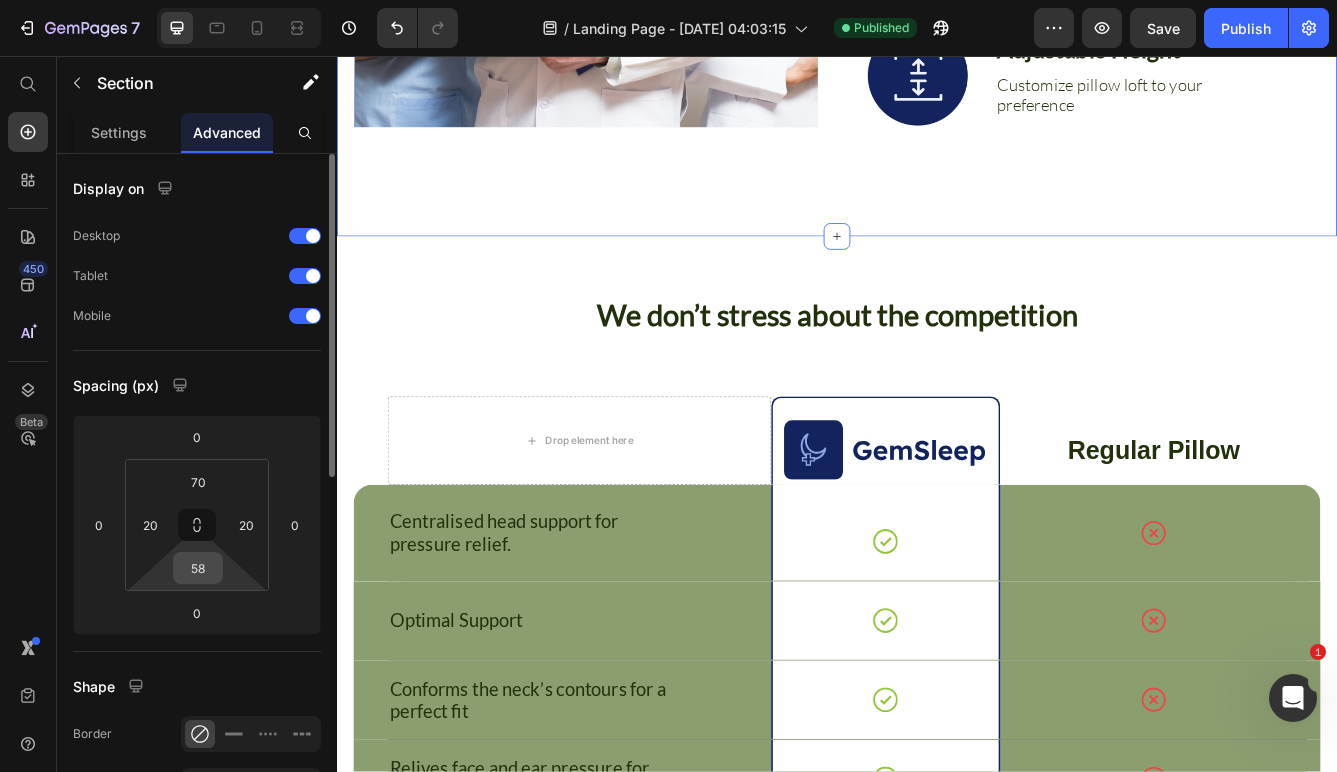 click on "58" at bounding box center [198, 568] 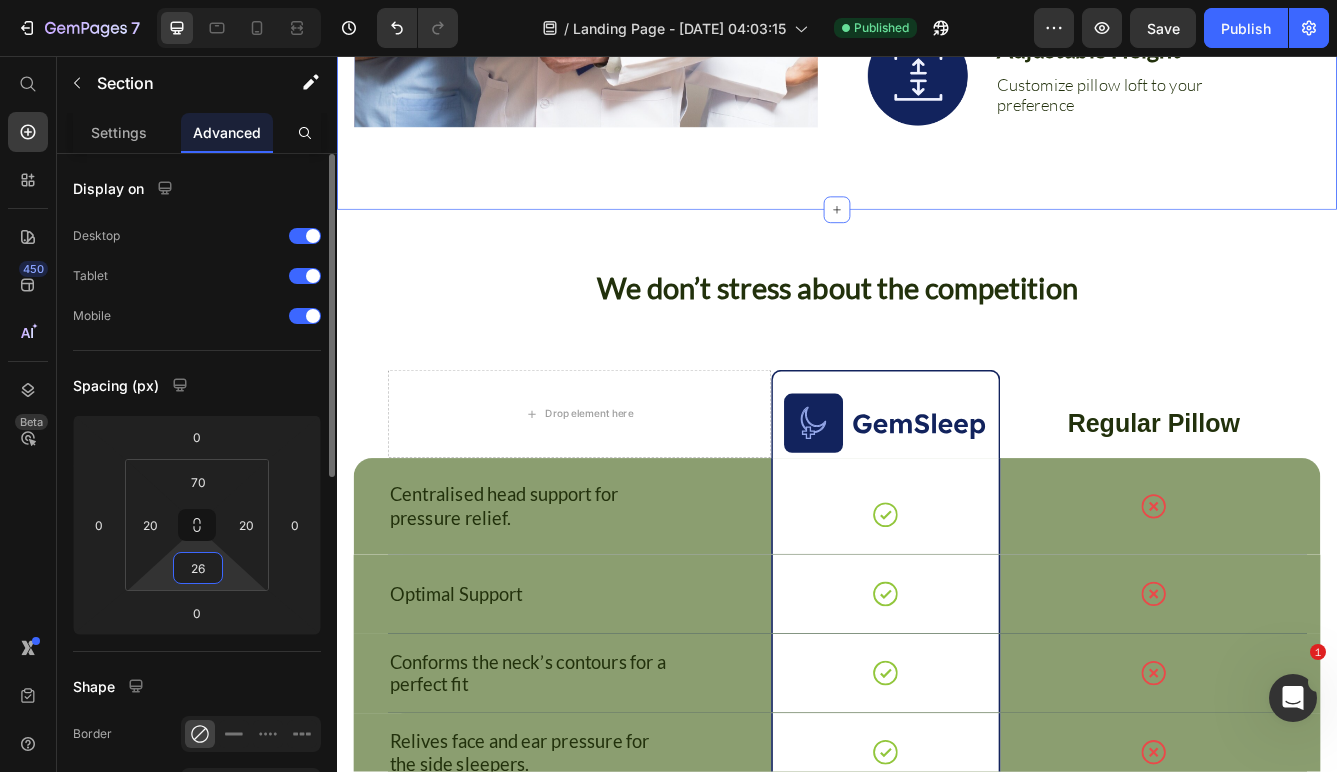 type on "25" 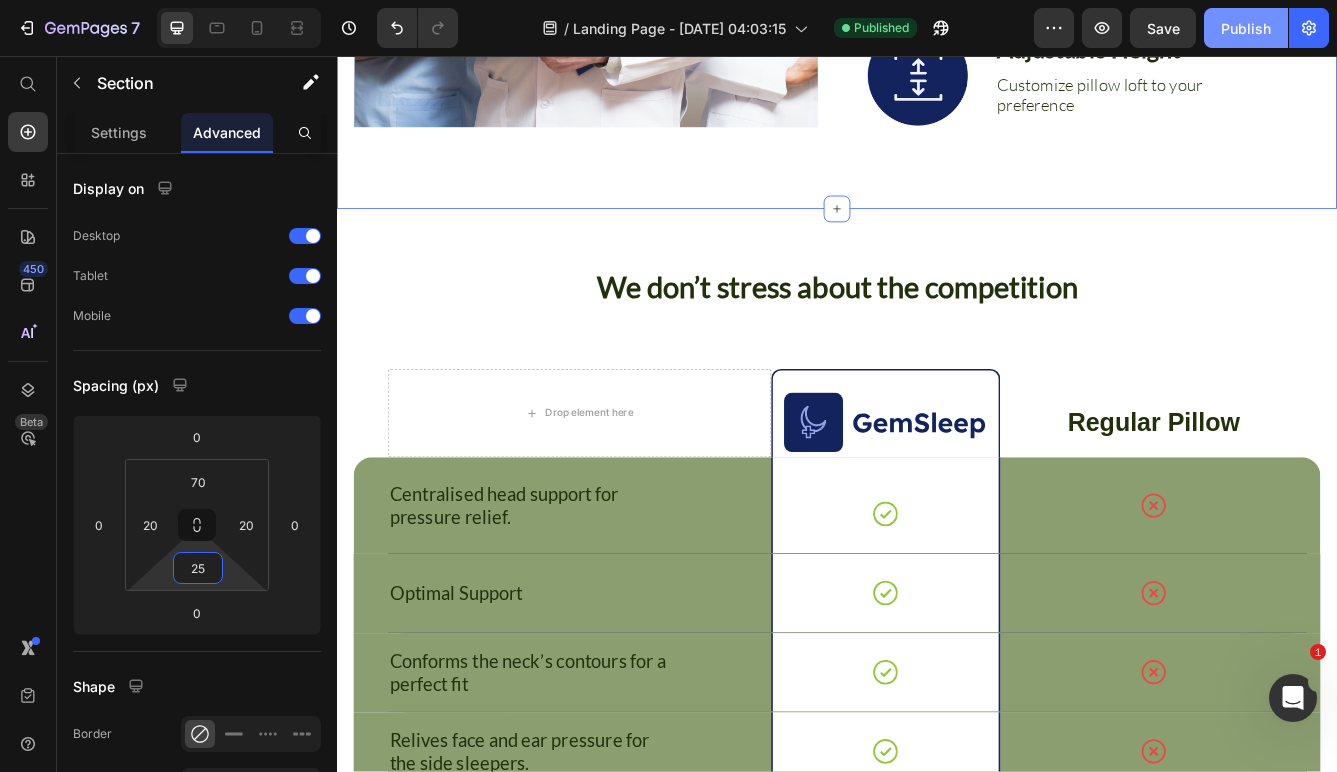 click on "Publish" at bounding box center [1246, 28] 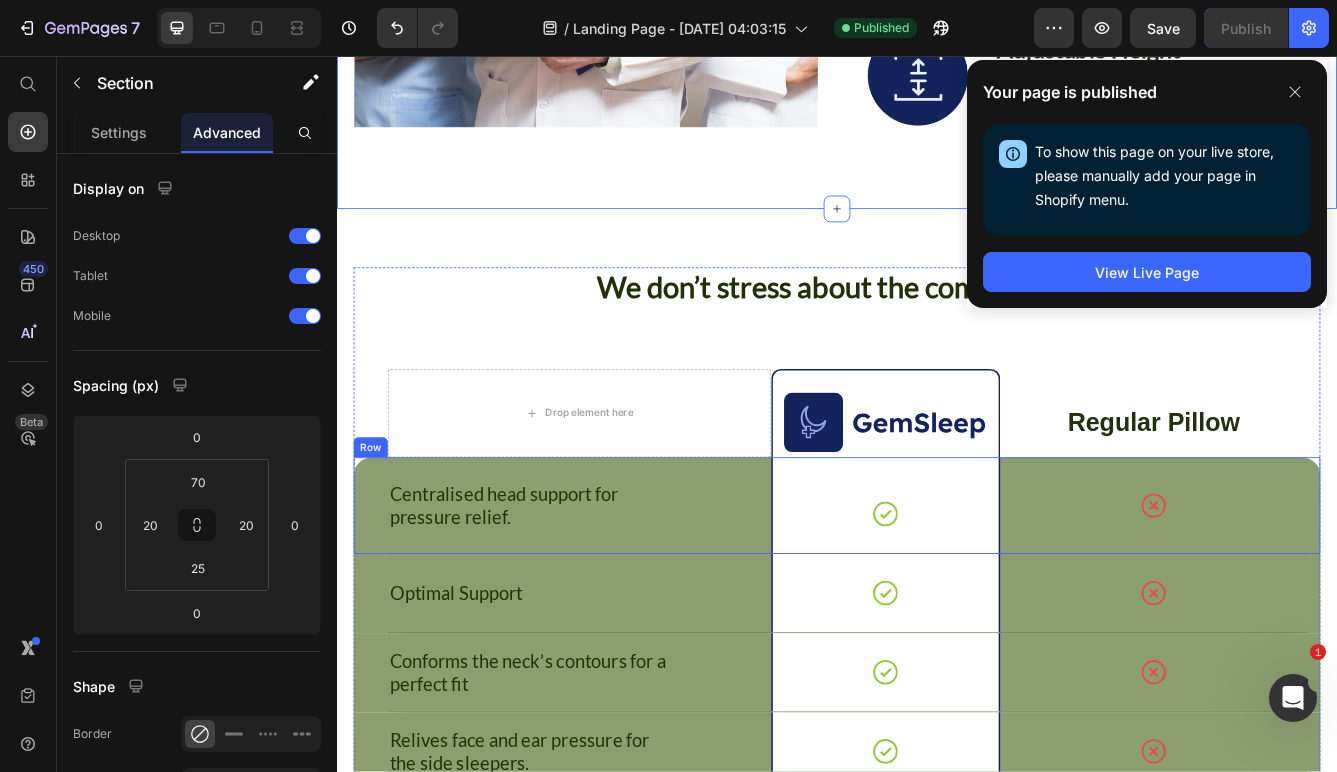 click on "Centralised head support for pressure relief. Text Block
Icon Row
Icon Row Row" at bounding box center [937, 596] 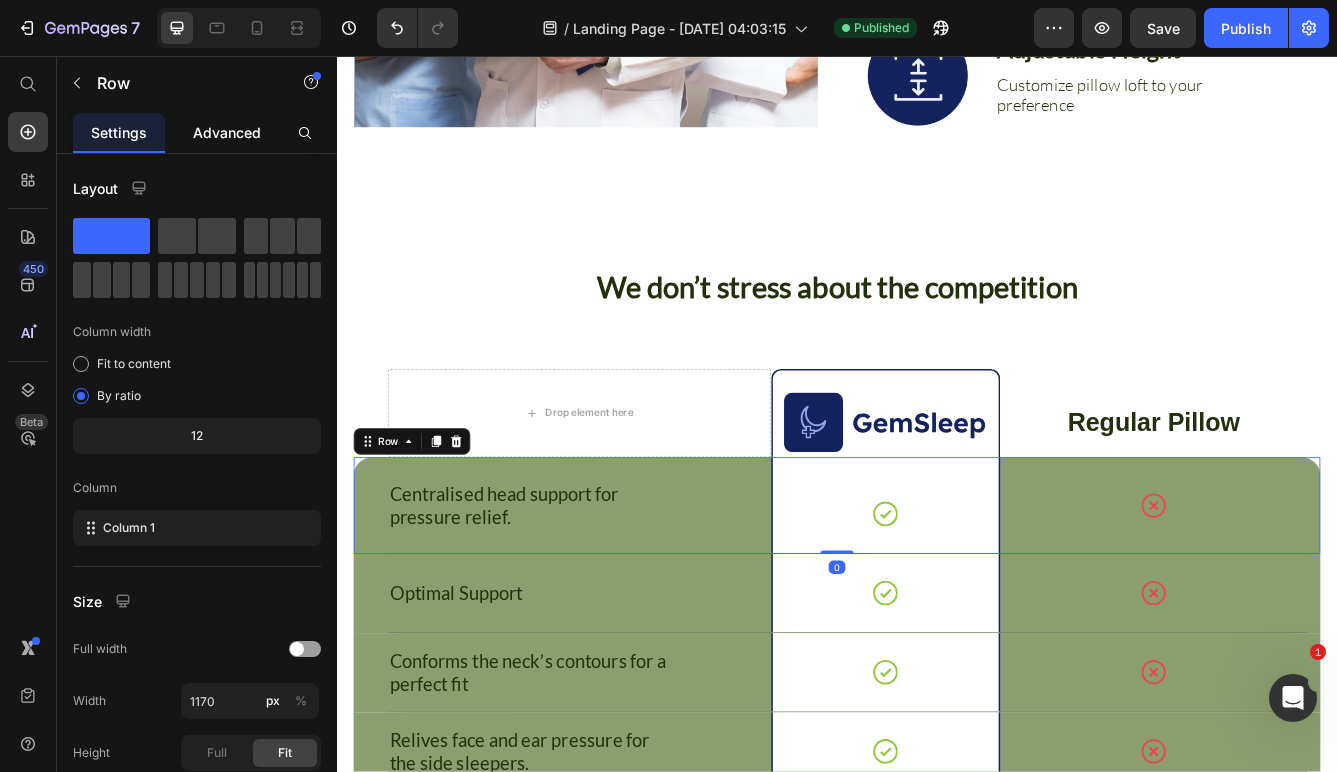 click on "Advanced" at bounding box center (227, 132) 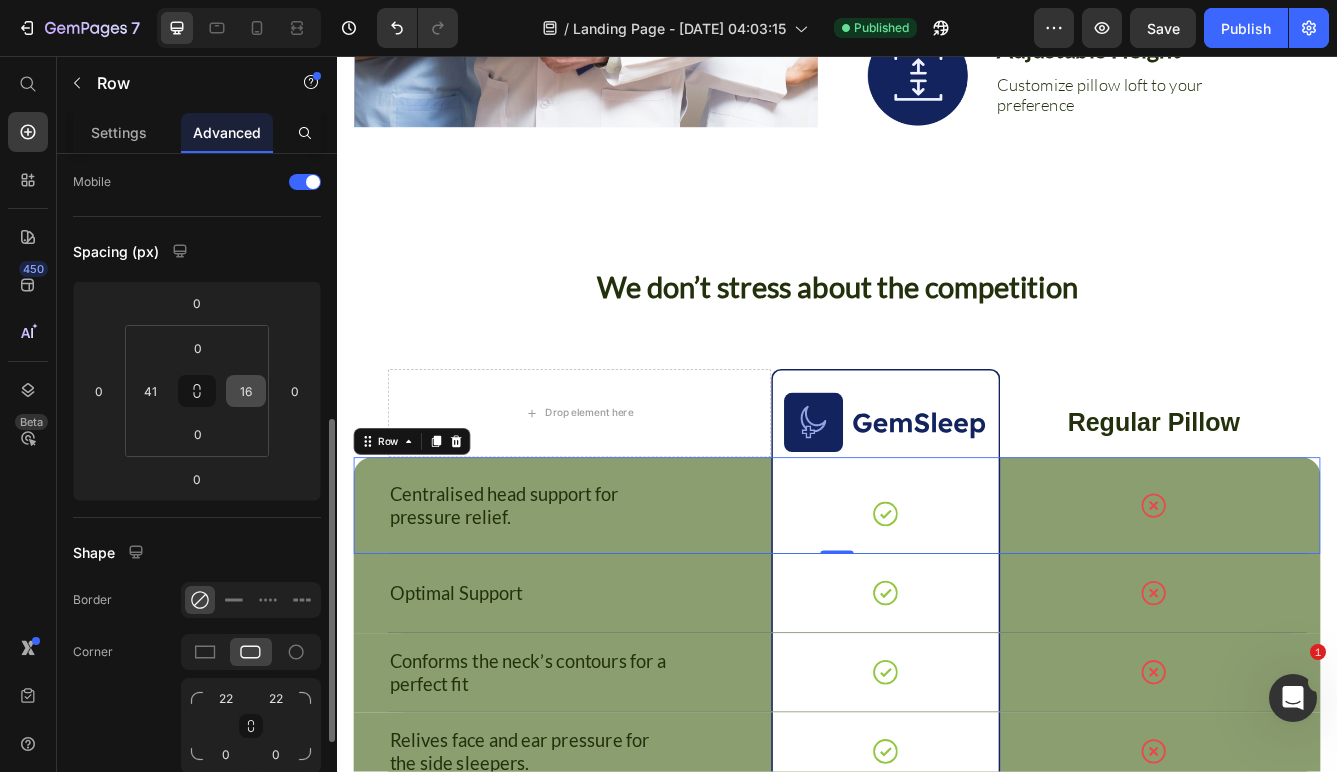 scroll, scrollTop: 272, scrollLeft: 0, axis: vertical 